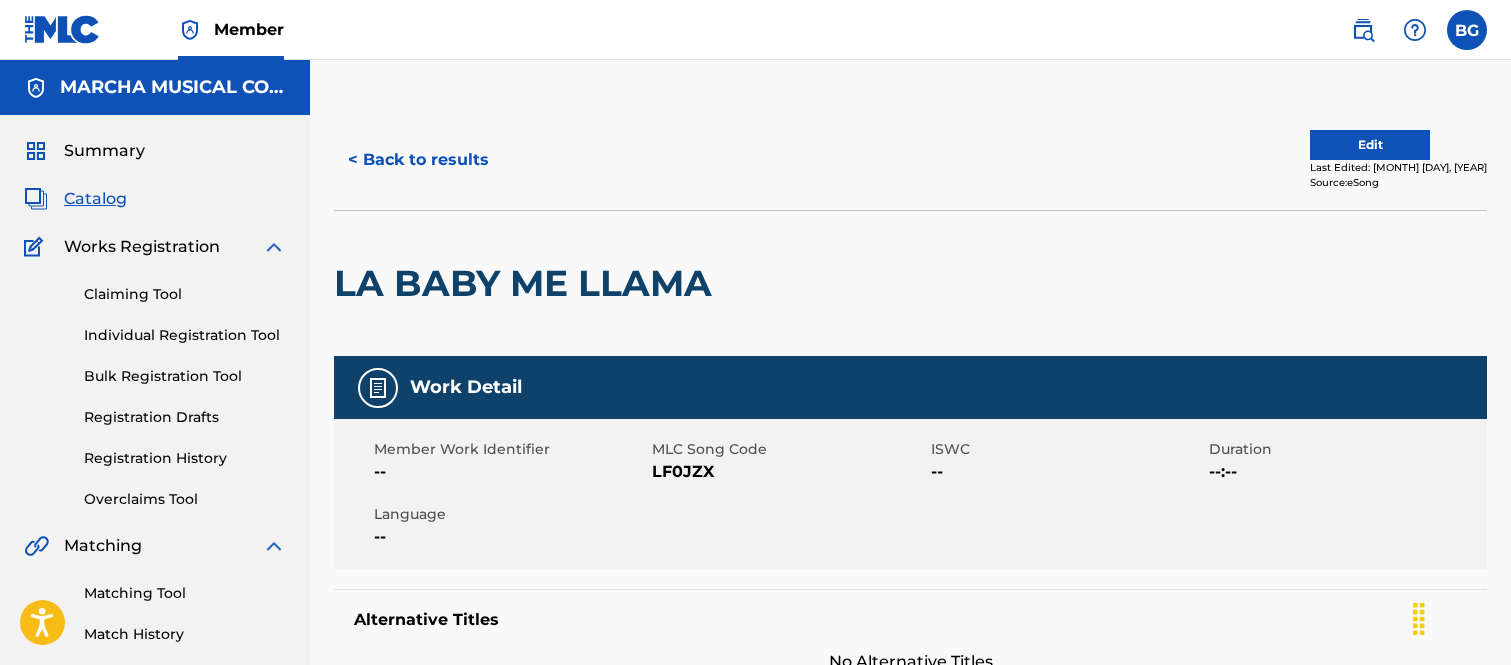 scroll, scrollTop: 0, scrollLeft: 0, axis: both 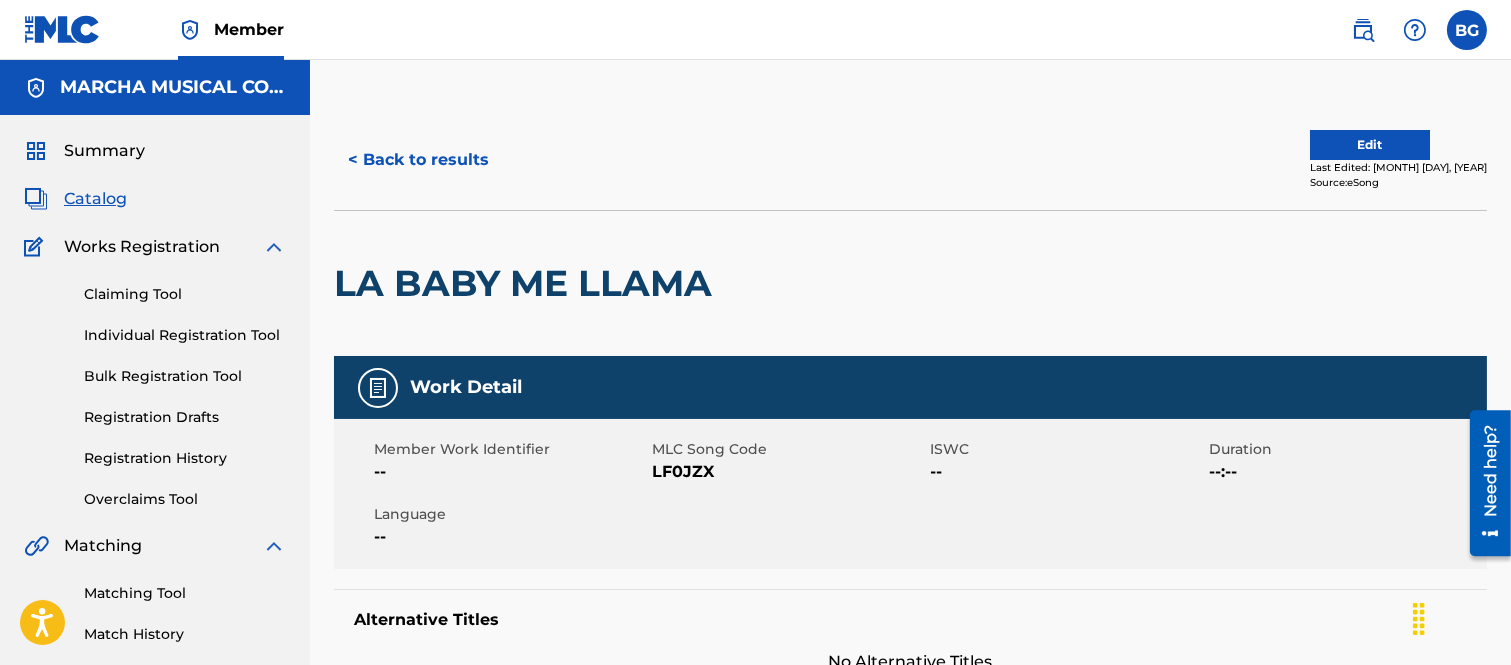 click on "< Back to results" at bounding box center [418, 160] 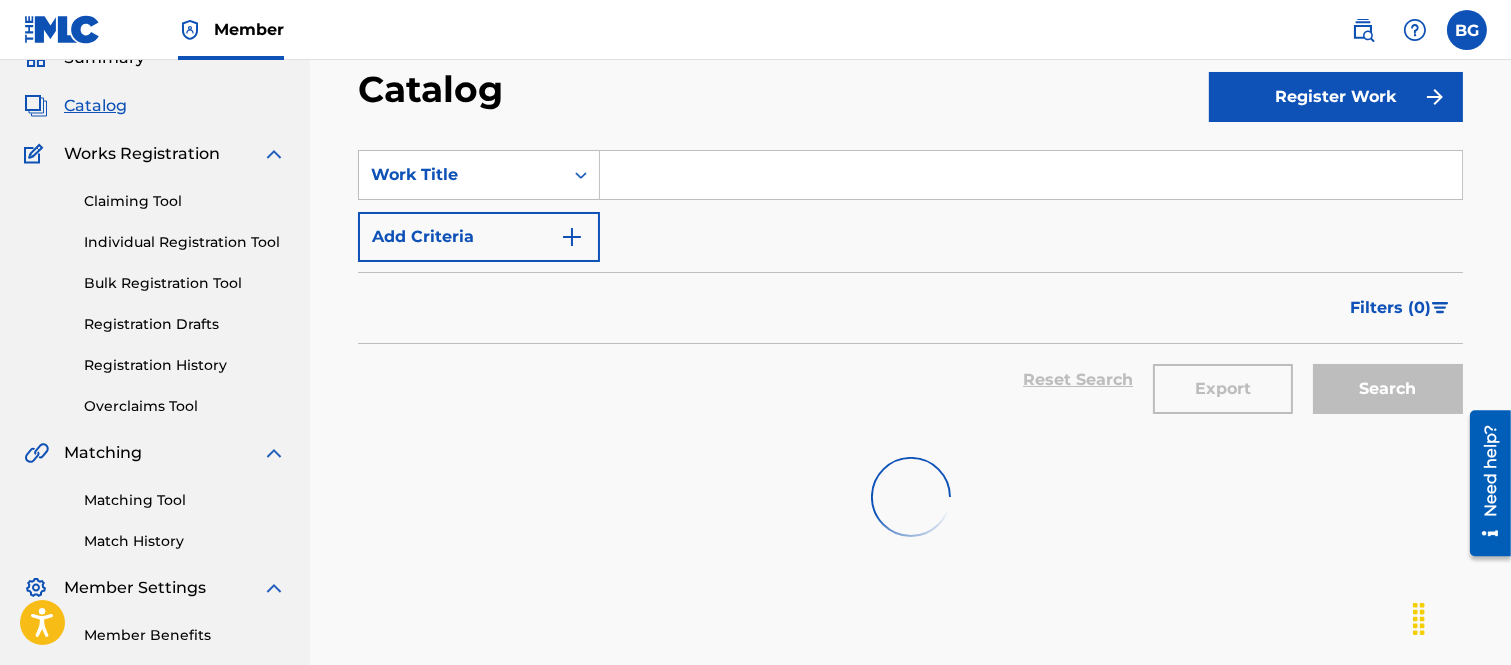 scroll, scrollTop: 0, scrollLeft: 0, axis: both 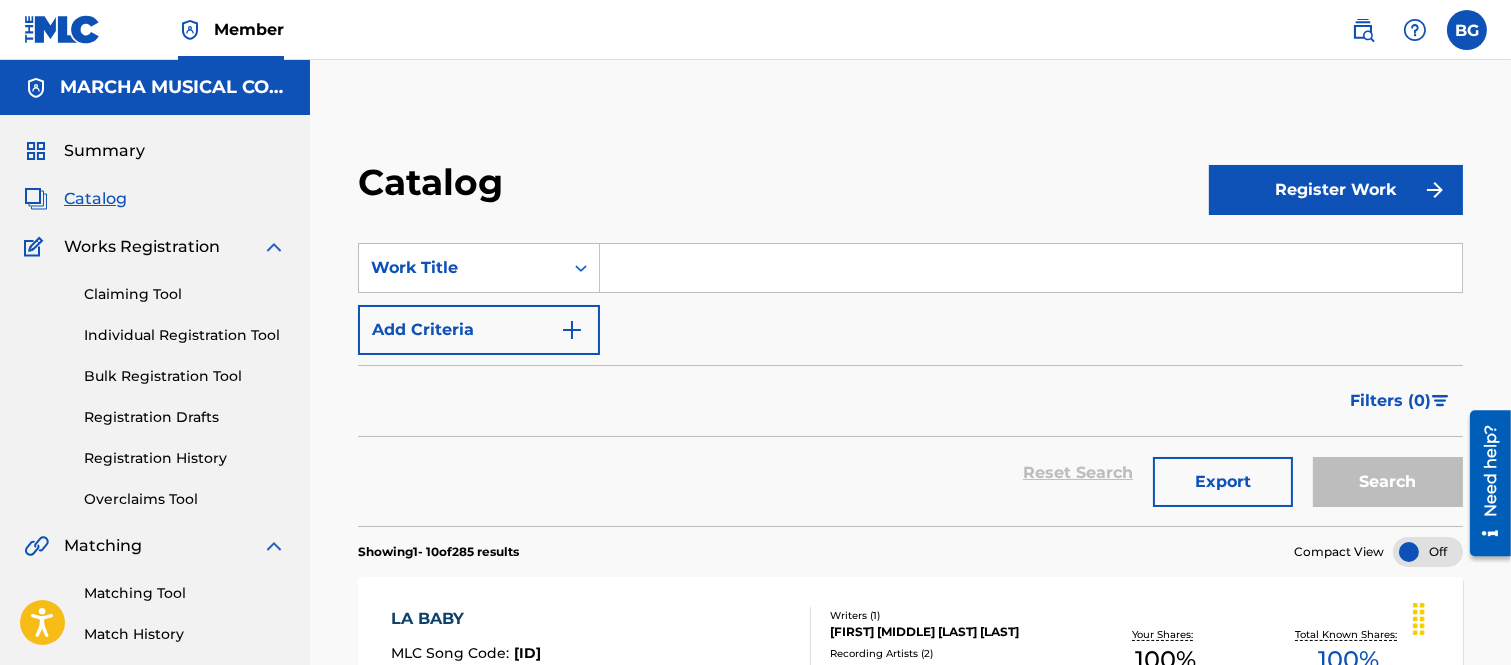 click at bounding box center (1031, 268) 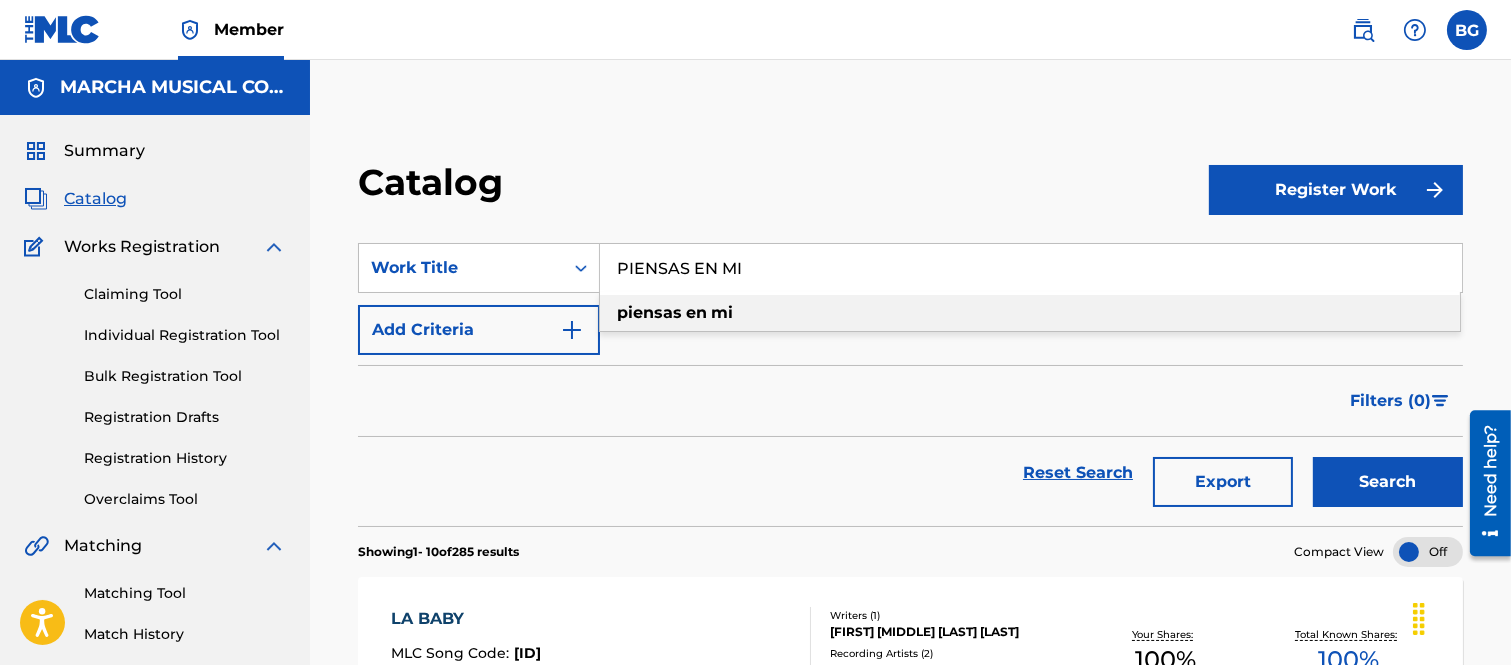 click on "piensas" at bounding box center [649, 312] 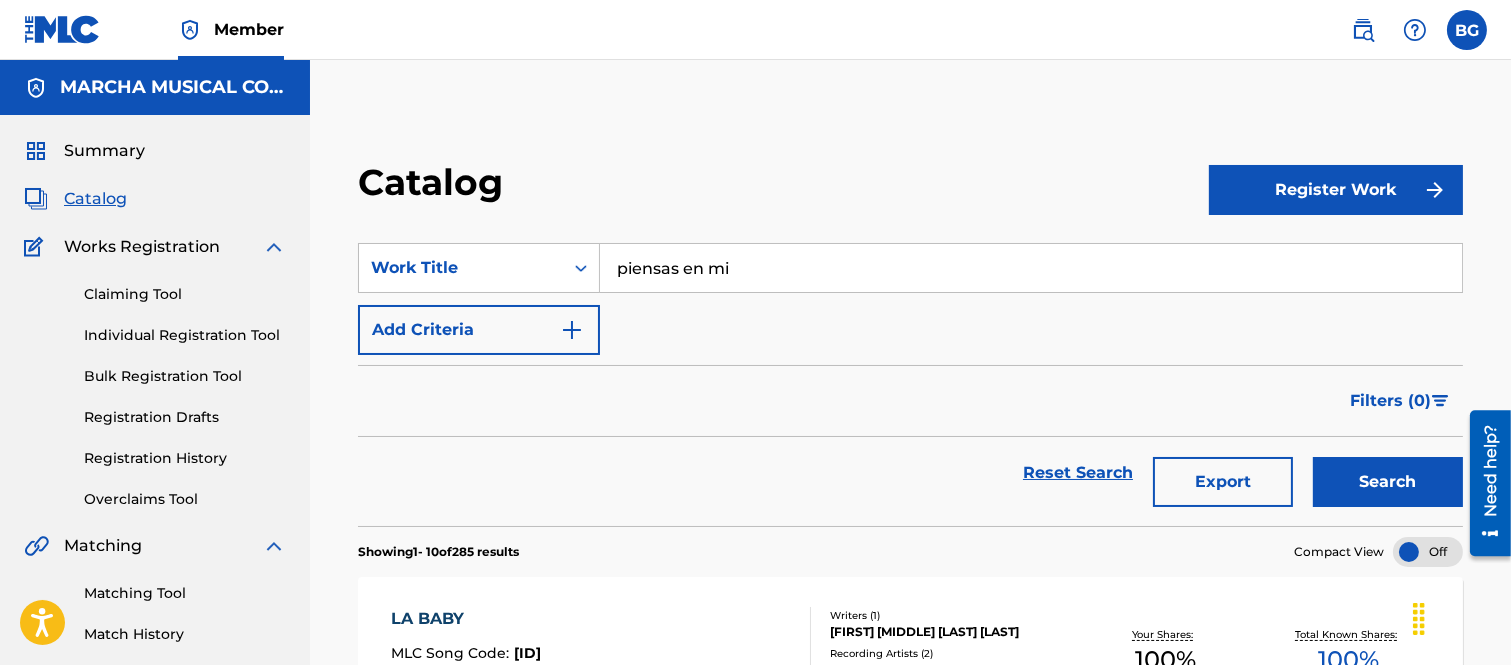 click on "Search" at bounding box center (1388, 482) 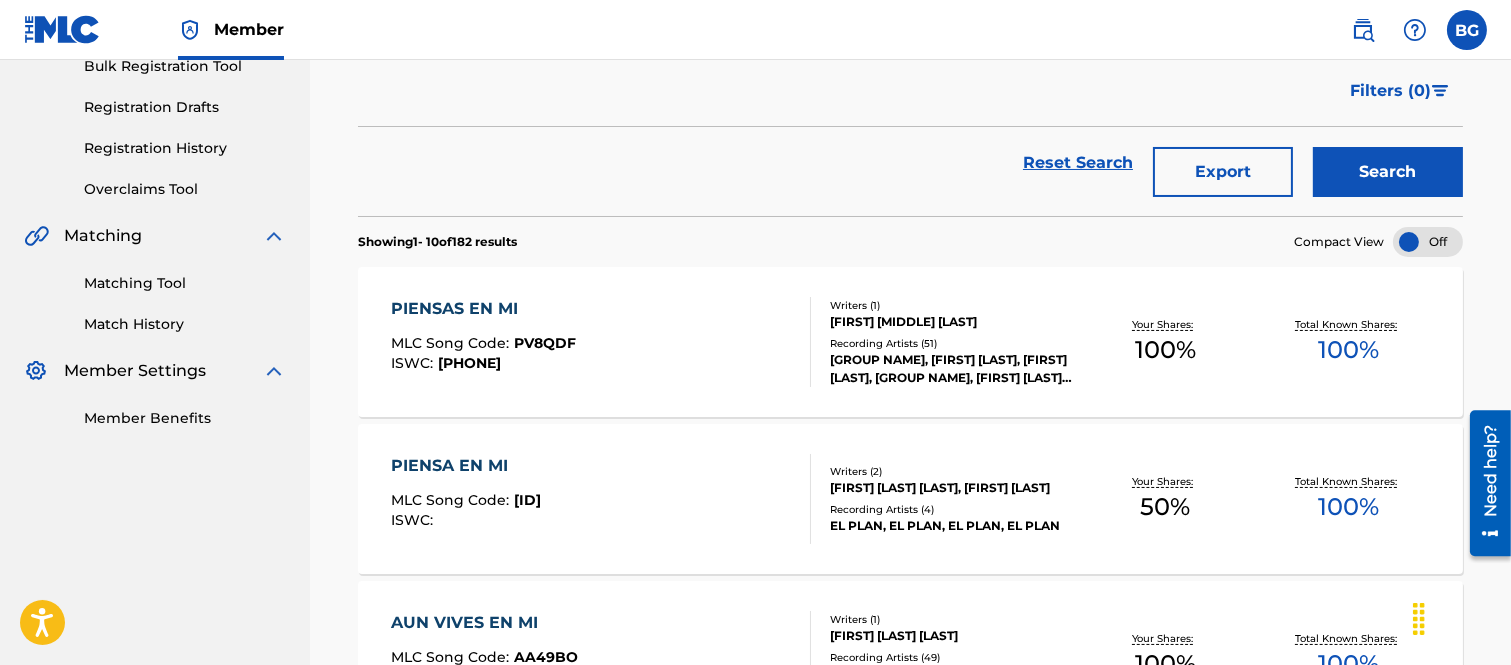 scroll, scrollTop: 333, scrollLeft: 0, axis: vertical 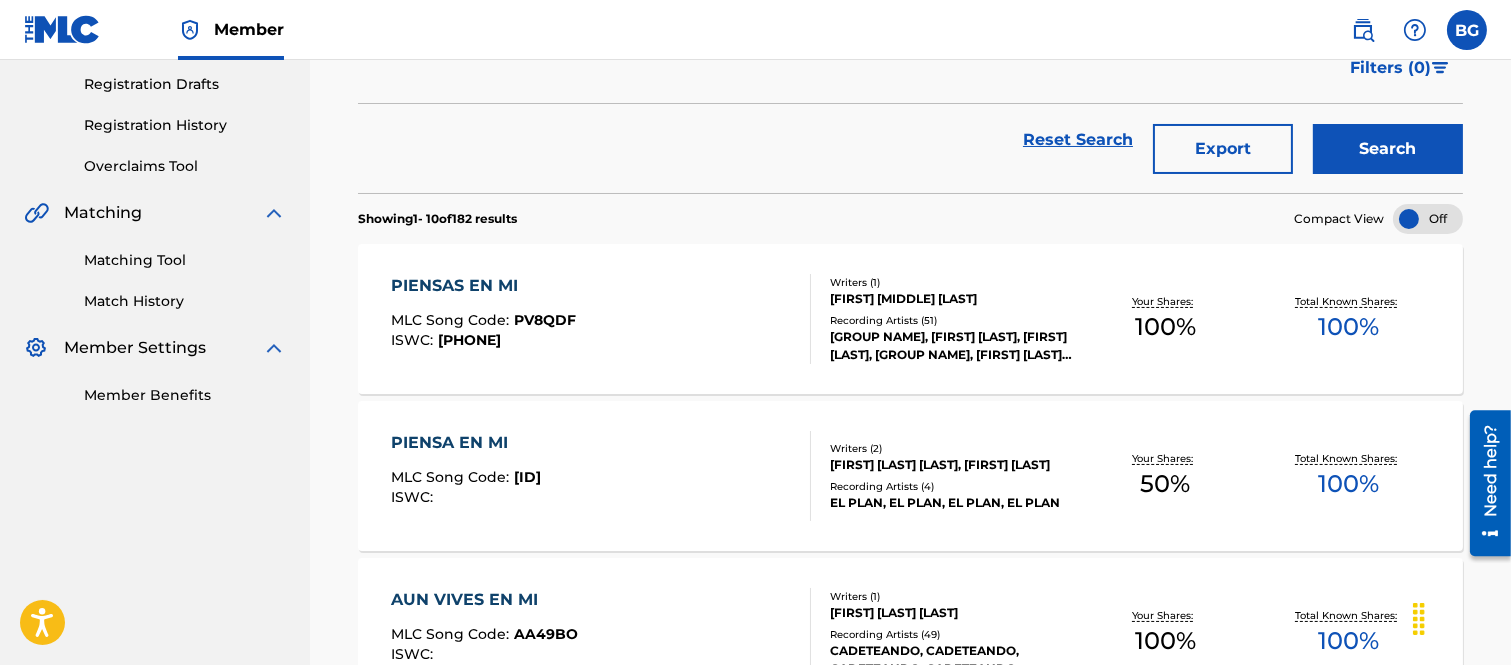 click on "PIENSAS EN MI" at bounding box center [483, 286] 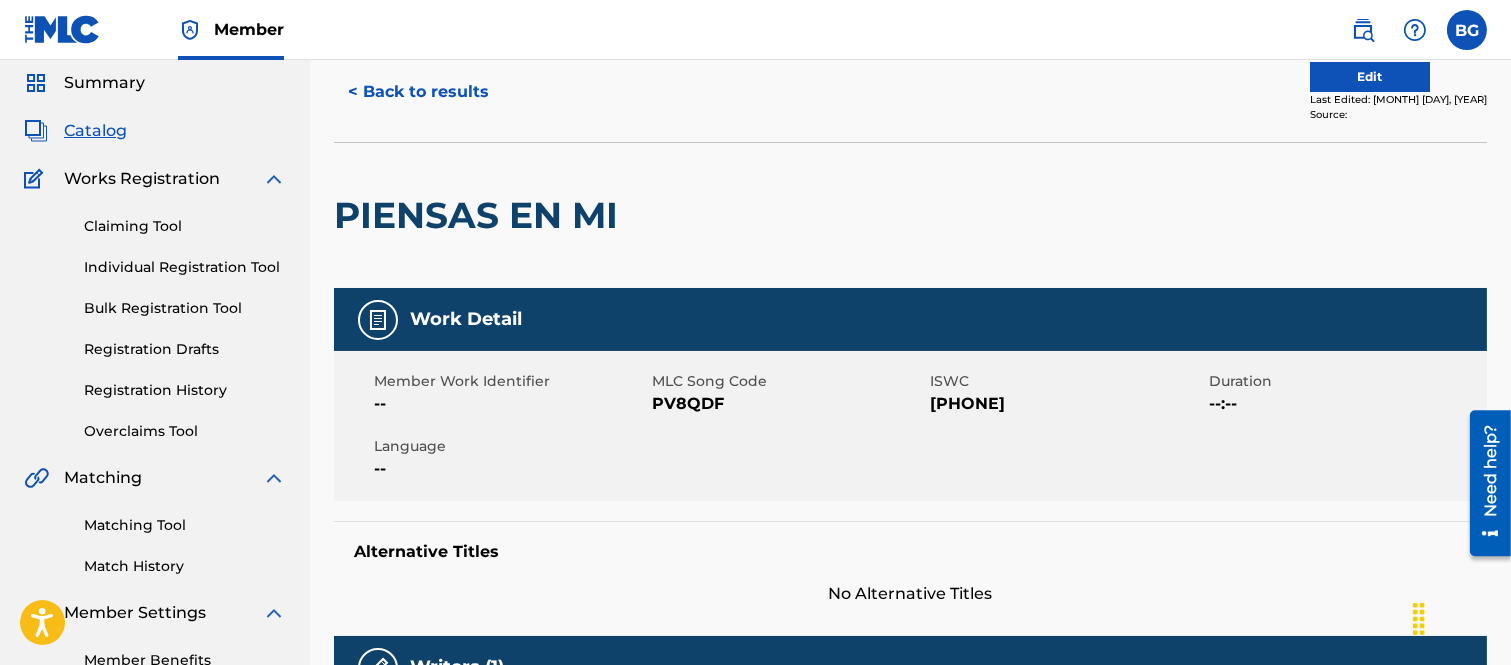 scroll, scrollTop: 0, scrollLeft: 0, axis: both 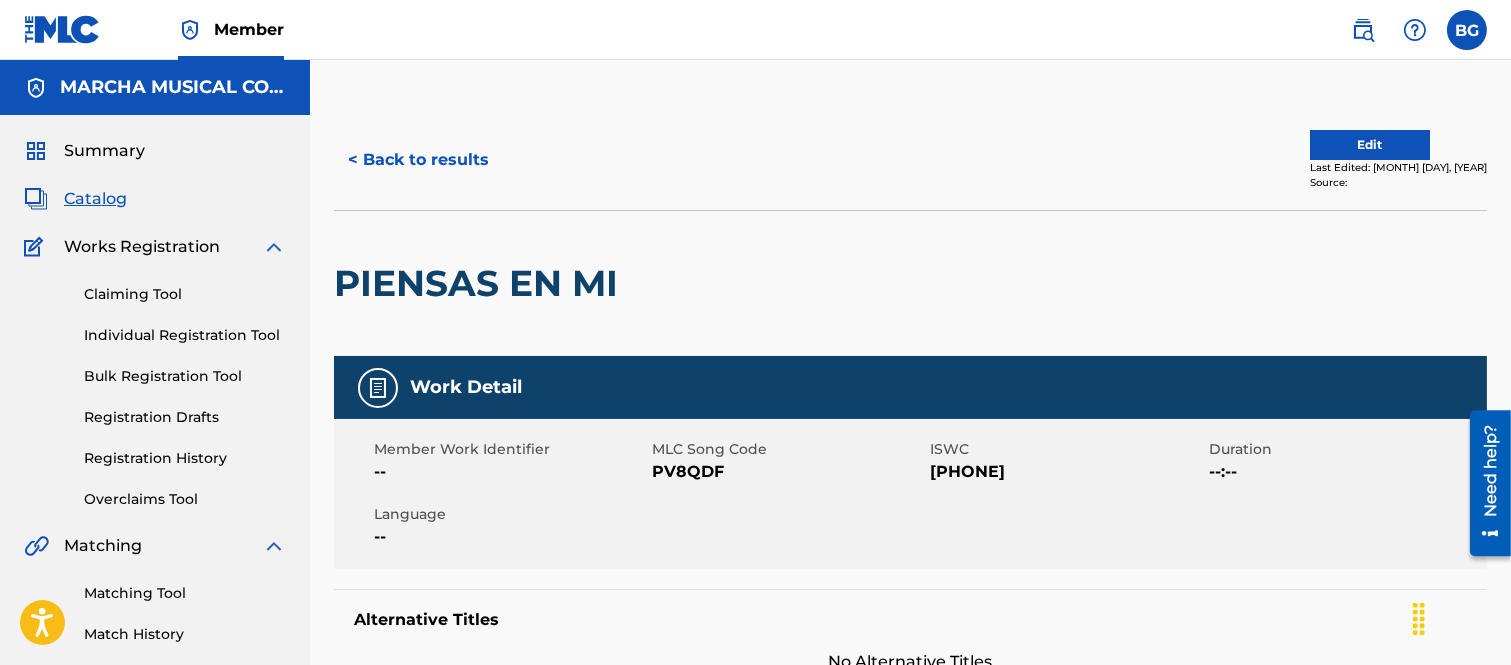 click on "< Back to results" at bounding box center (418, 160) 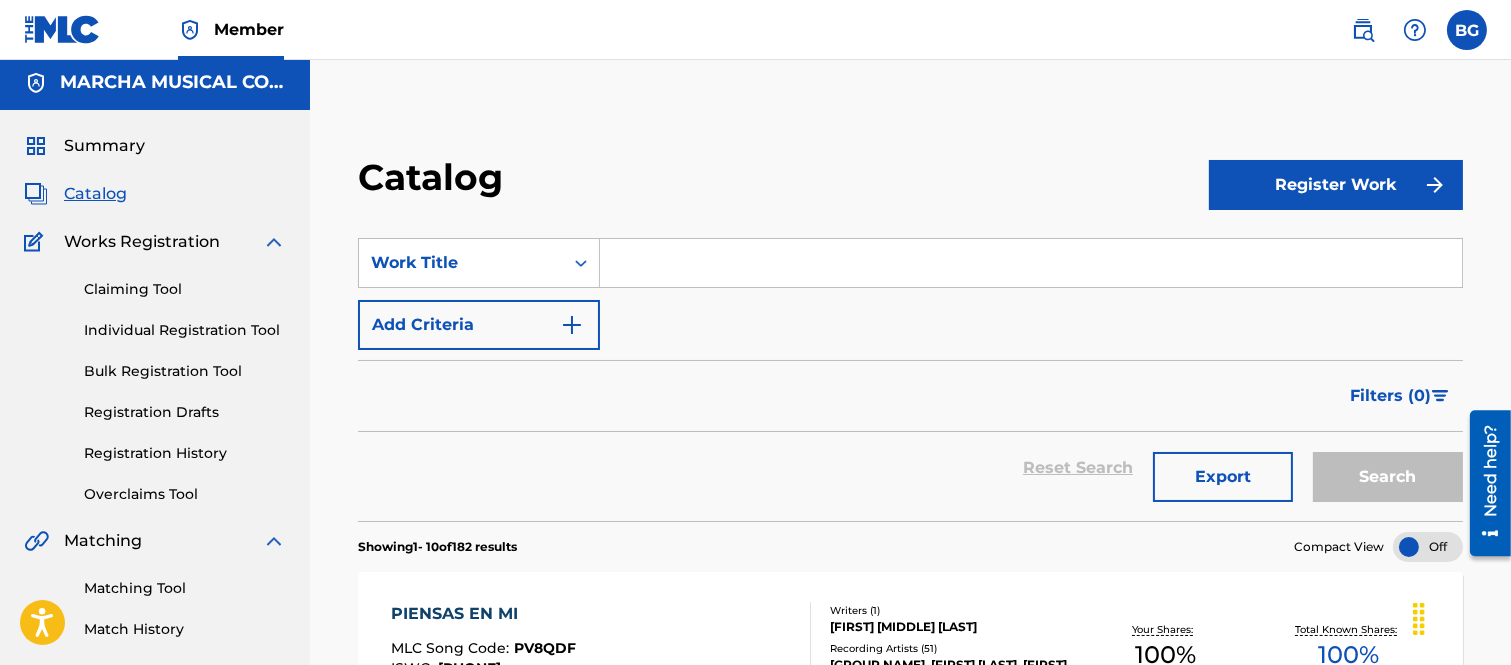scroll, scrollTop: 0, scrollLeft: 0, axis: both 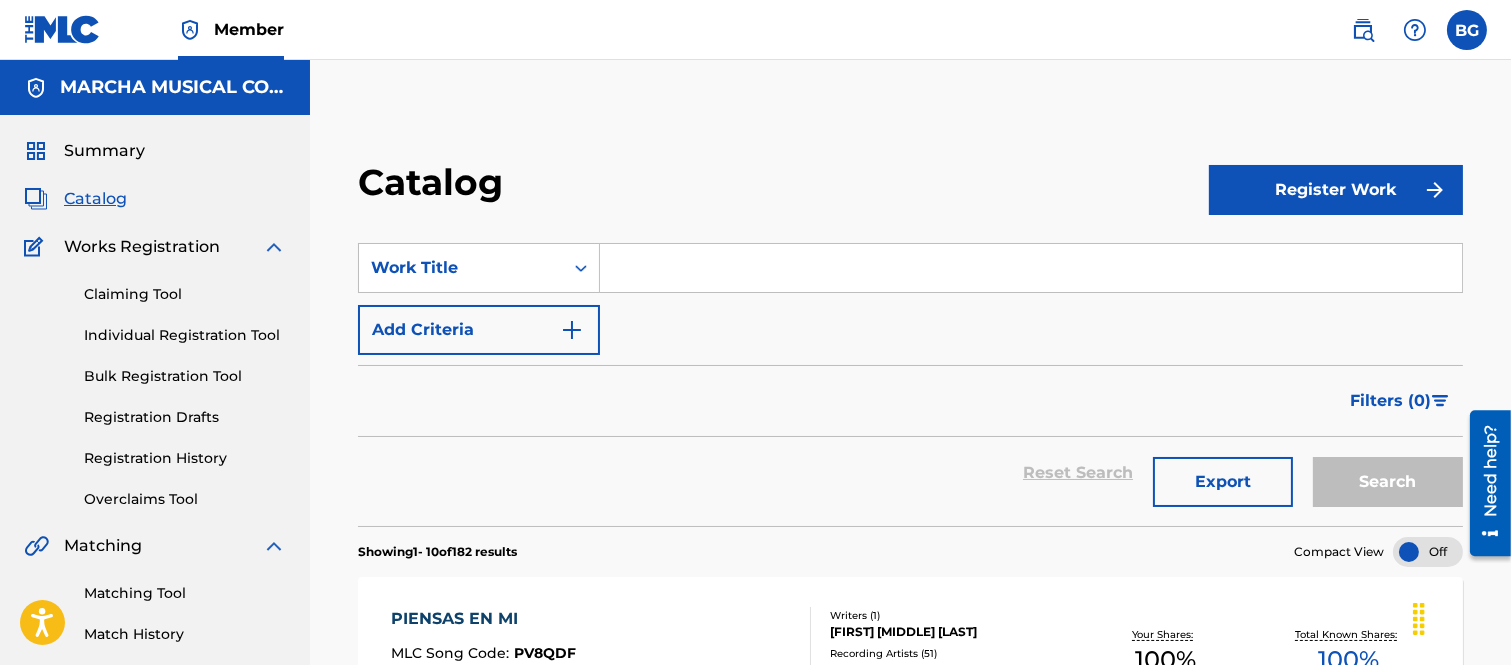 click at bounding box center (1031, 268) 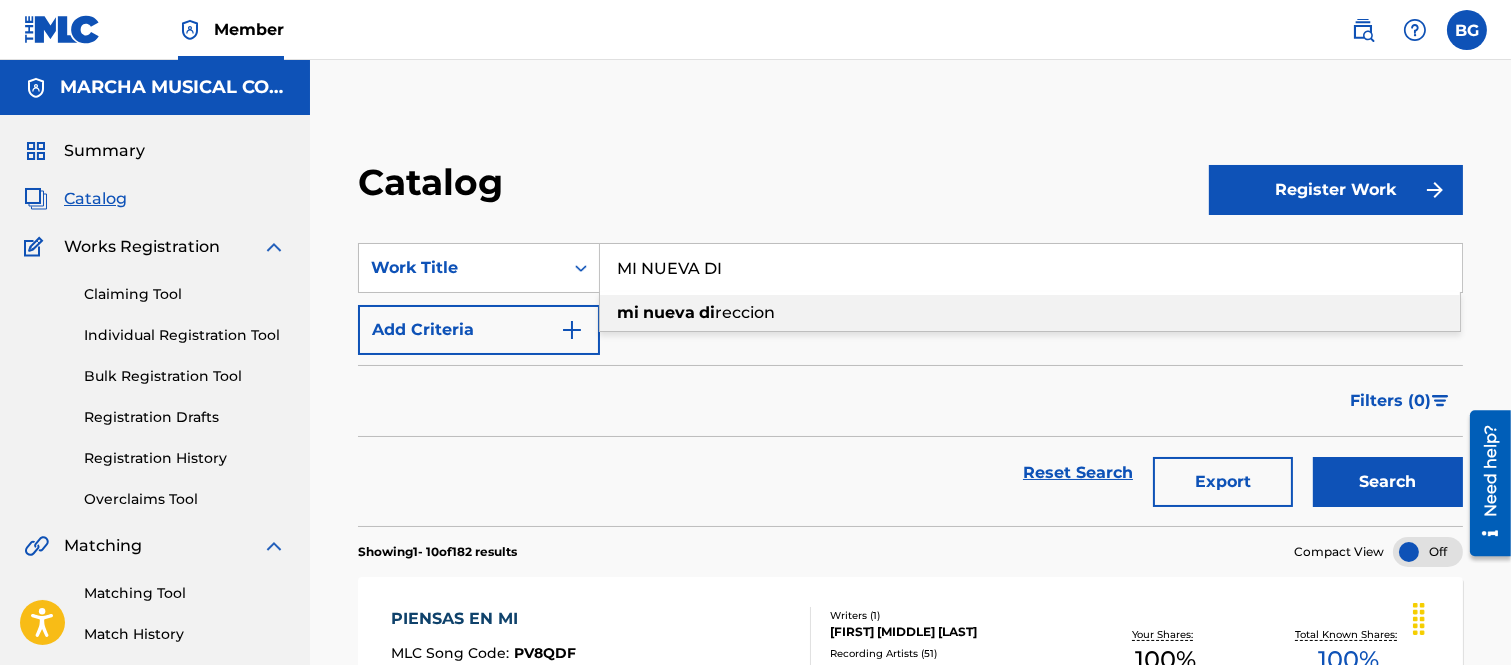 click on "reccion" at bounding box center (745, 312) 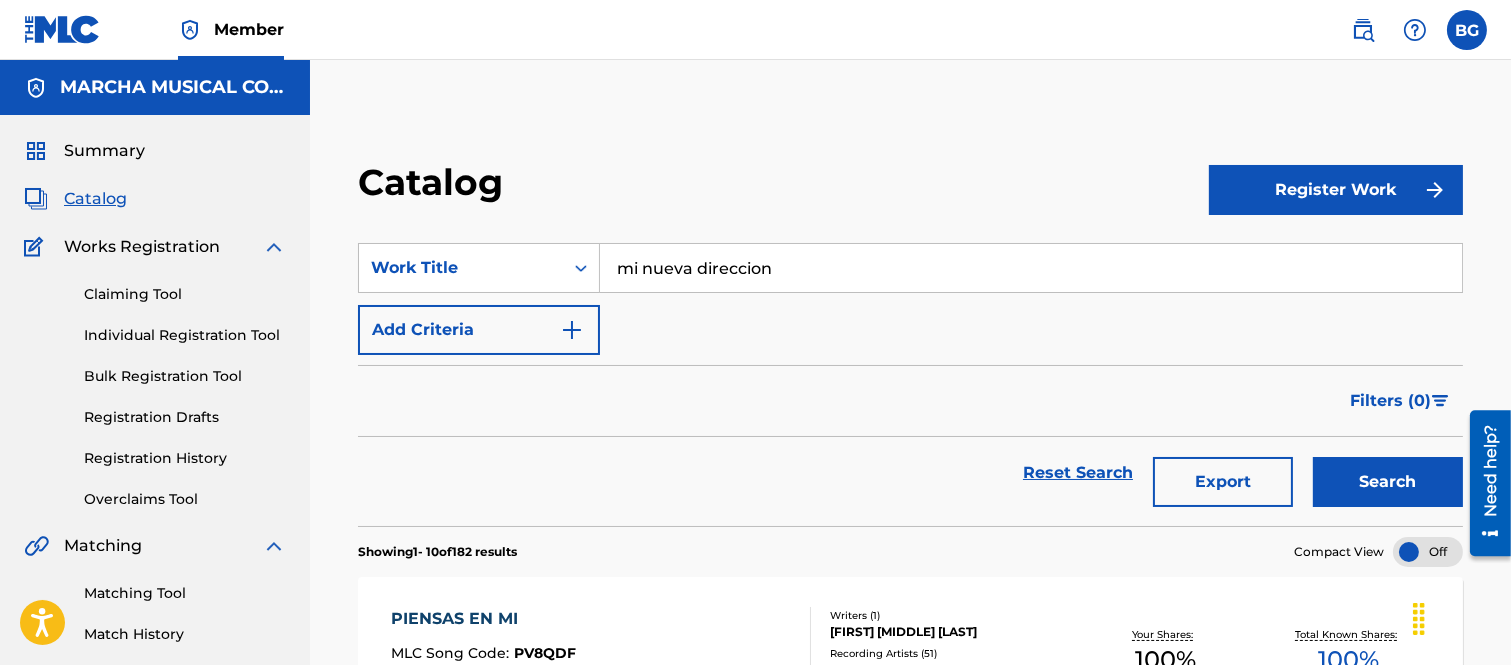 click on "Search" at bounding box center (1388, 482) 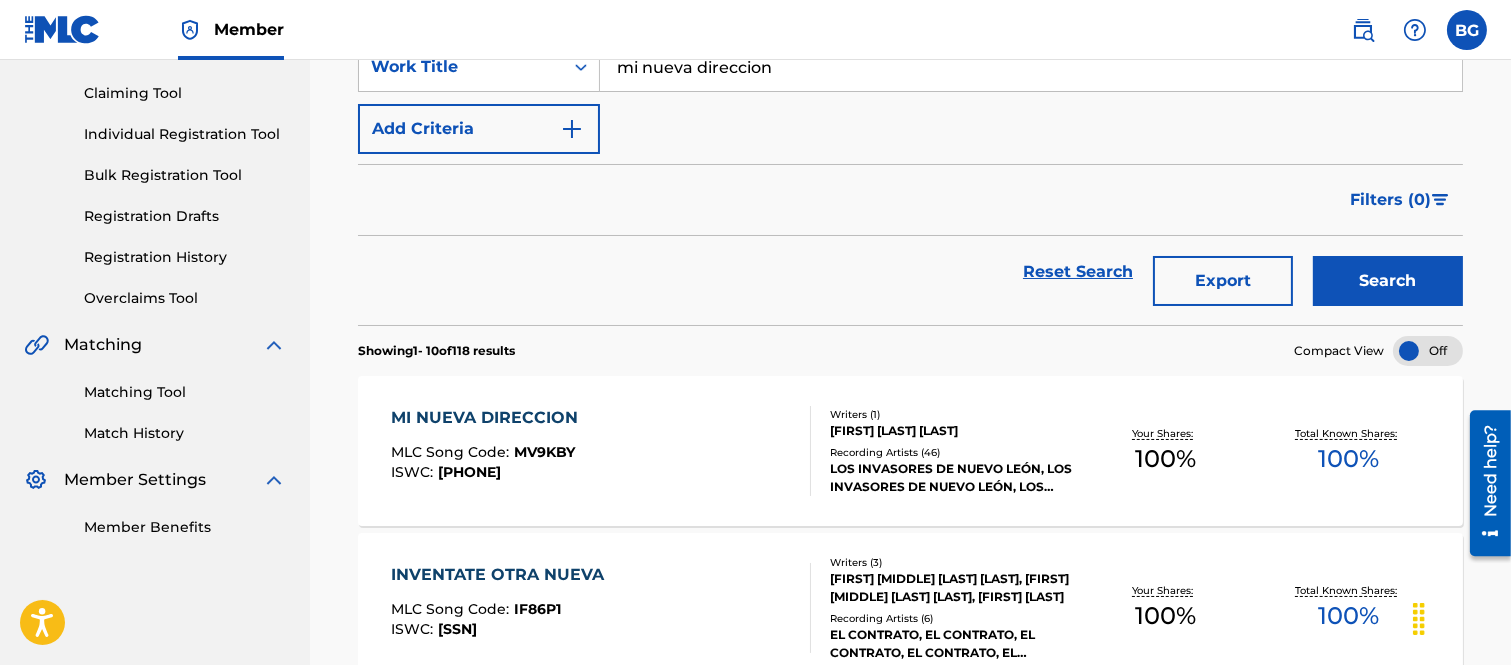 scroll, scrollTop: 222, scrollLeft: 0, axis: vertical 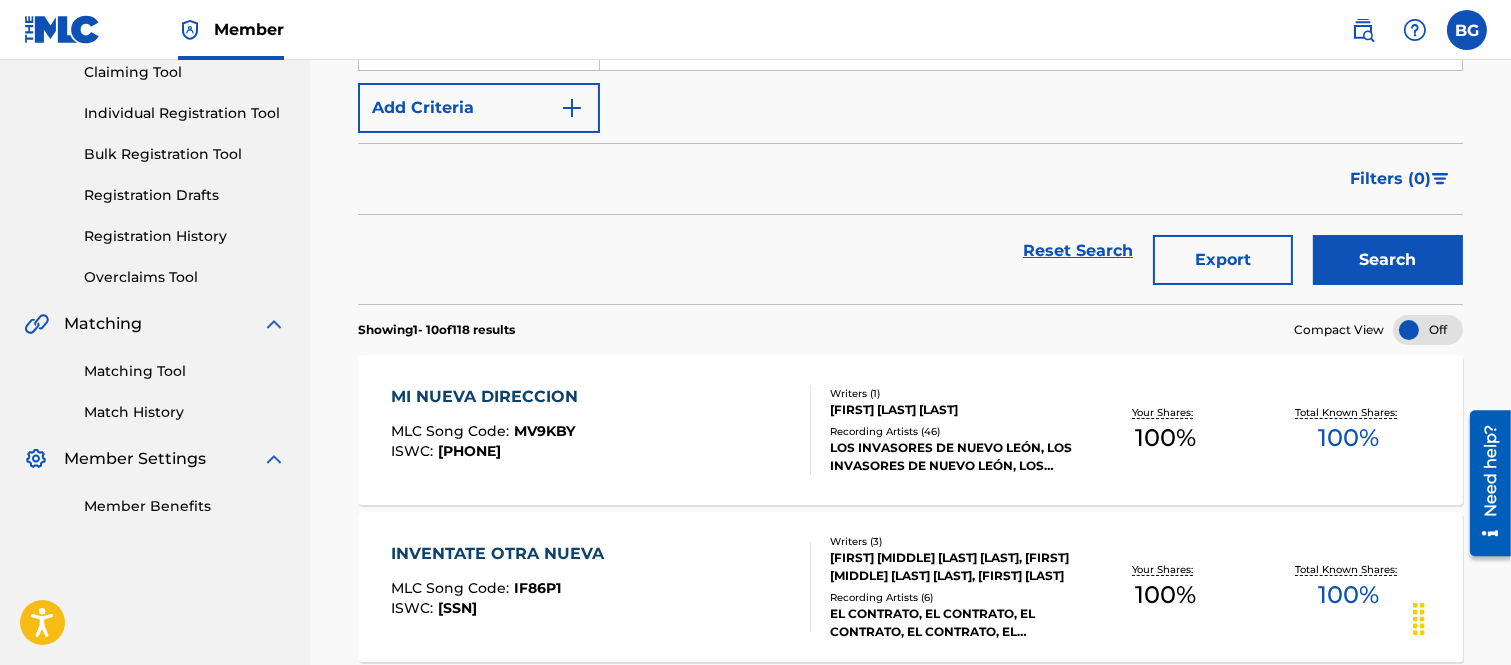 click on "MI NUEVA DIRECCION" at bounding box center [489, 397] 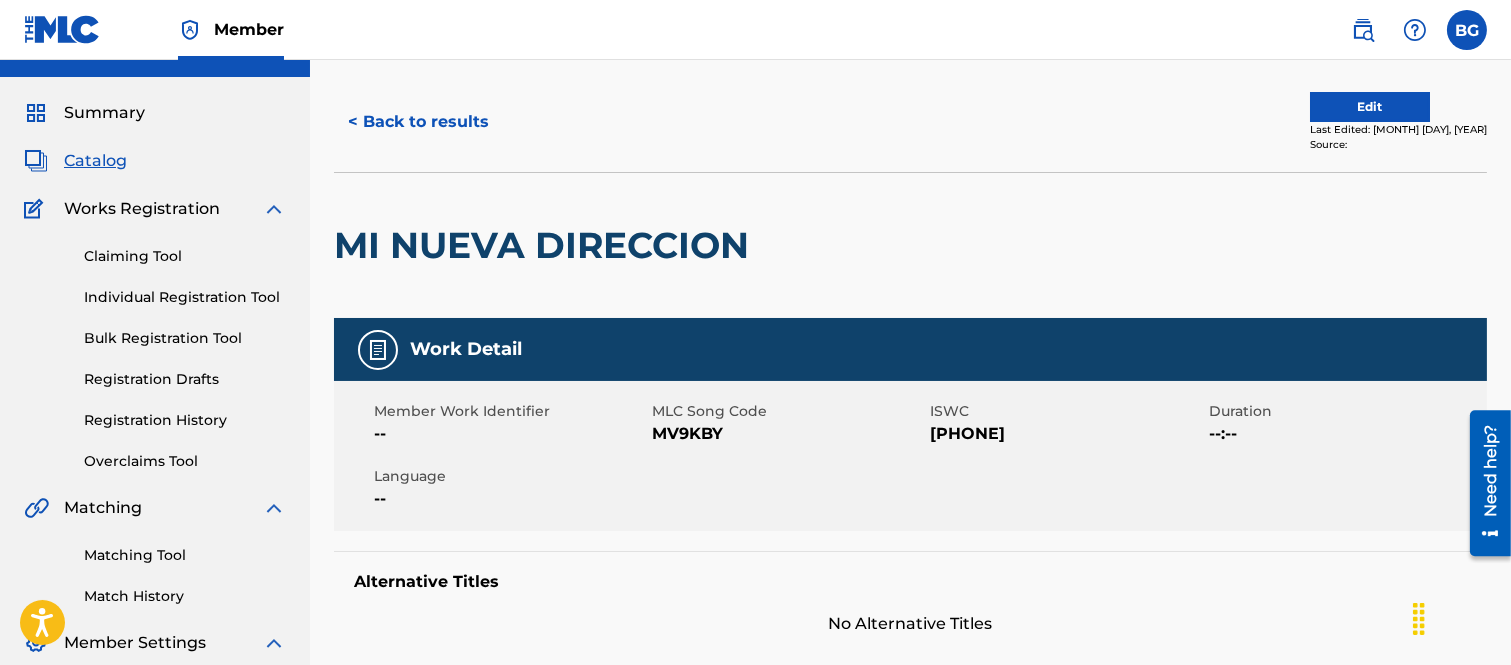 scroll, scrollTop: 0, scrollLeft: 0, axis: both 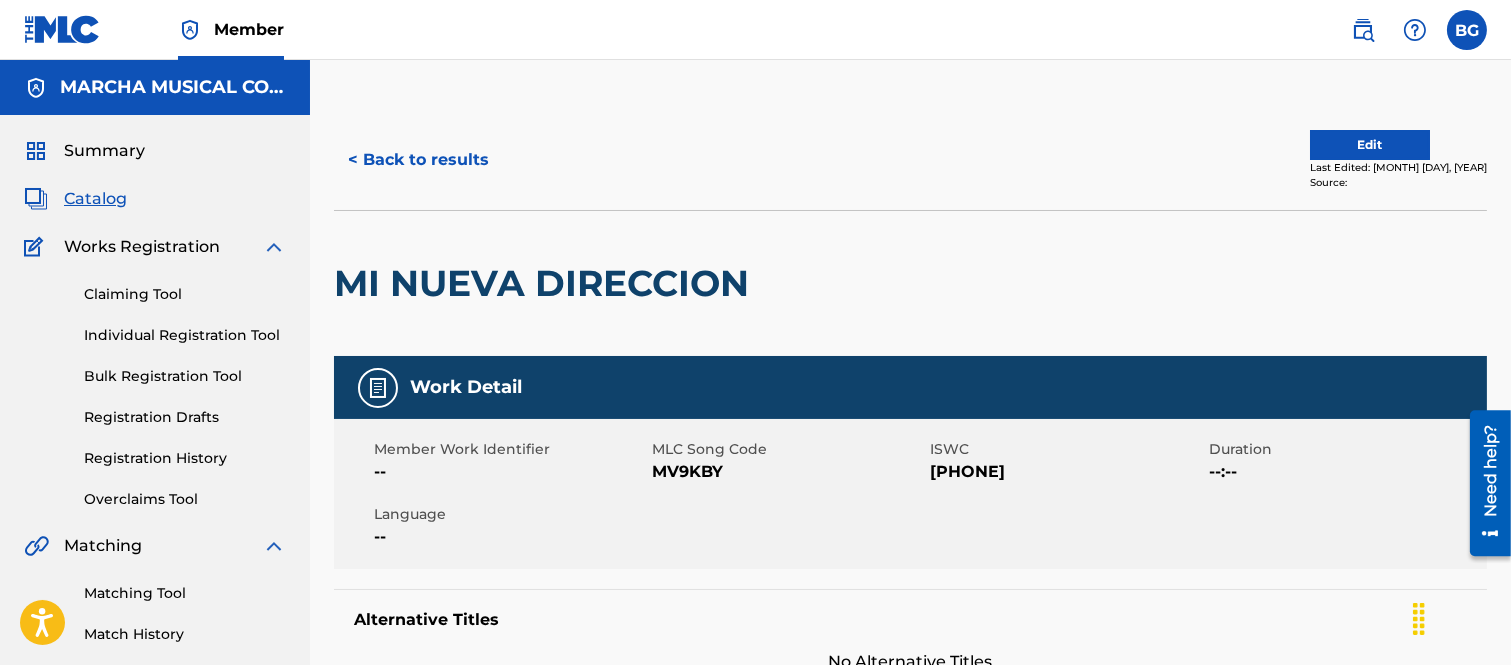 click on "< Back to results" at bounding box center [418, 160] 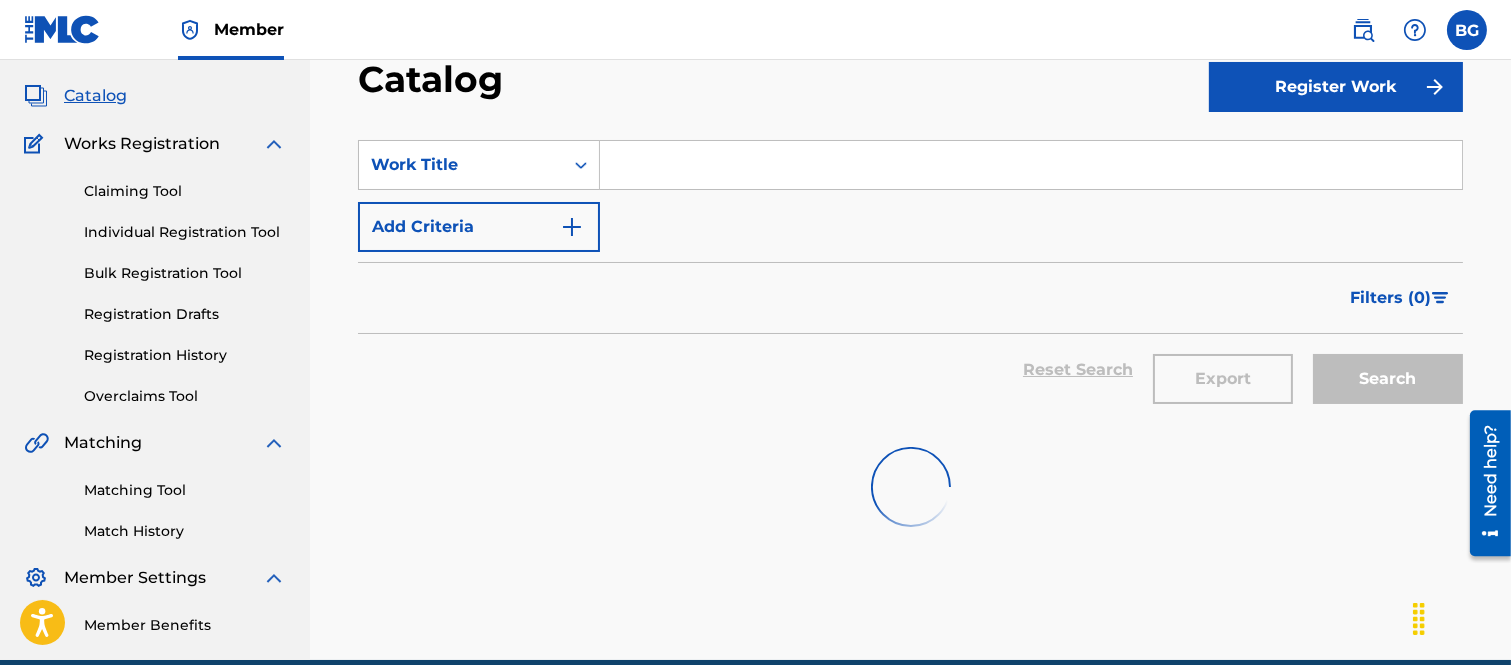 scroll, scrollTop: 0, scrollLeft: 0, axis: both 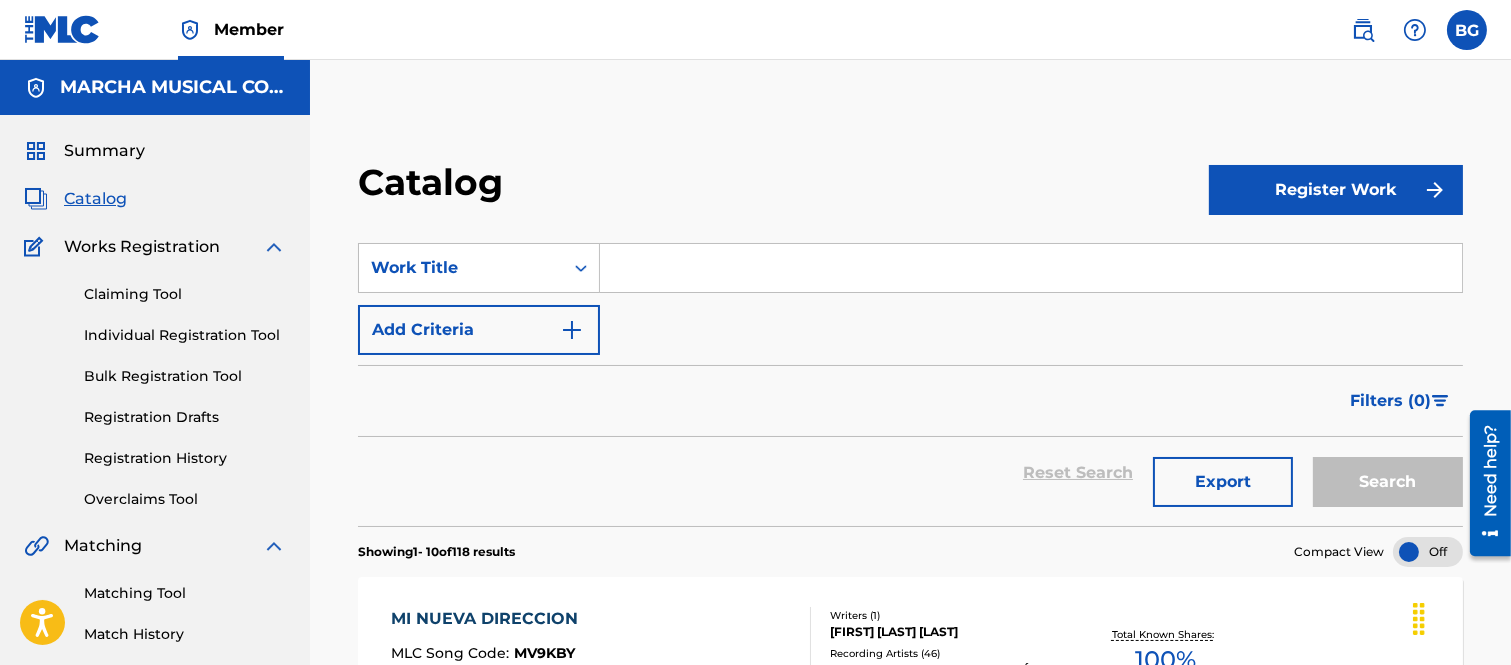click at bounding box center (1031, 268) 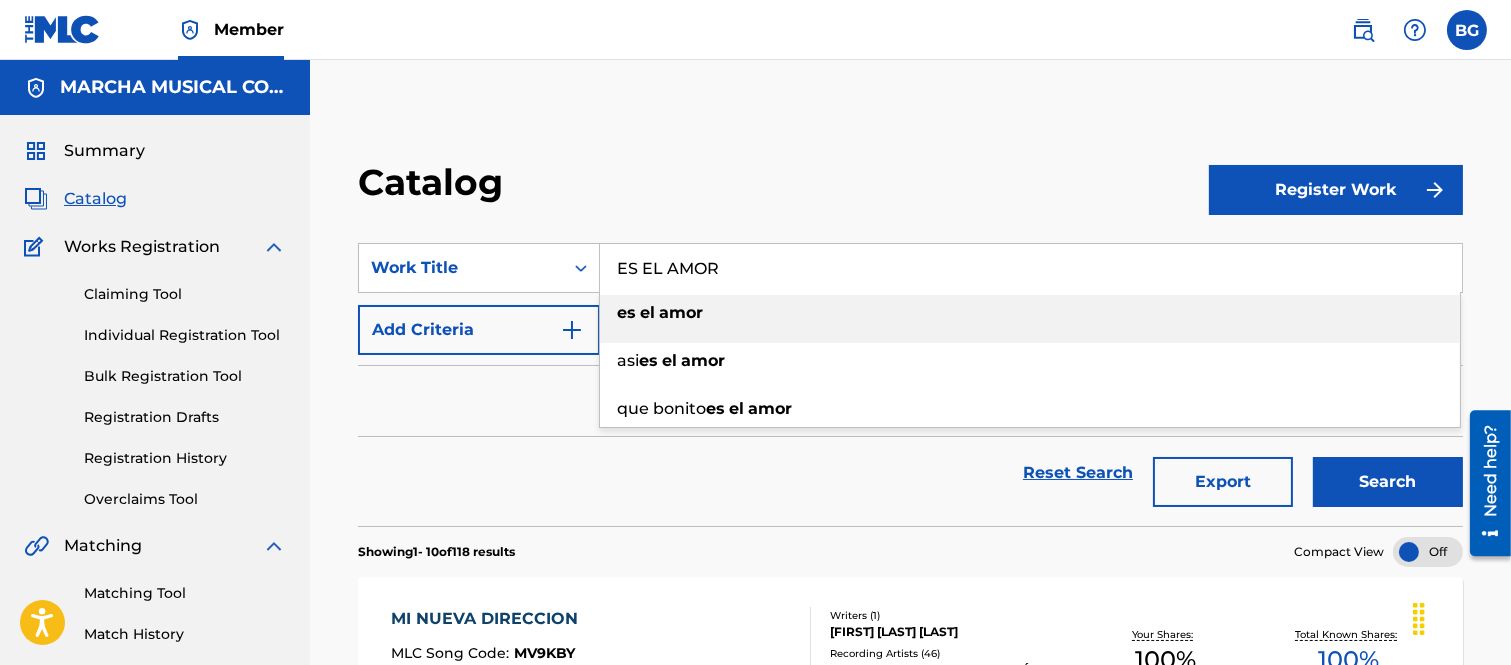 click on "amor" at bounding box center (681, 312) 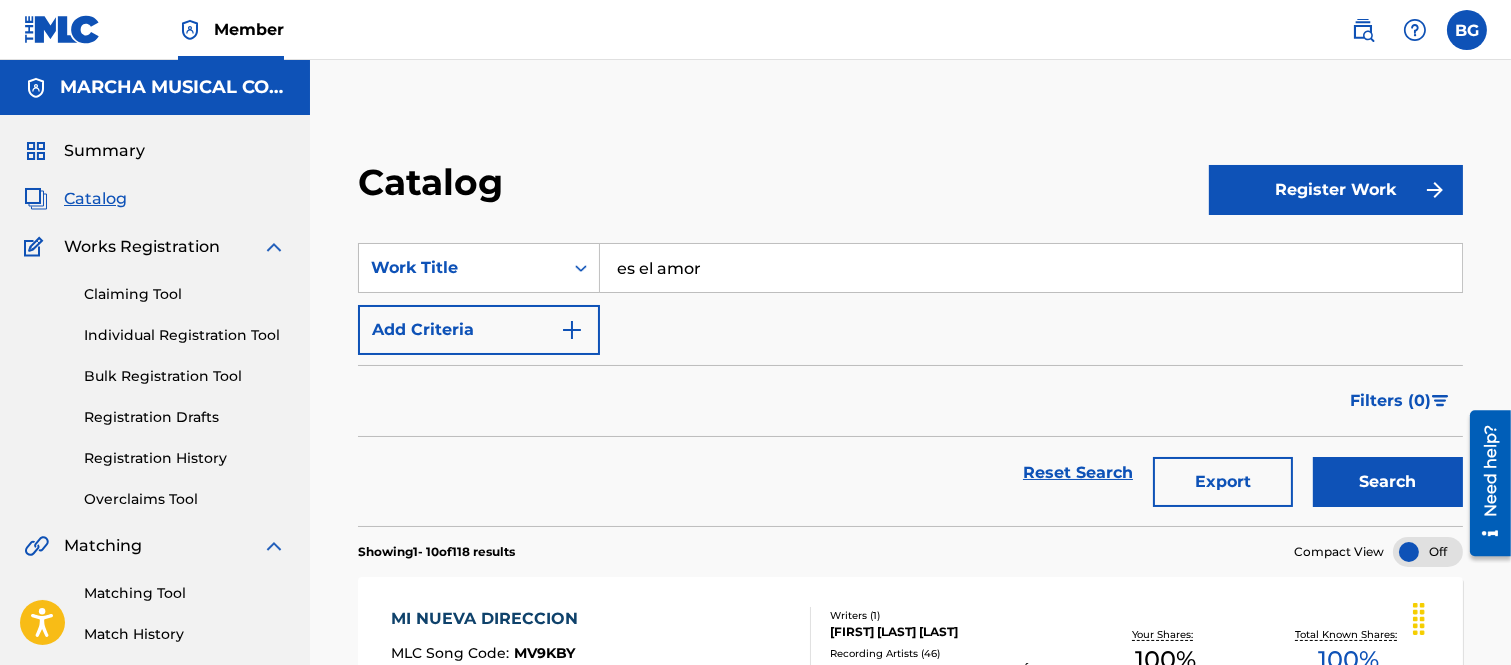 click on "Search" at bounding box center (1388, 482) 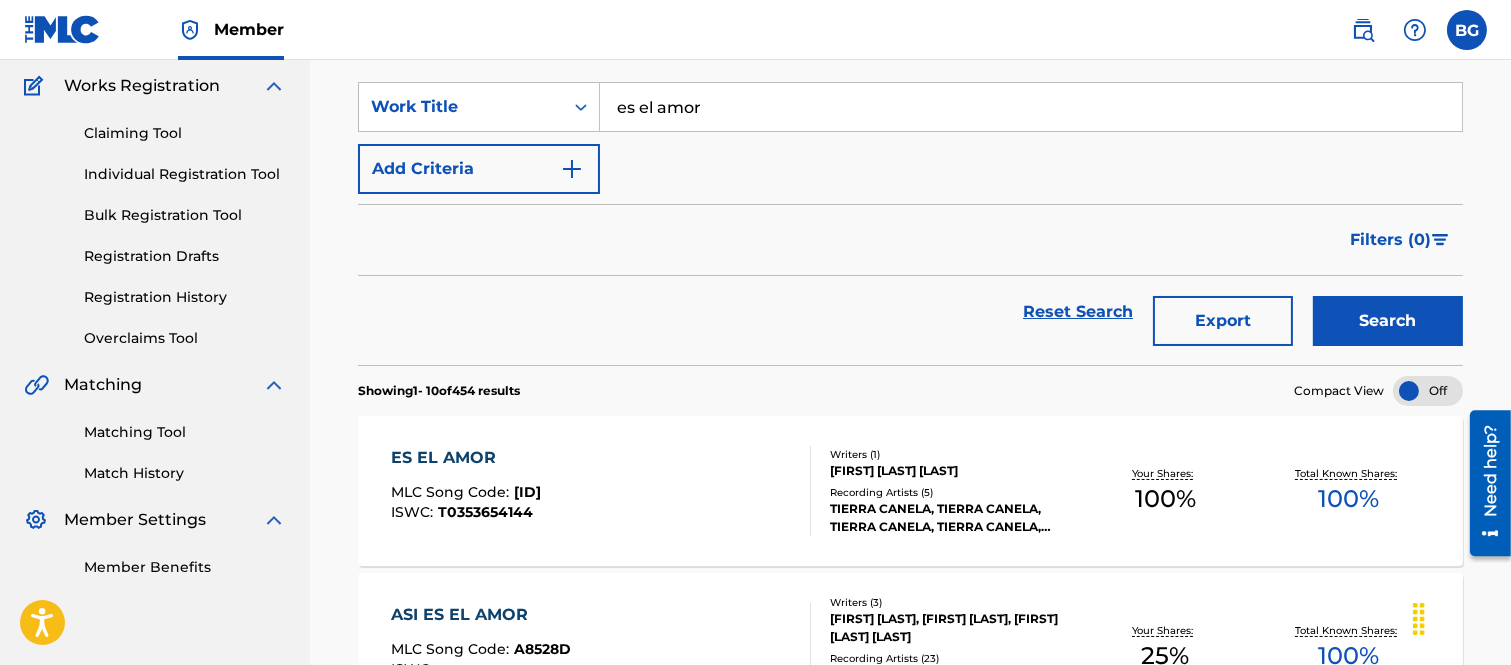 scroll, scrollTop: 222, scrollLeft: 0, axis: vertical 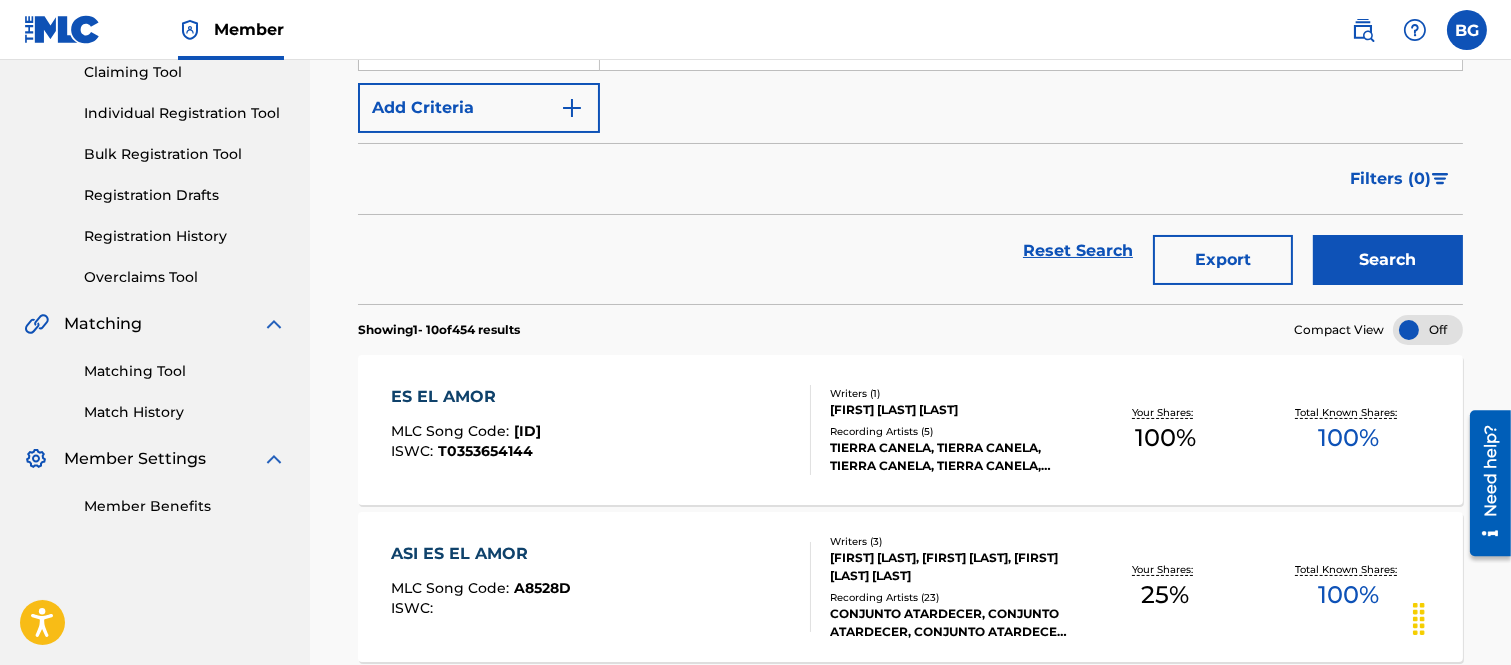 click on "ES EL AMOR" at bounding box center (466, 397) 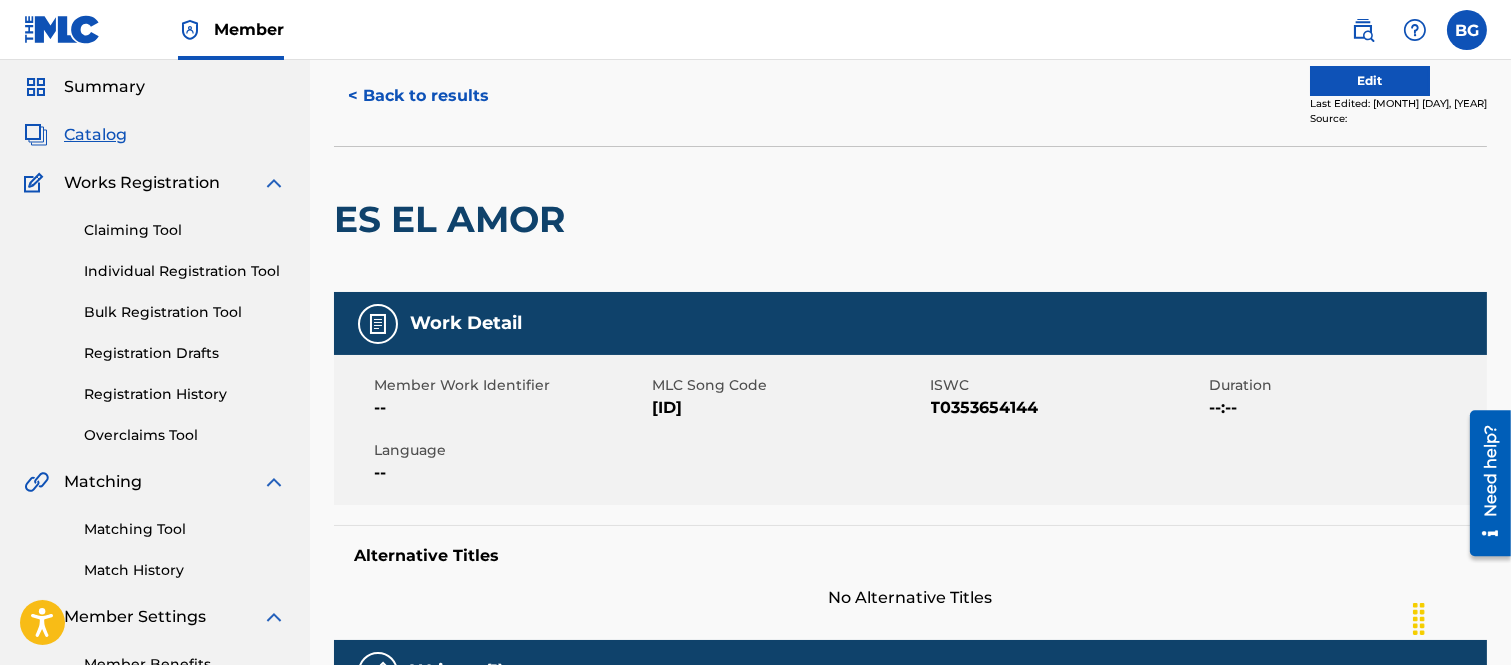 scroll, scrollTop: 62, scrollLeft: 0, axis: vertical 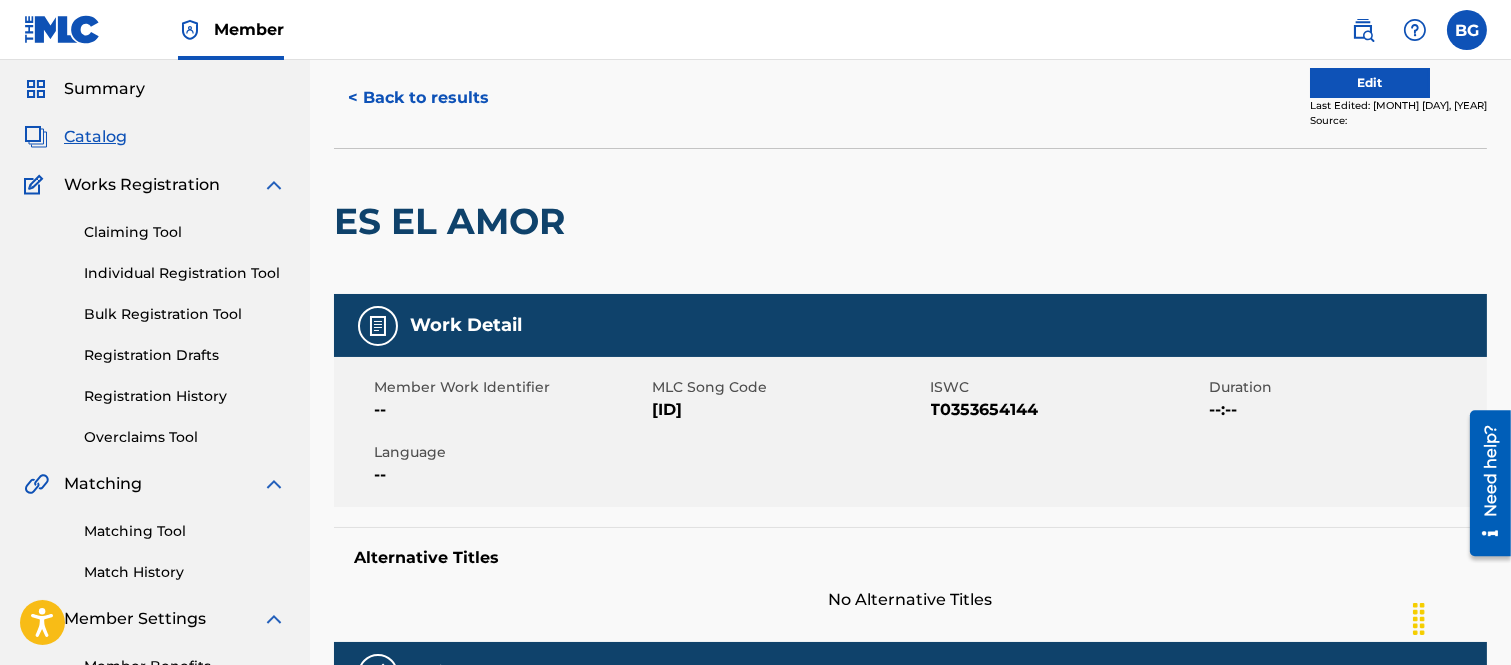 click on "< Back to results" at bounding box center (418, 98) 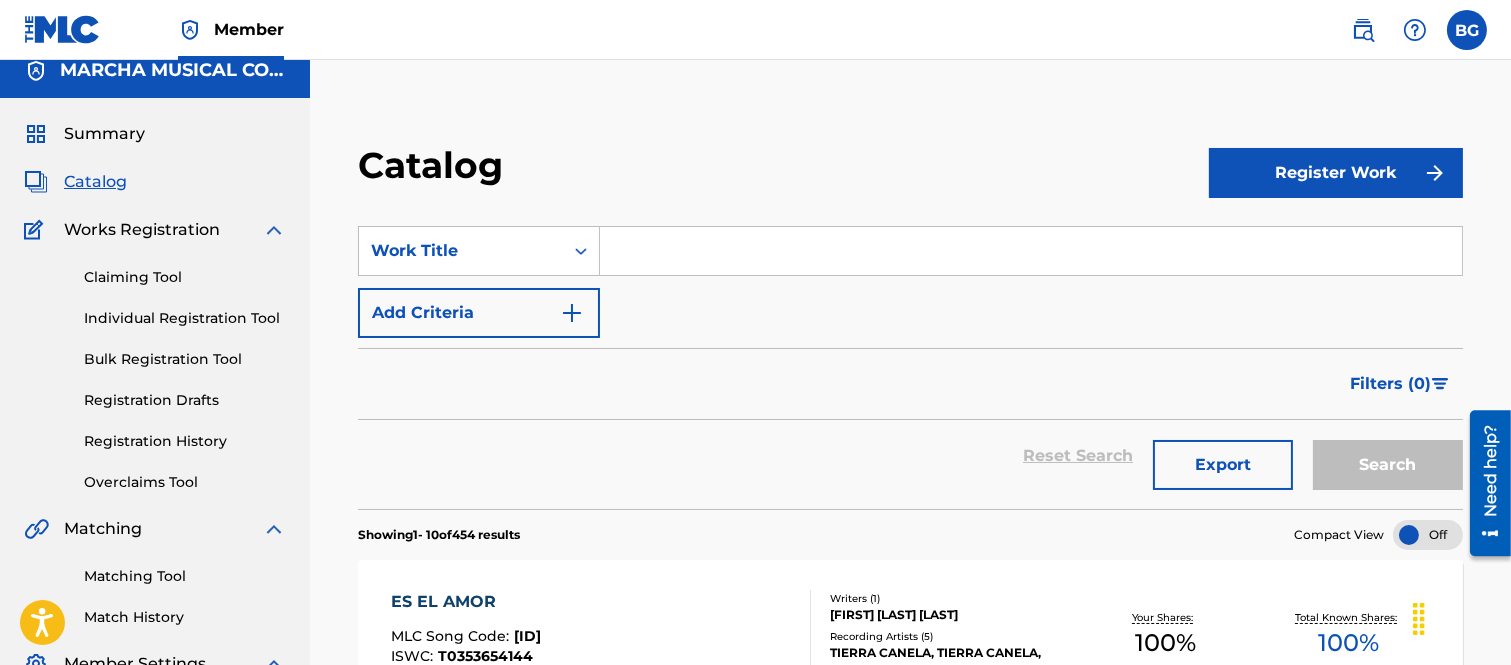 scroll, scrollTop: 0, scrollLeft: 0, axis: both 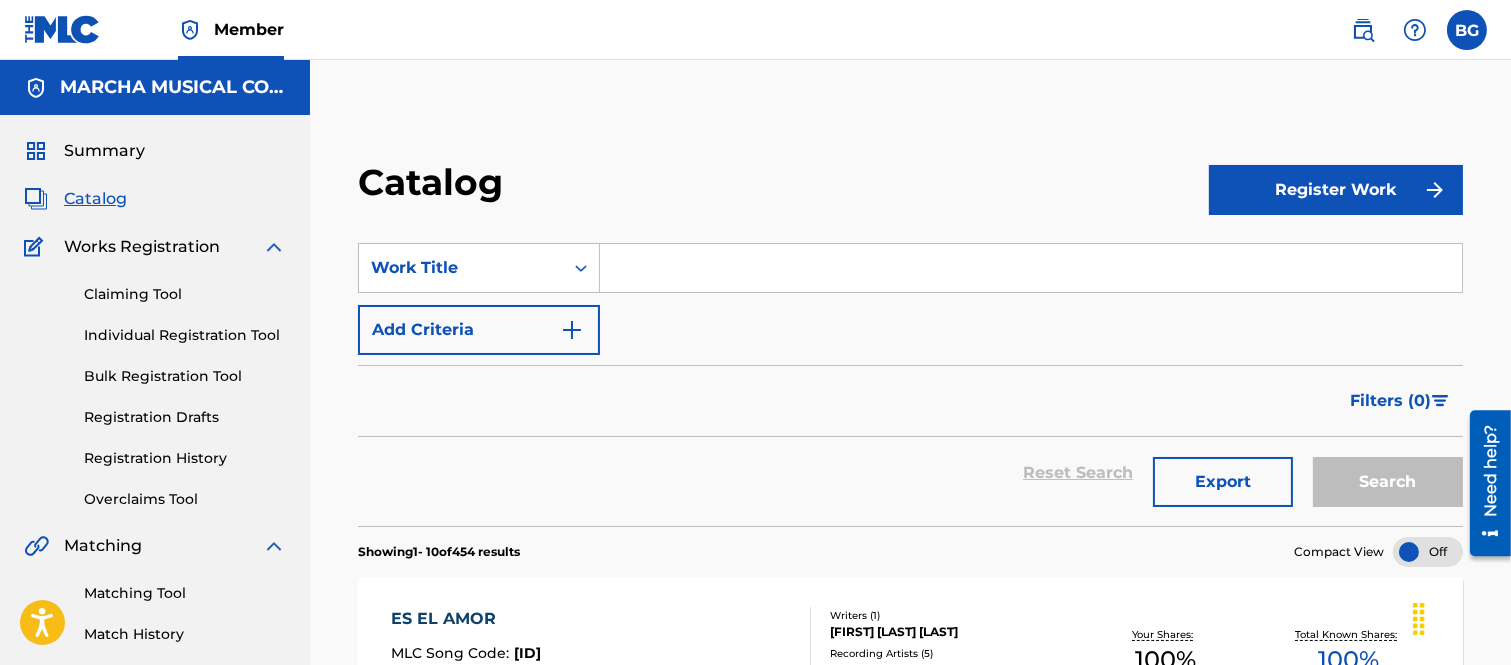 click at bounding box center (1031, 268) 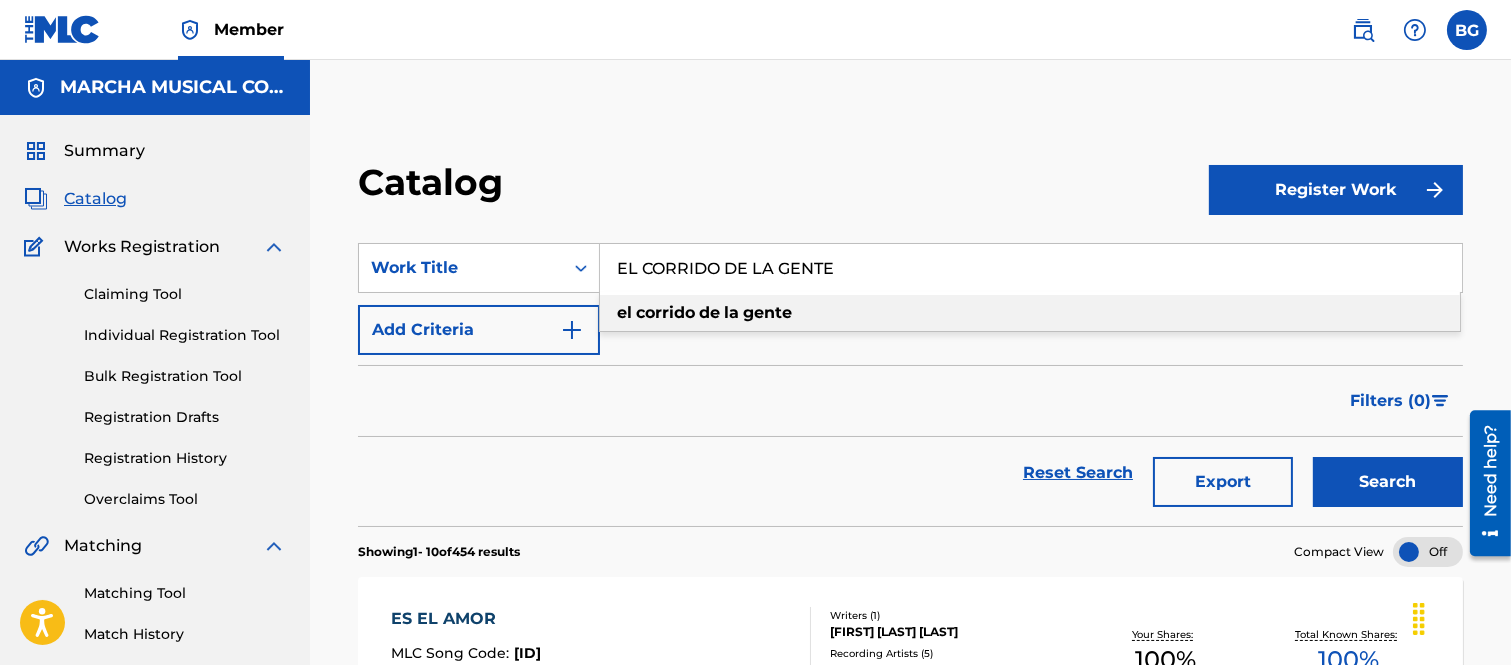 click on "corrido" at bounding box center [665, 312] 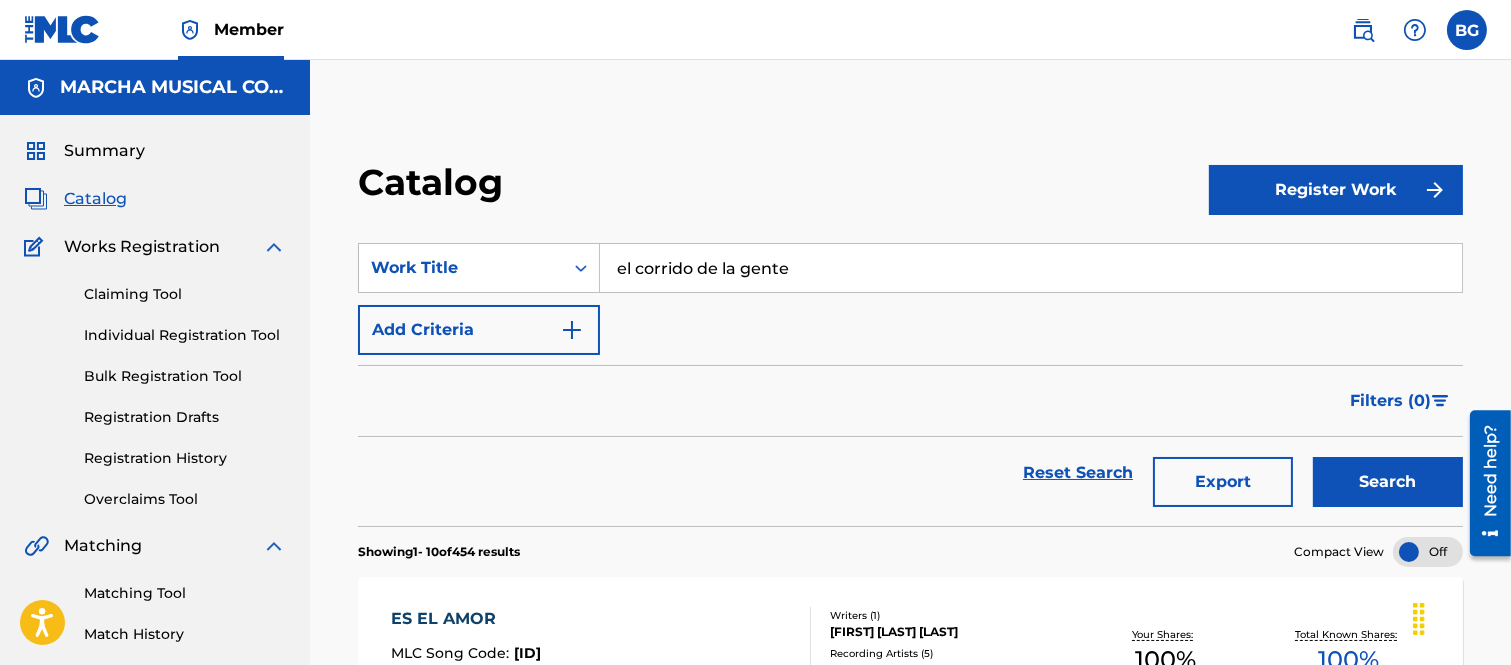 click on "Search" at bounding box center (1388, 482) 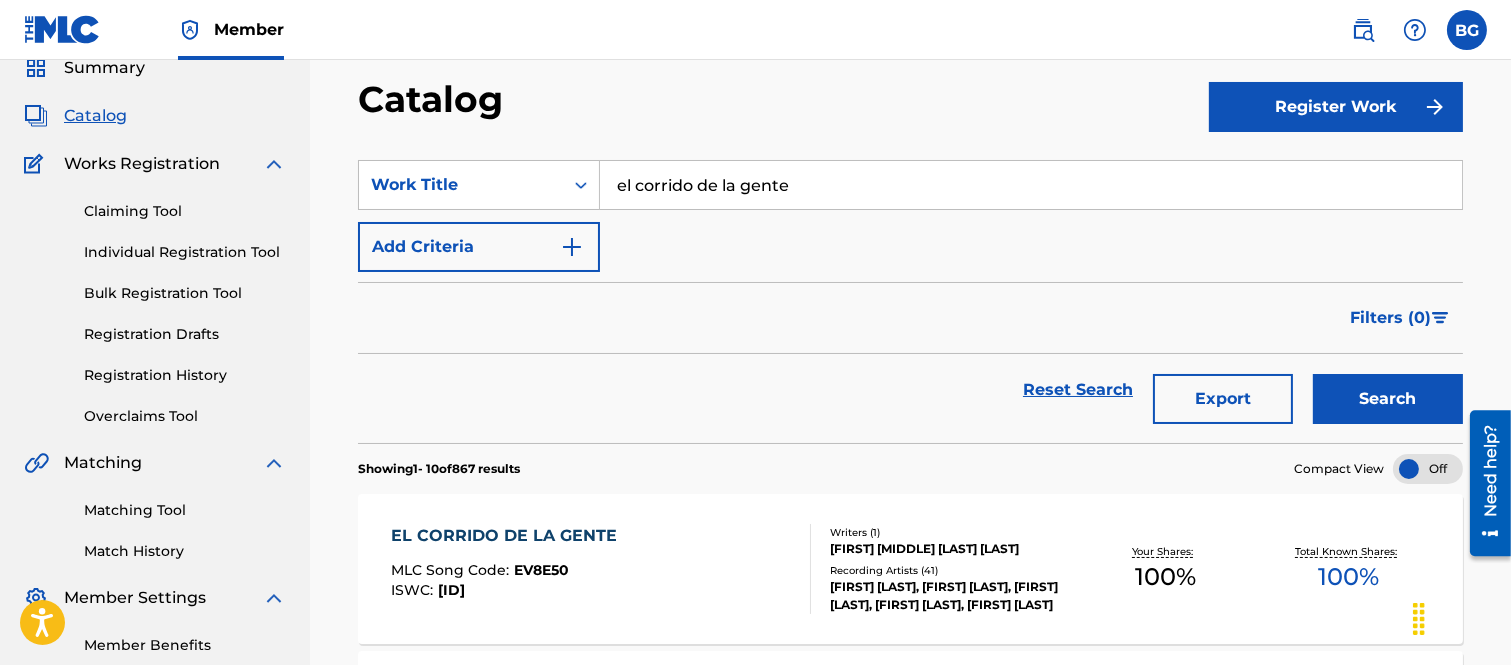 scroll, scrollTop: 222, scrollLeft: 0, axis: vertical 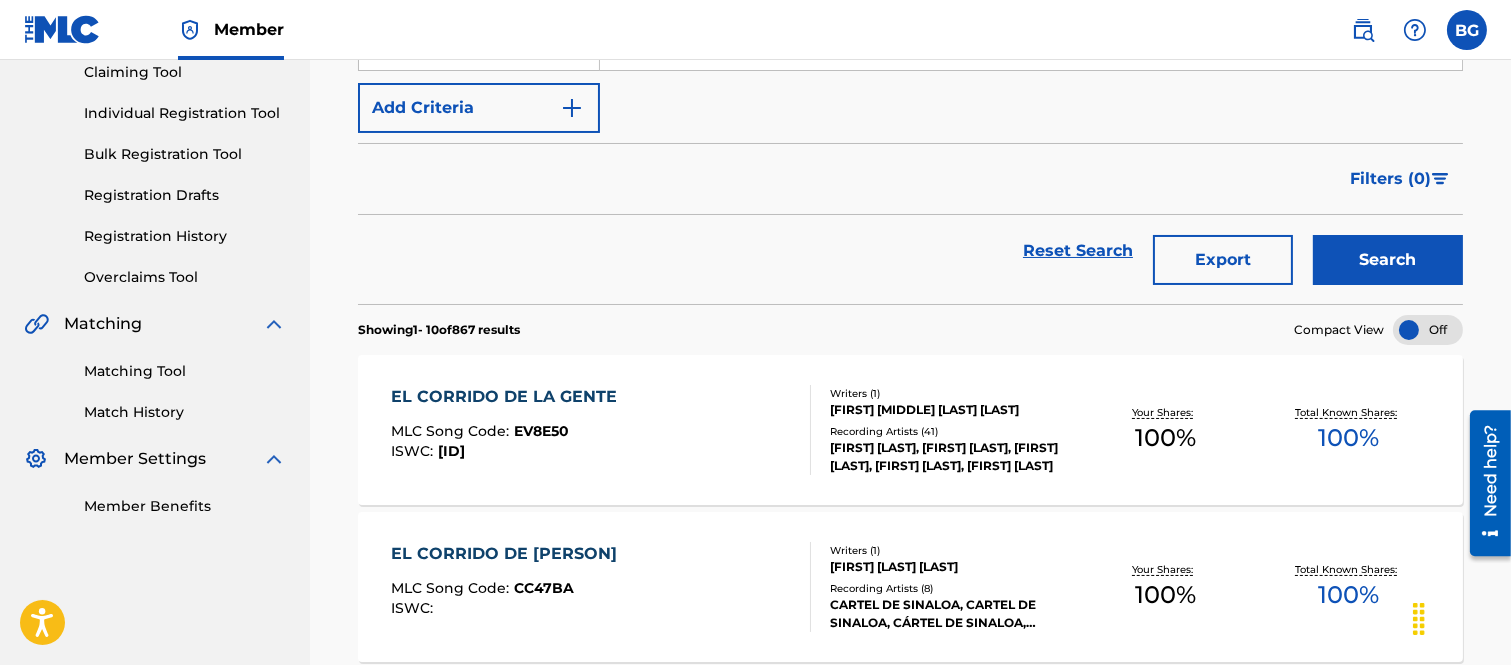 click on "EL CORRIDO DE LA GENTE" at bounding box center [509, 397] 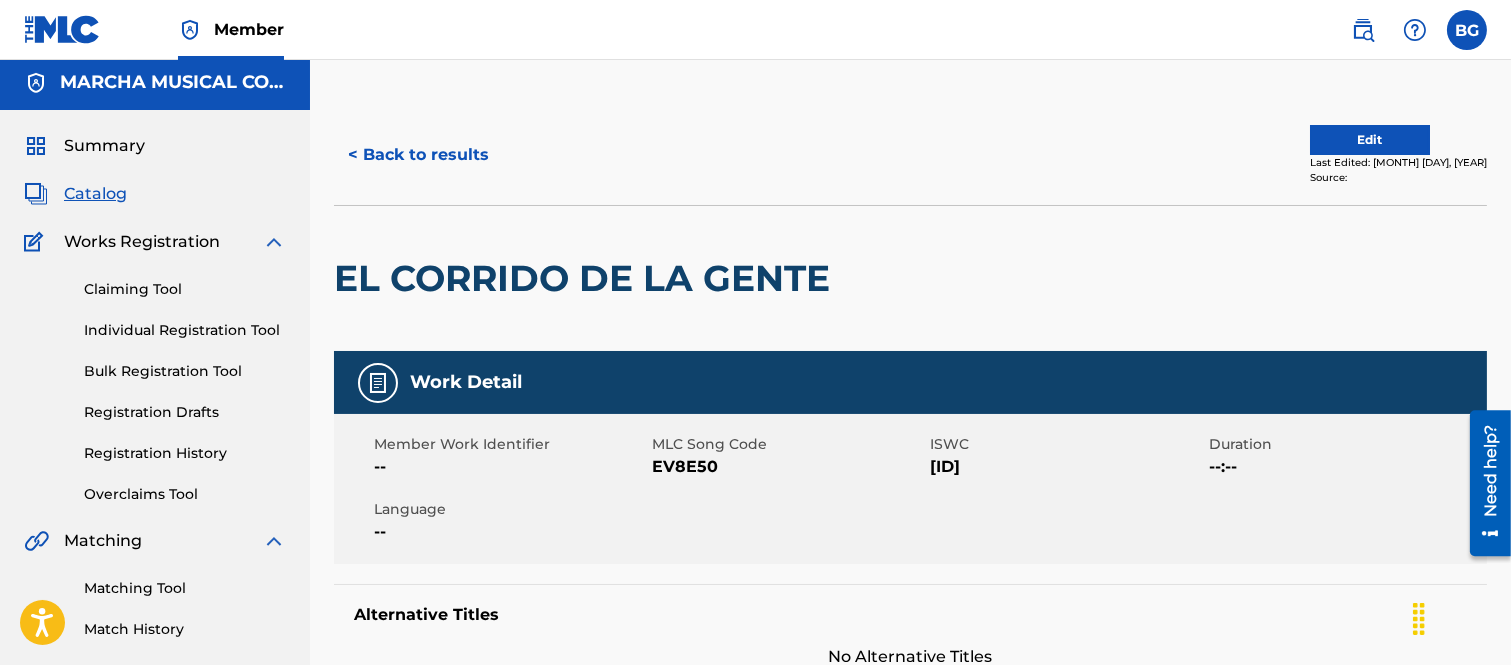 scroll, scrollTop: 0, scrollLeft: 0, axis: both 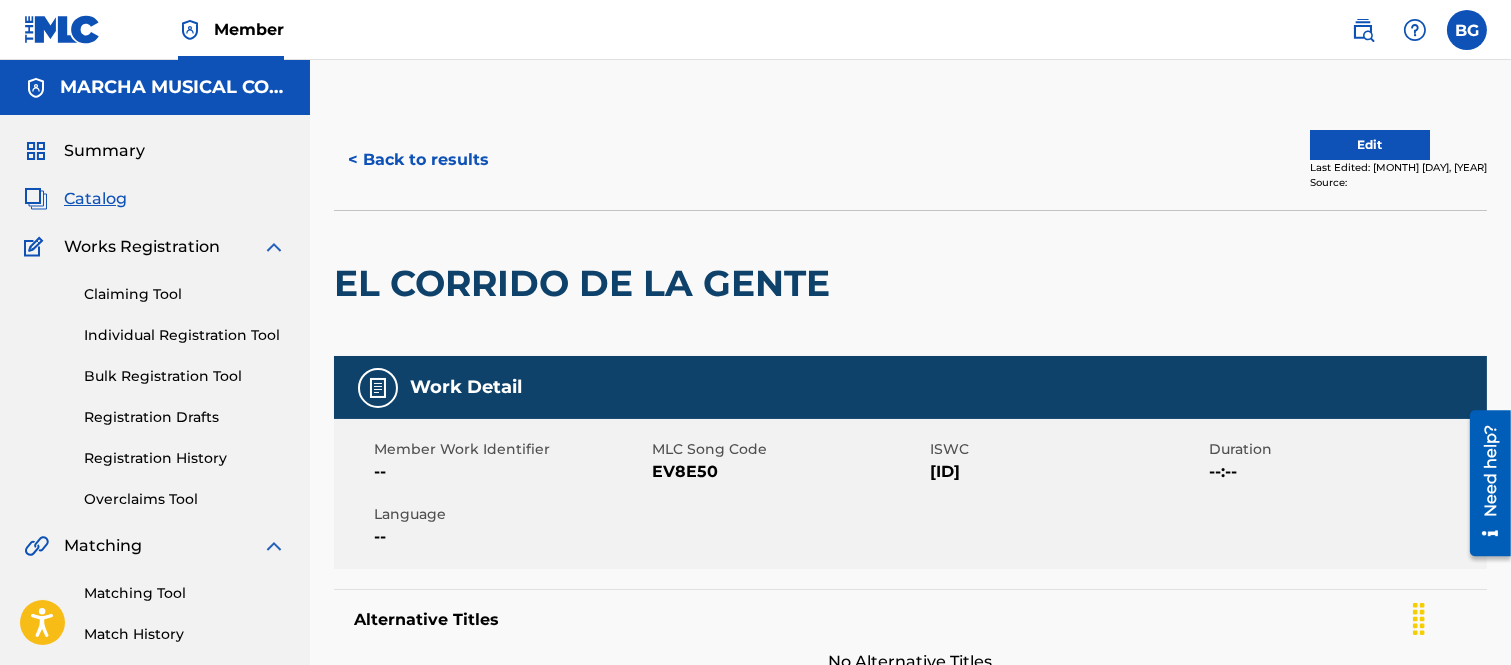 click on "< Back to results" at bounding box center (418, 160) 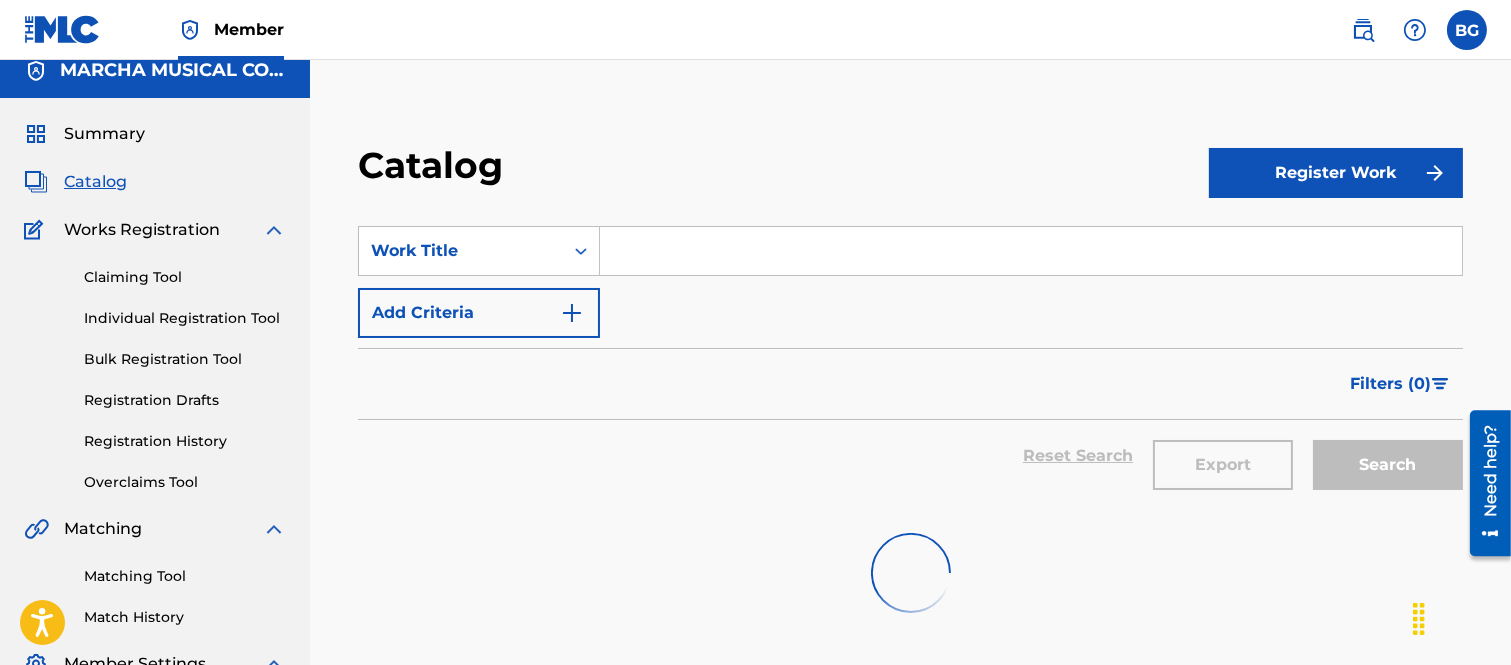 scroll, scrollTop: 0, scrollLeft: 0, axis: both 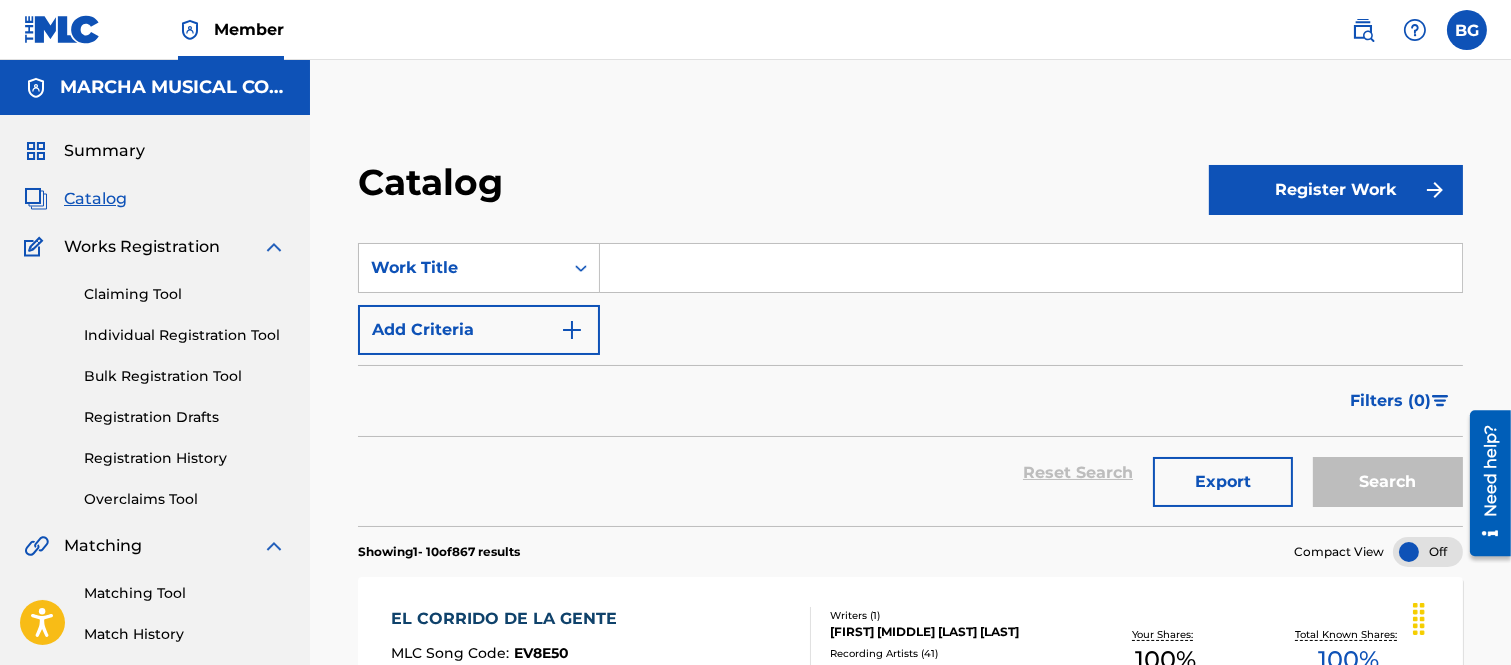 click at bounding box center (1031, 268) 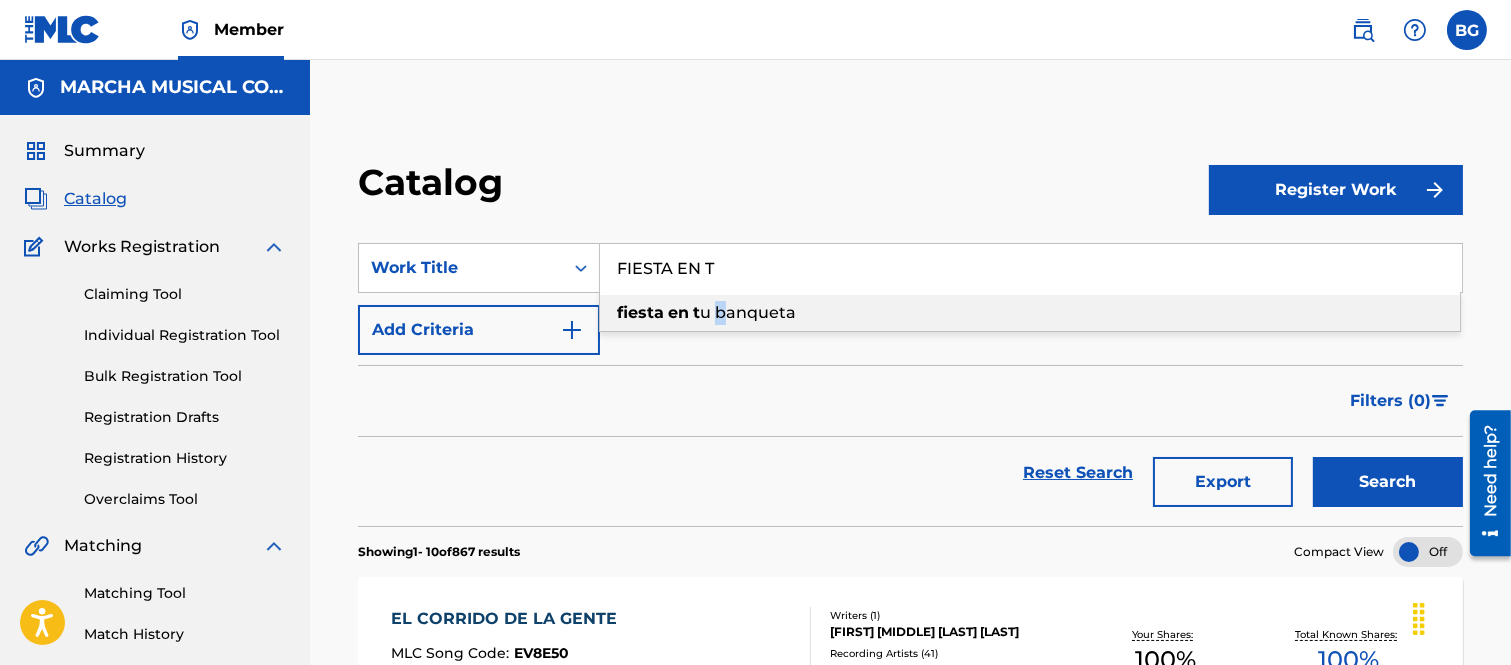 click on "fiesta   en   t u banqueta" at bounding box center (1030, 313) 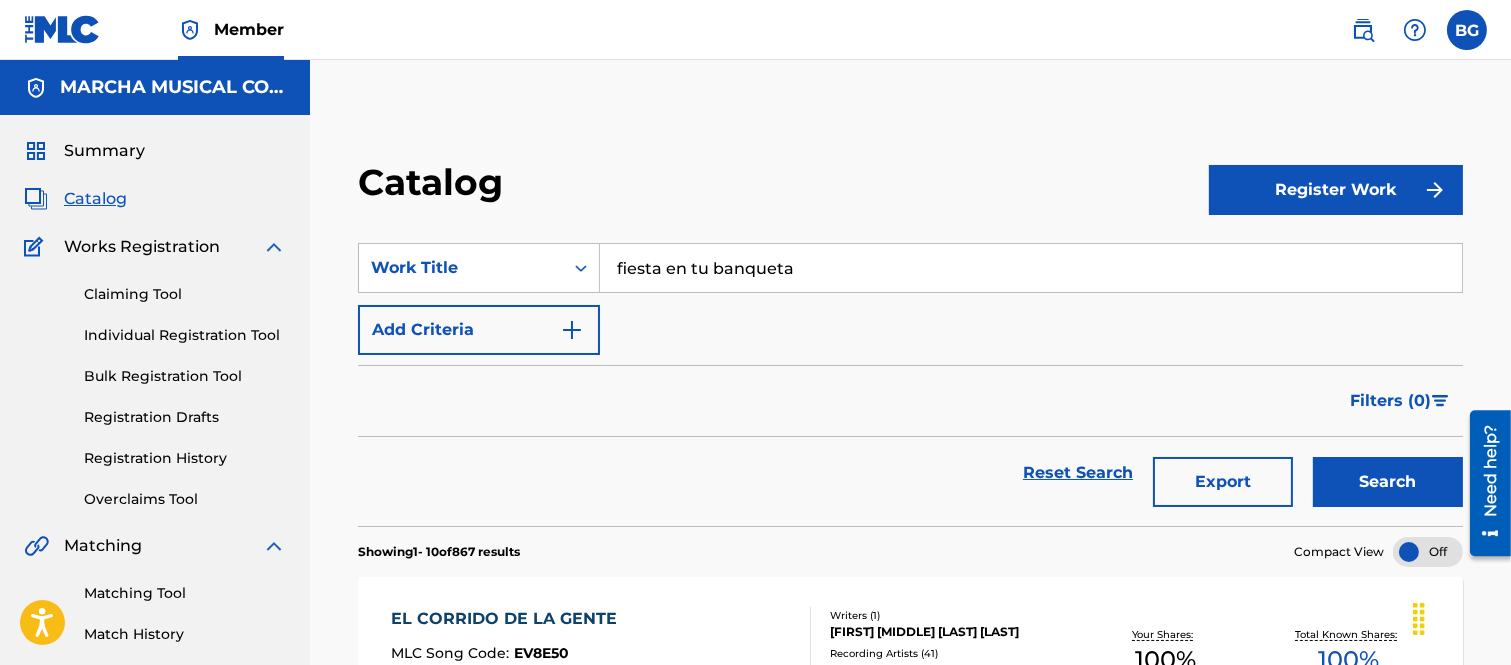 click on "Search" at bounding box center [1388, 482] 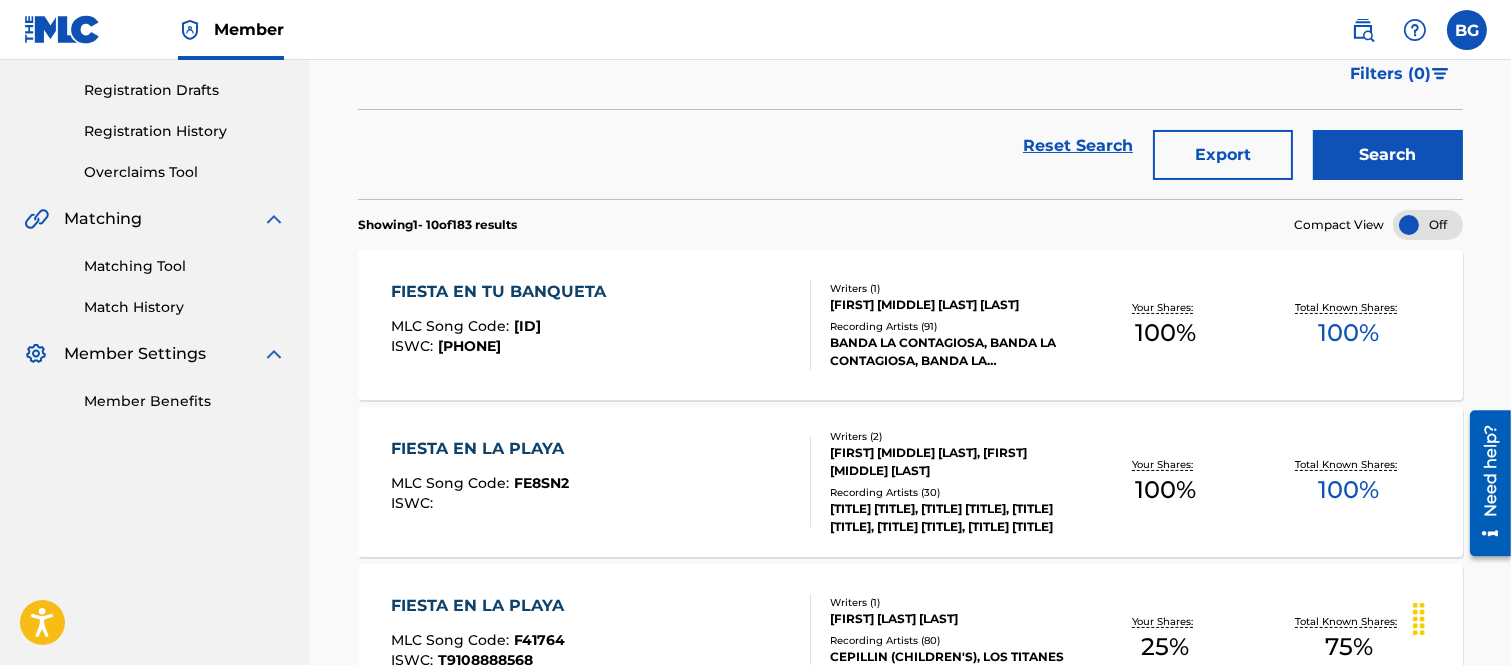 scroll, scrollTop: 333, scrollLeft: 0, axis: vertical 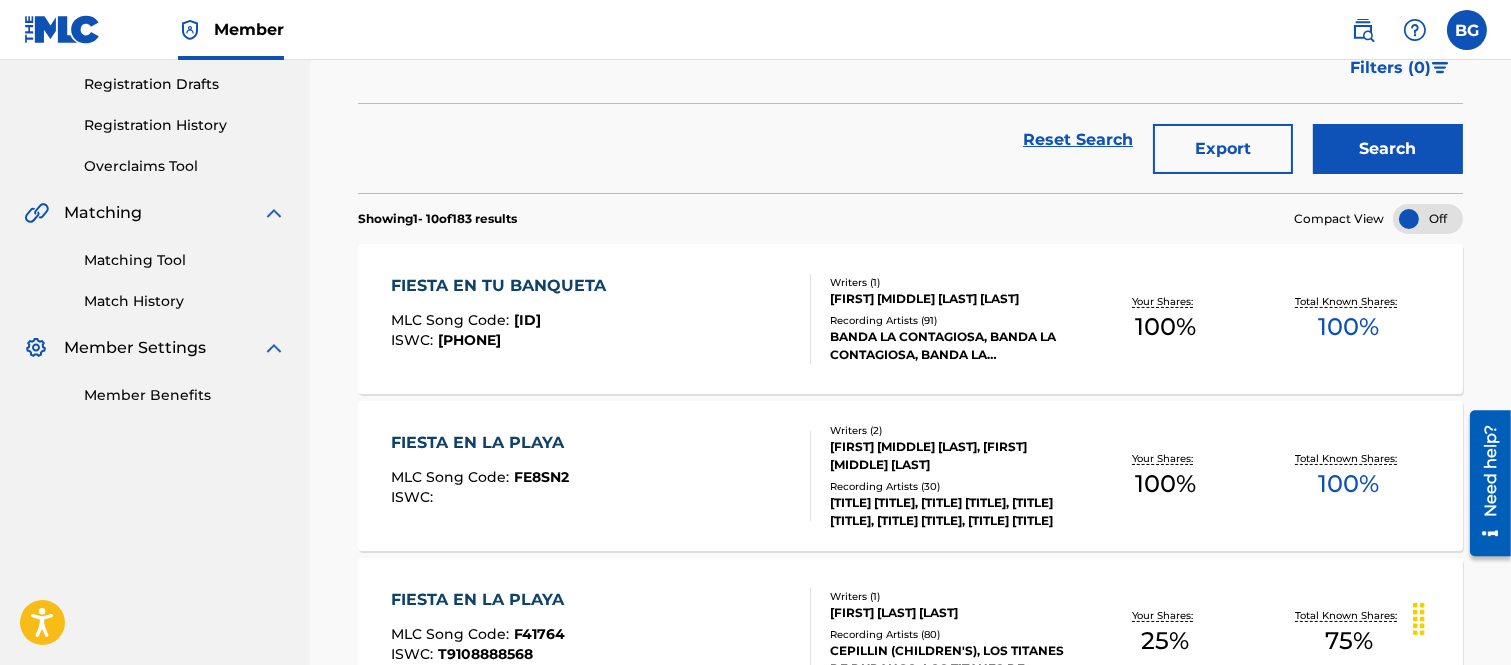click on "FIESTA EN TU BANQUETA" at bounding box center [503, 286] 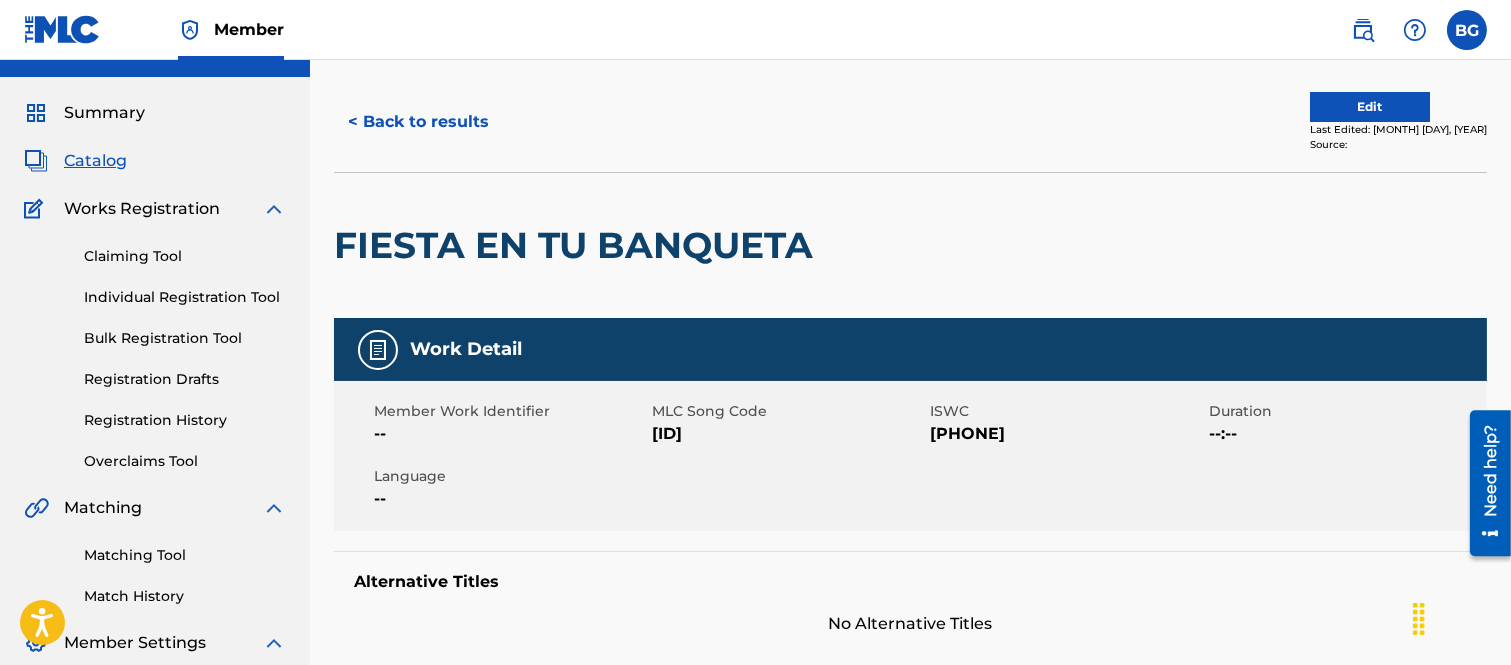 scroll, scrollTop: 0, scrollLeft: 0, axis: both 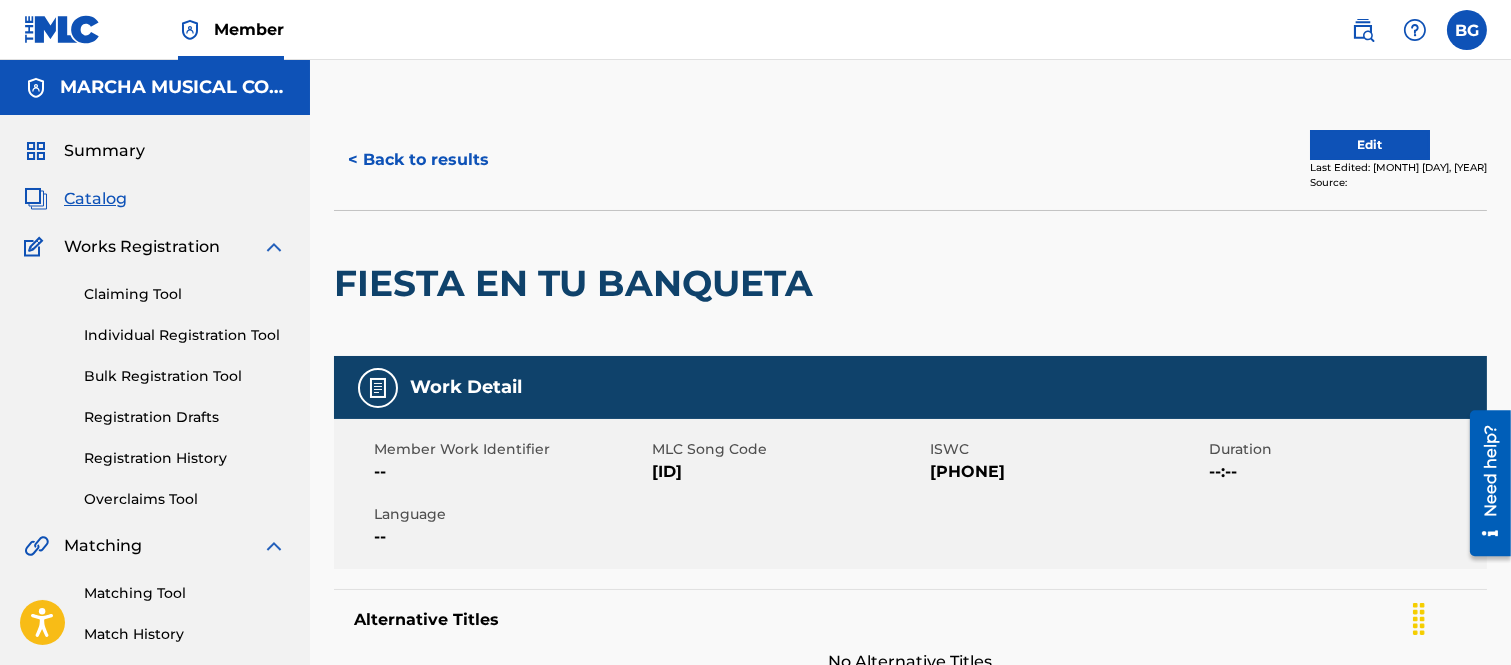 click on "< Back to results" at bounding box center [418, 160] 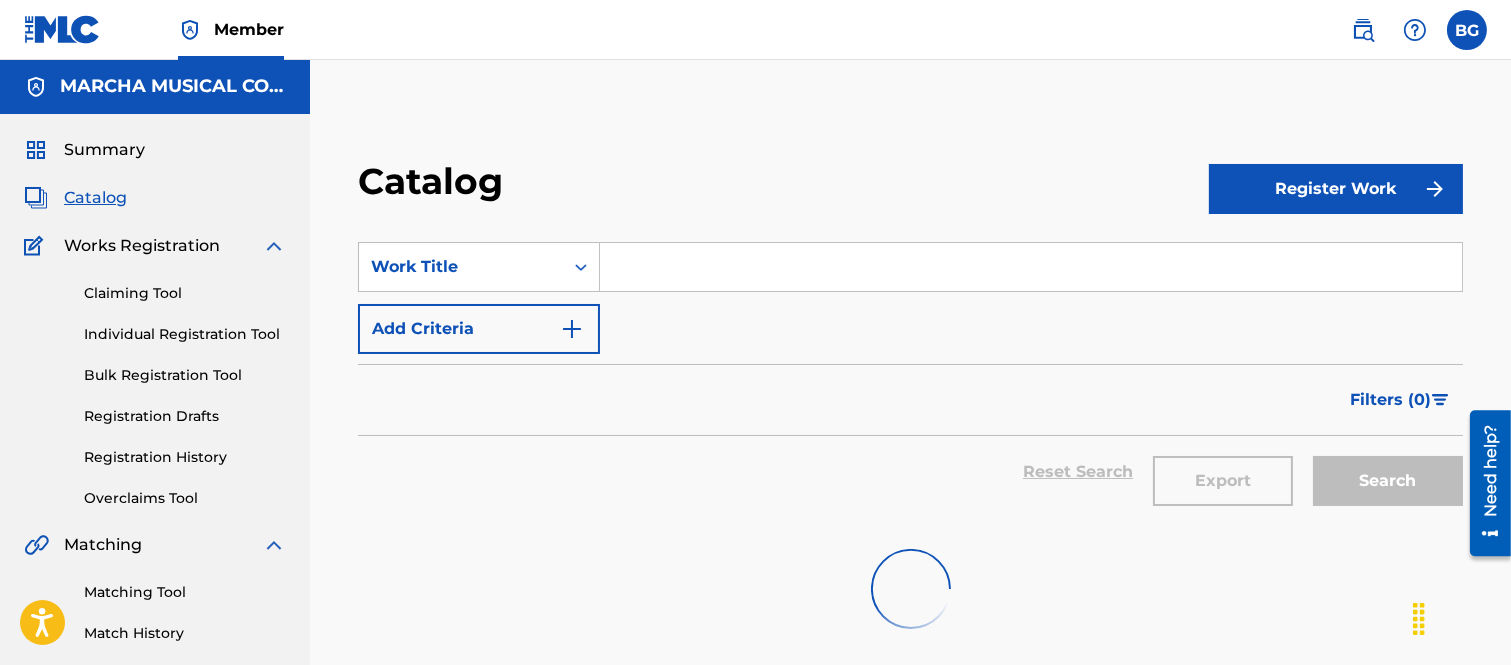 scroll, scrollTop: 0, scrollLeft: 0, axis: both 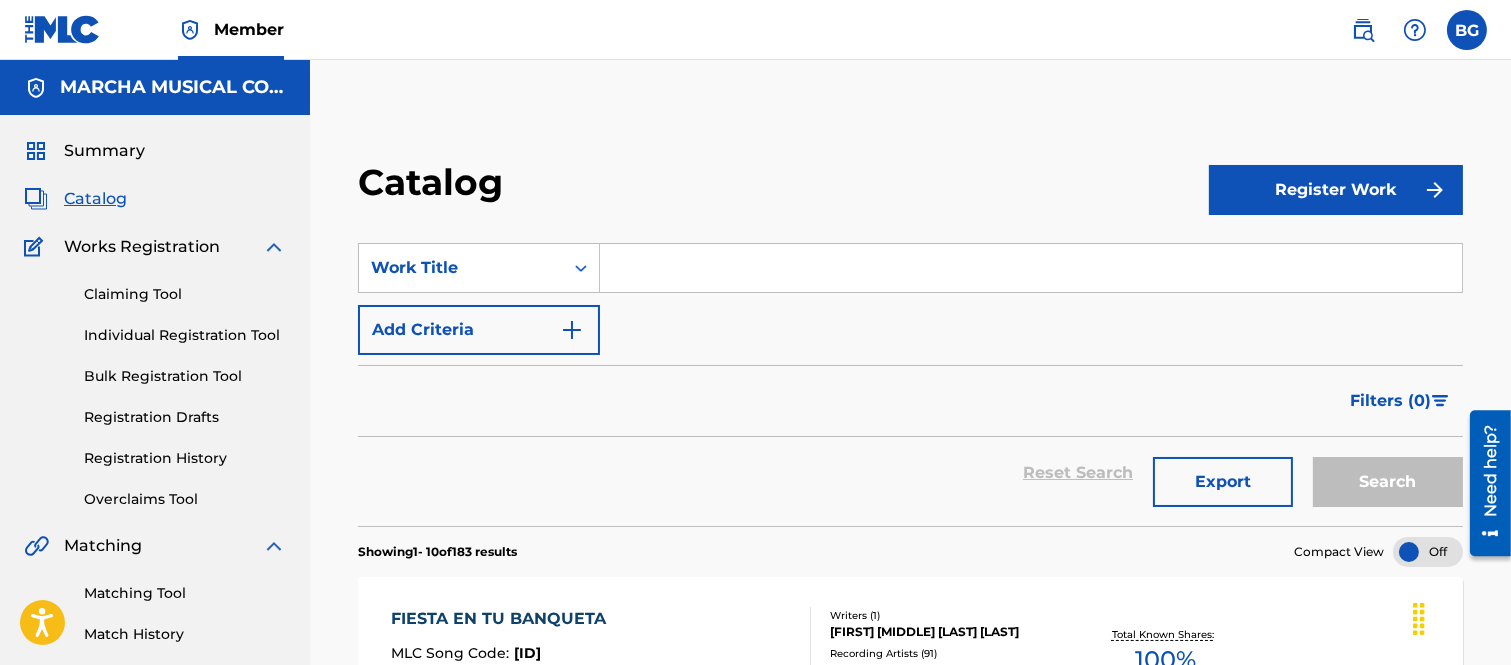 click at bounding box center [1031, 268] 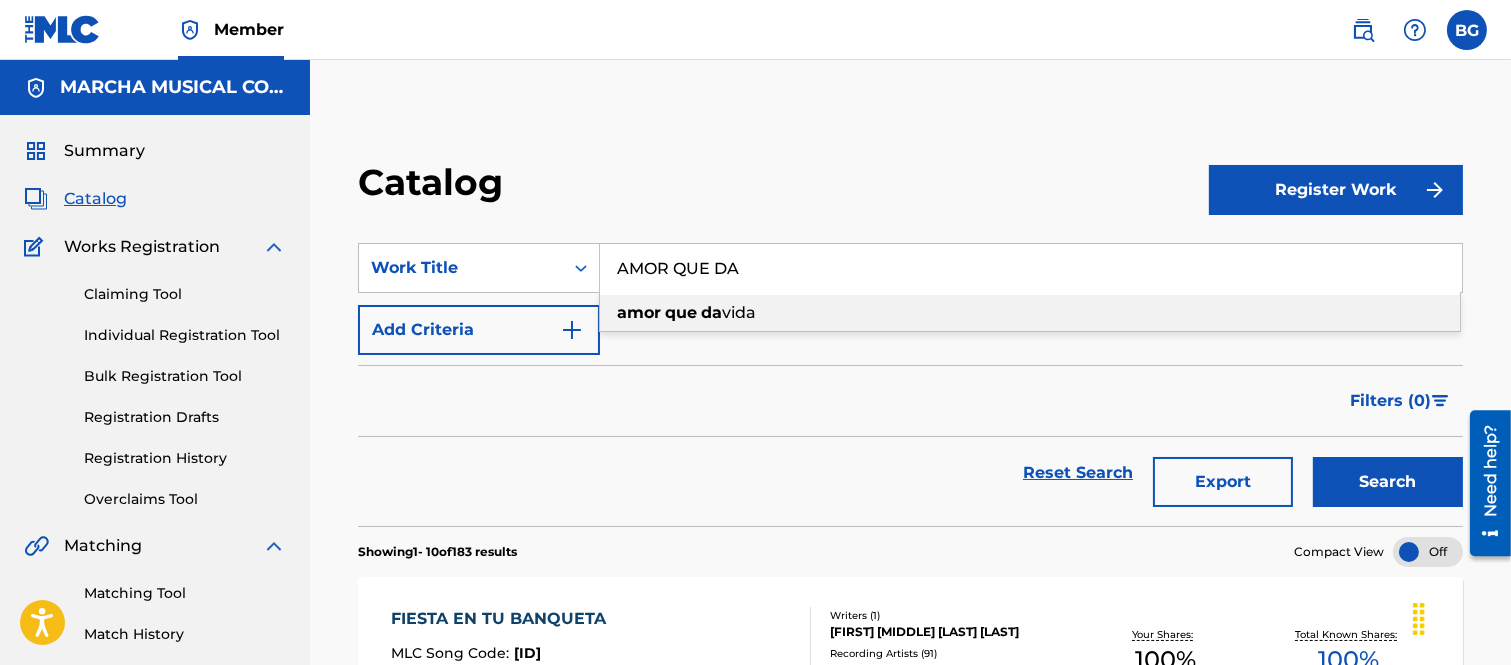 click on "que" at bounding box center (681, 312) 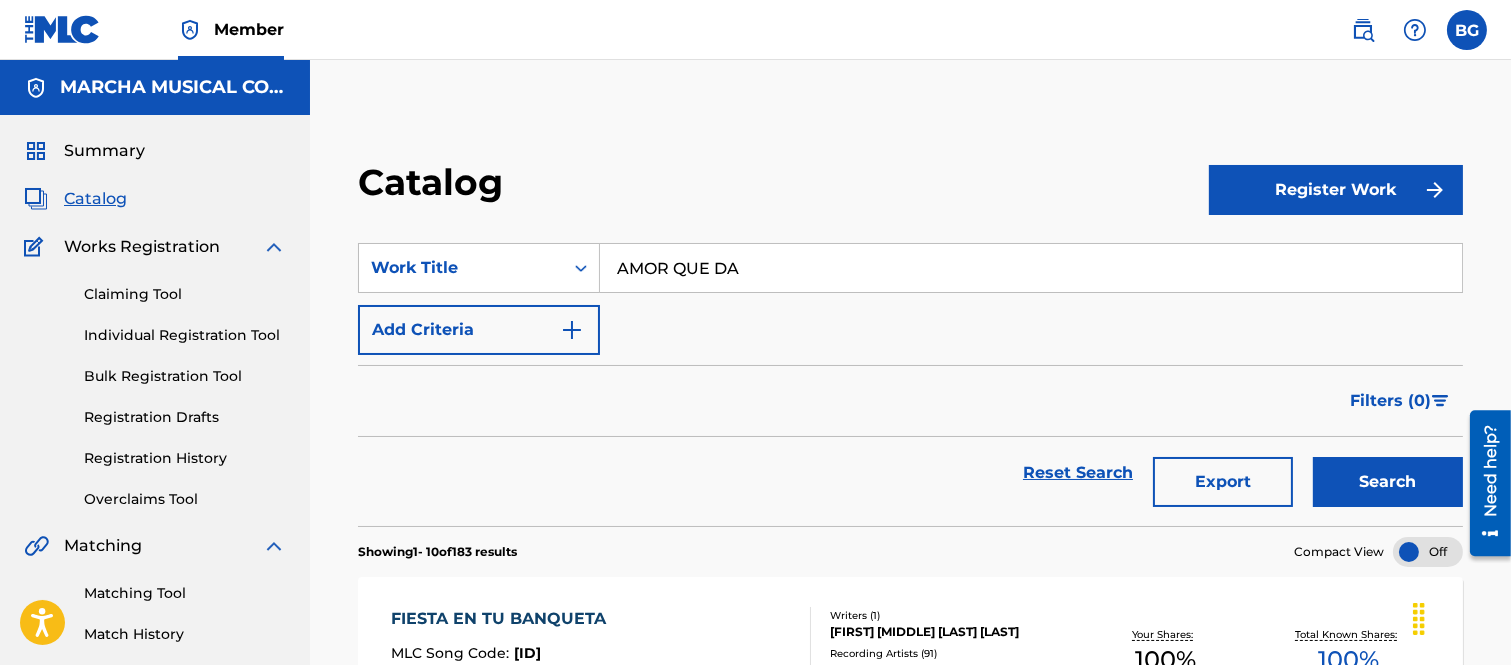 type on "amor que da vida" 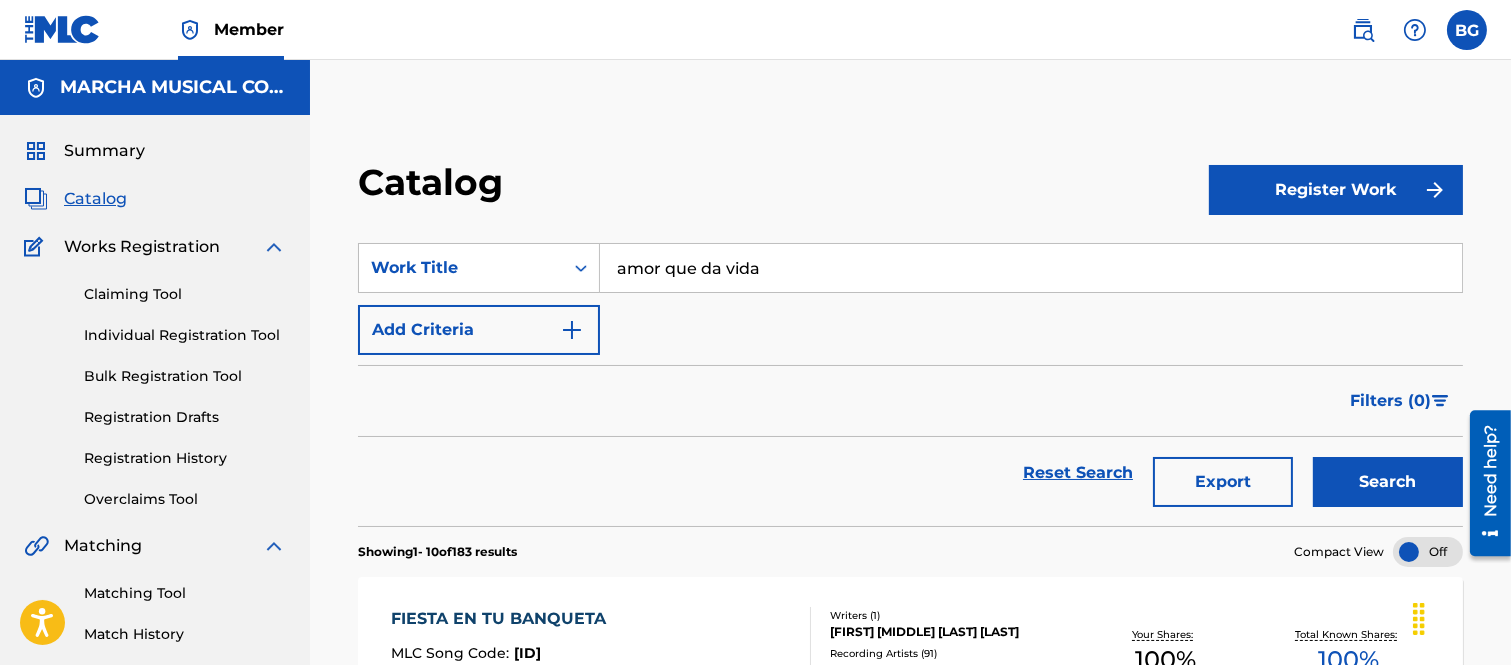 click on "Search" at bounding box center (1388, 482) 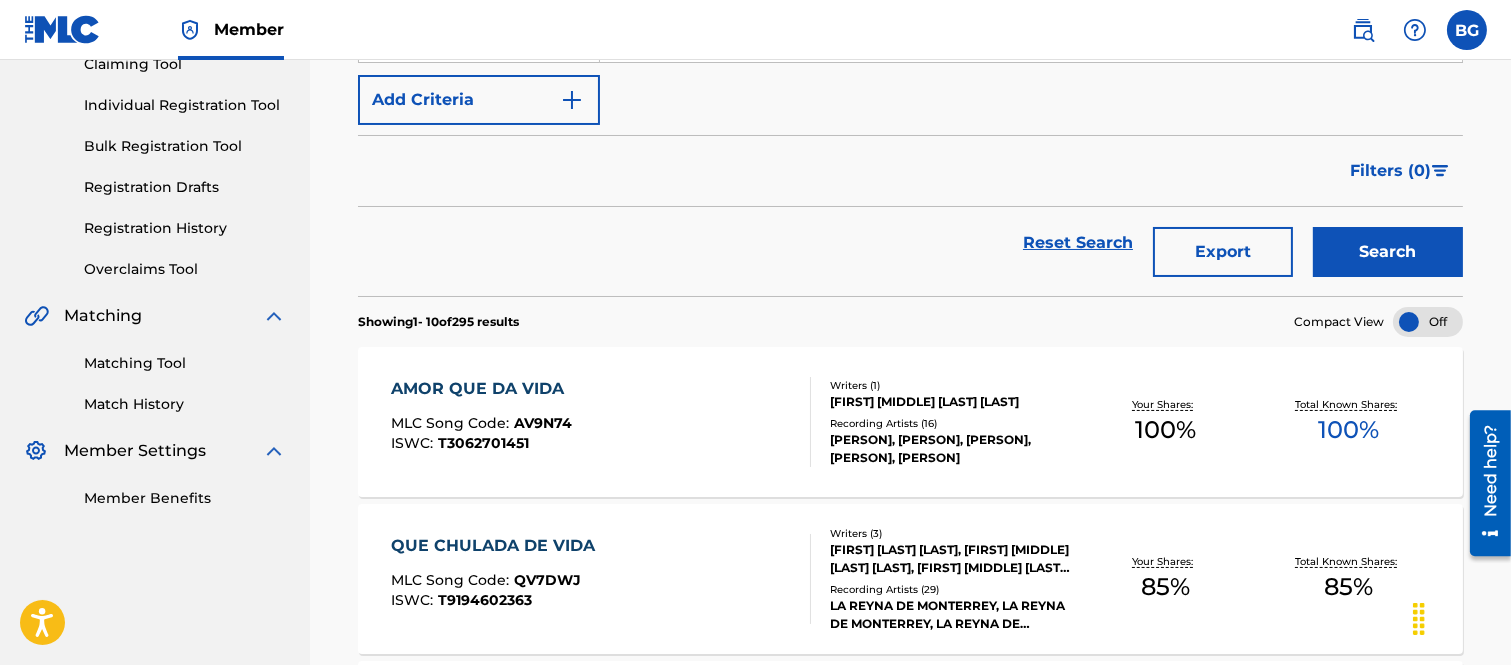scroll, scrollTop: 333, scrollLeft: 0, axis: vertical 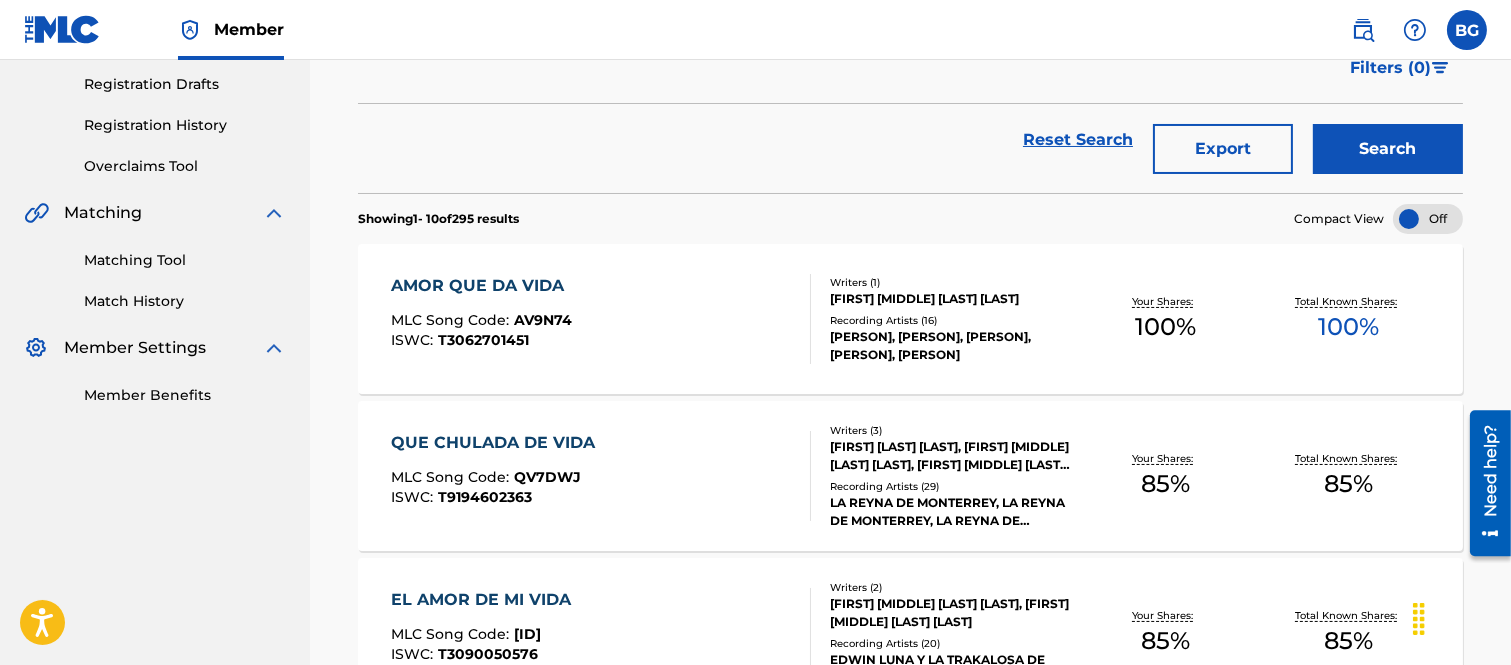 click on "AMOR QUE DA VIDA" at bounding box center (482, 286) 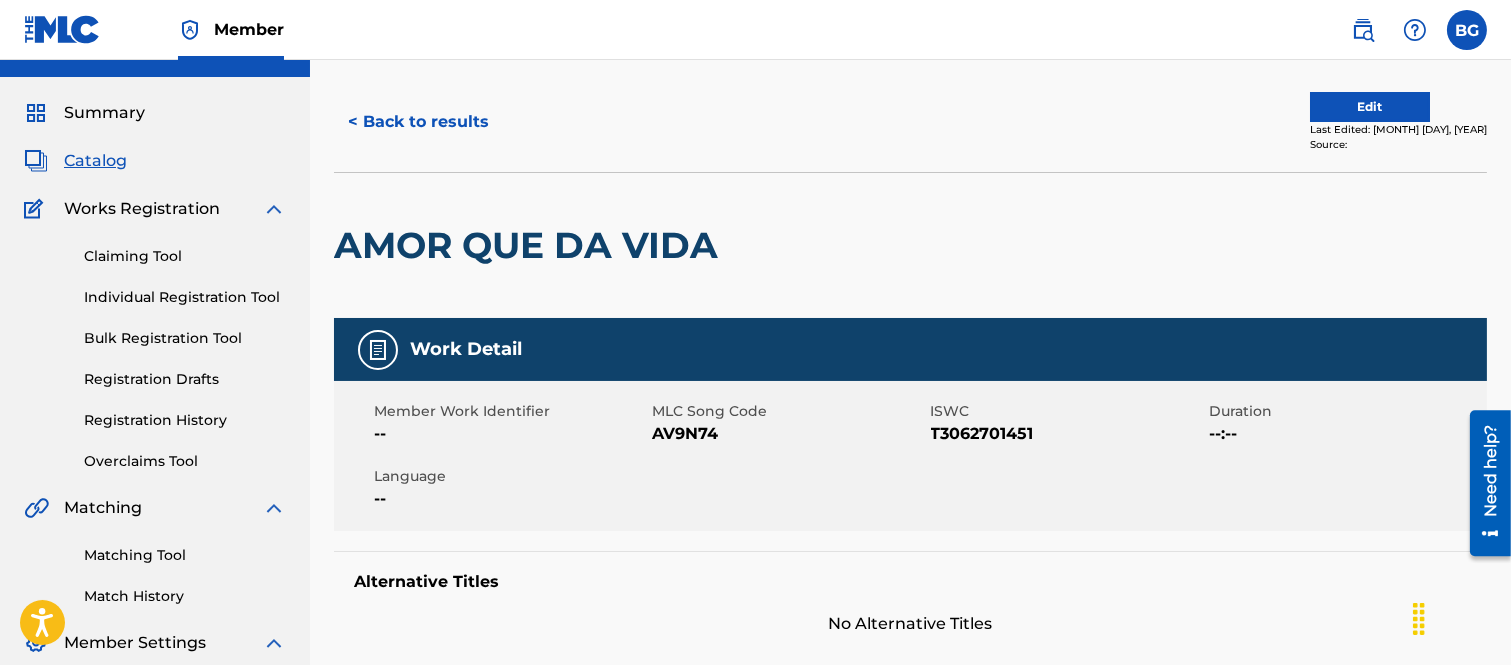 scroll, scrollTop: 0, scrollLeft: 0, axis: both 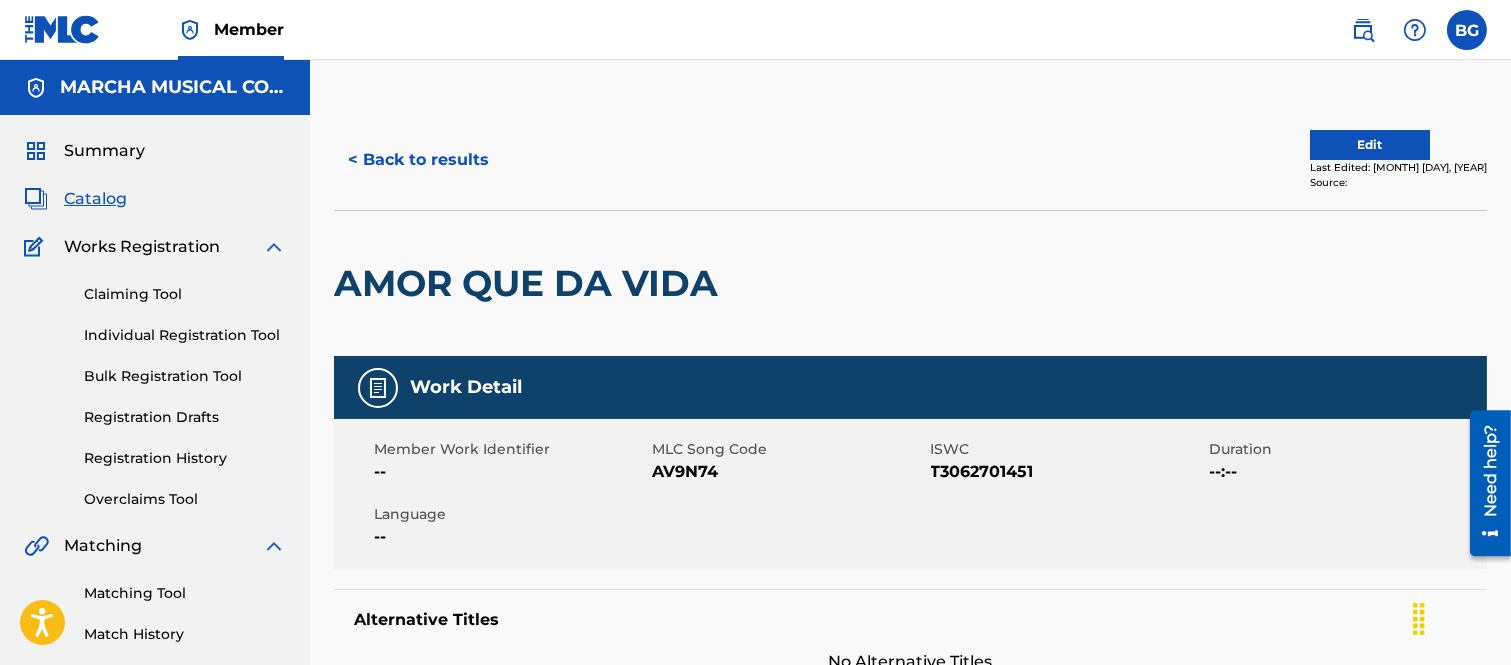 click on "< Back to results" at bounding box center (418, 160) 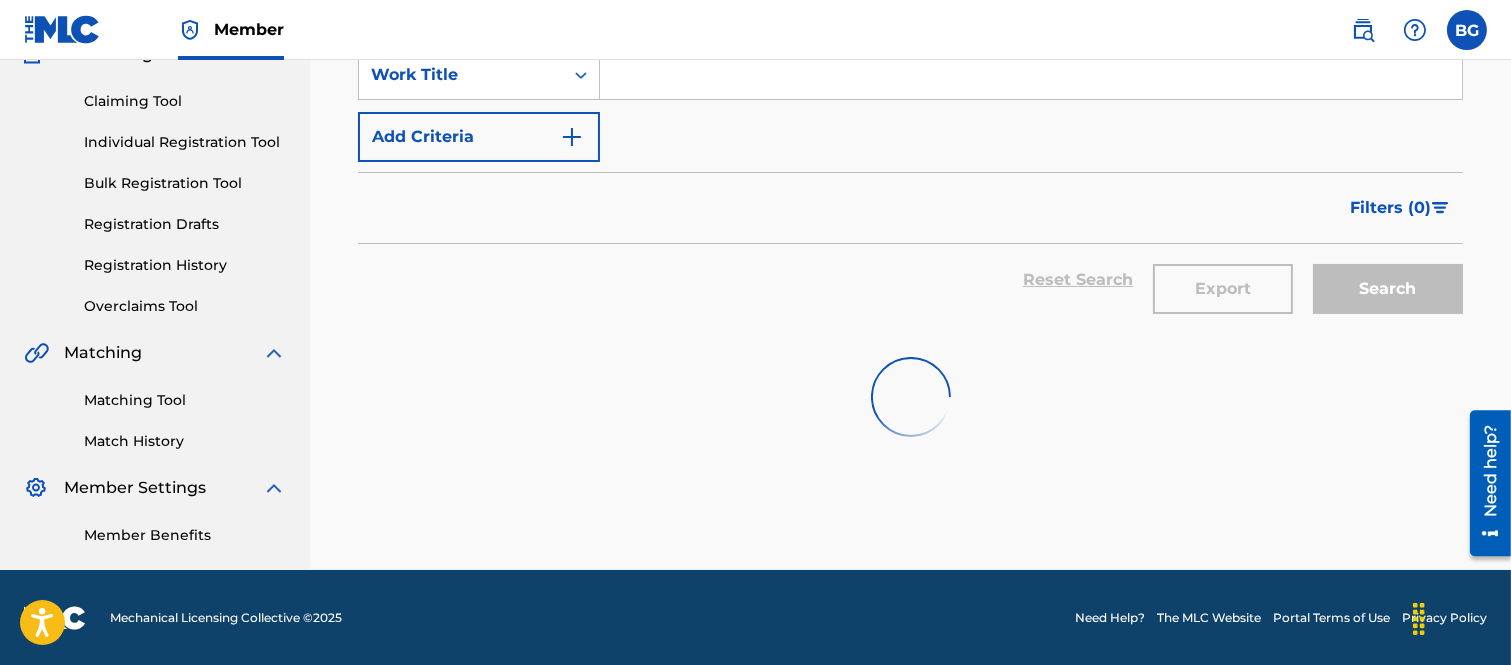 scroll, scrollTop: 0, scrollLeft: 0, axis: both 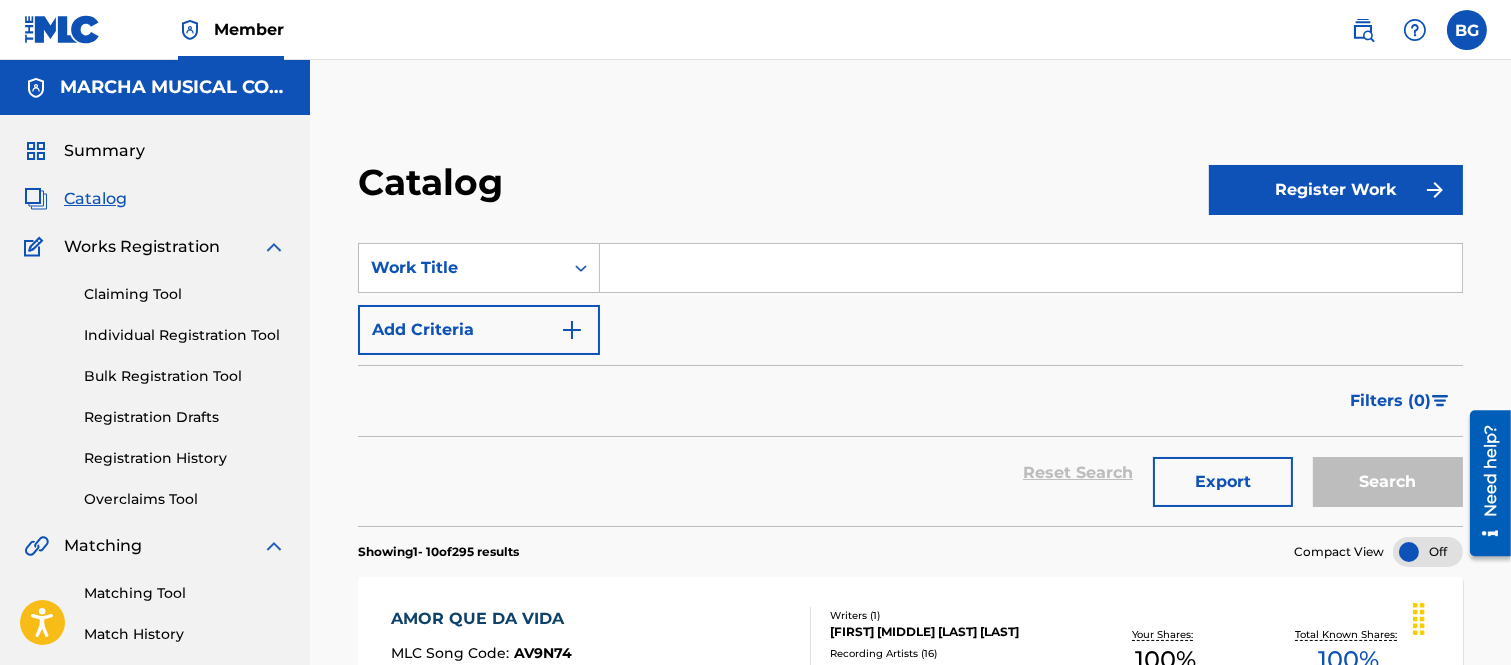click at bounding box center [1031, 268] 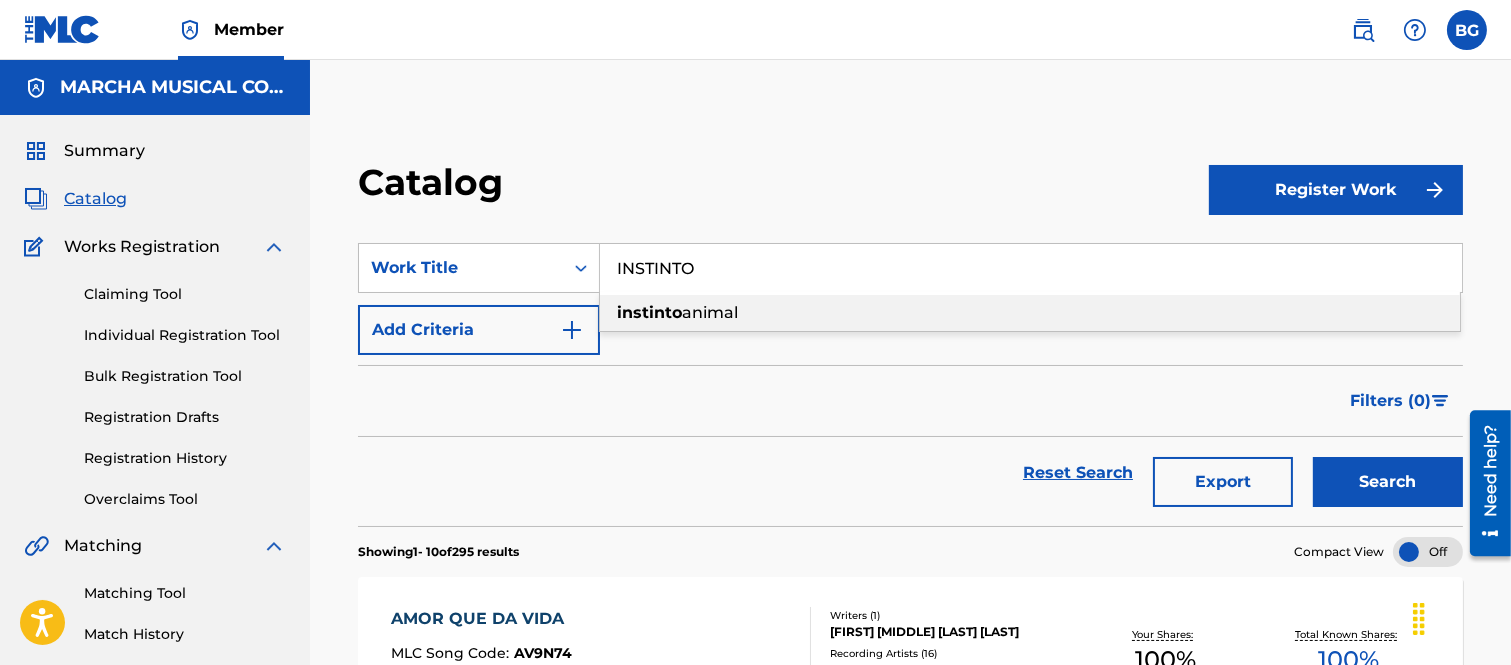 click on "animal" at bounding box center (710, 312) 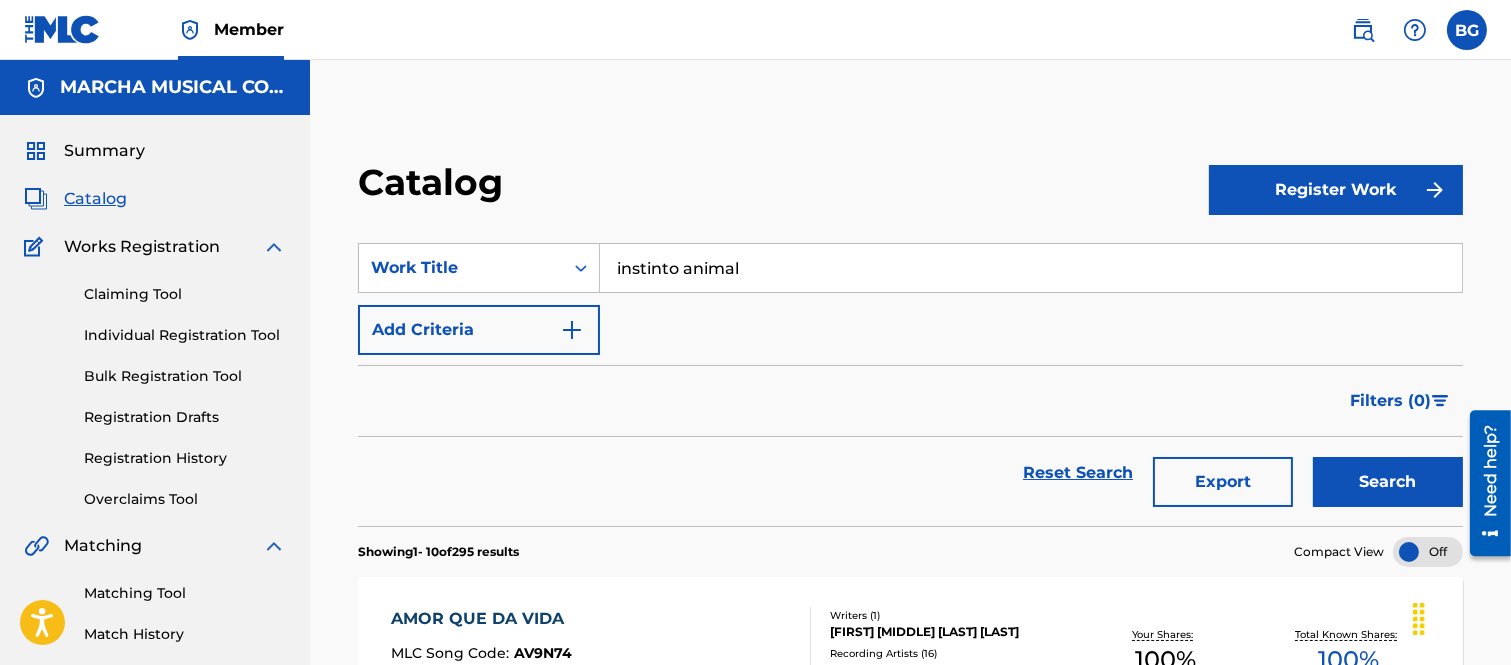 click on "Search" at bounding box center [1388, 482] 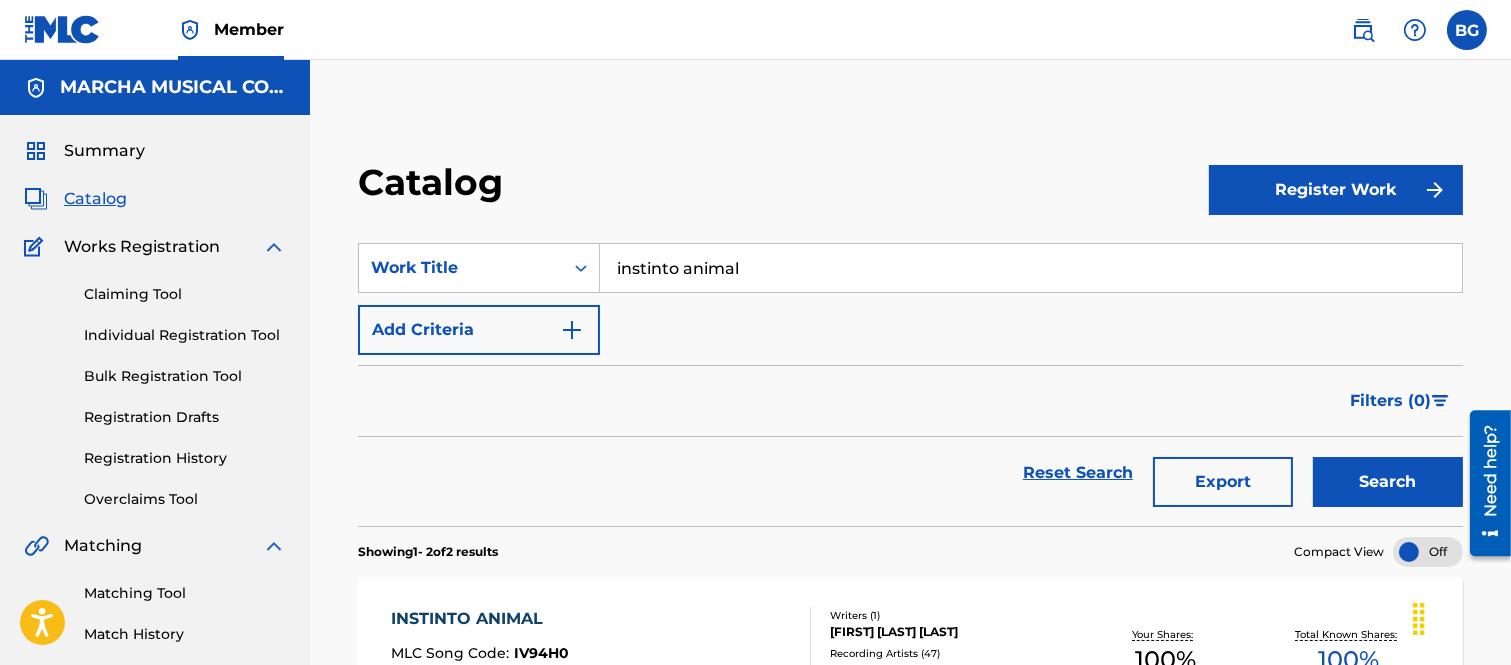 scroll, scrollTop: 333, scrollLeft: 0, axis: vertical 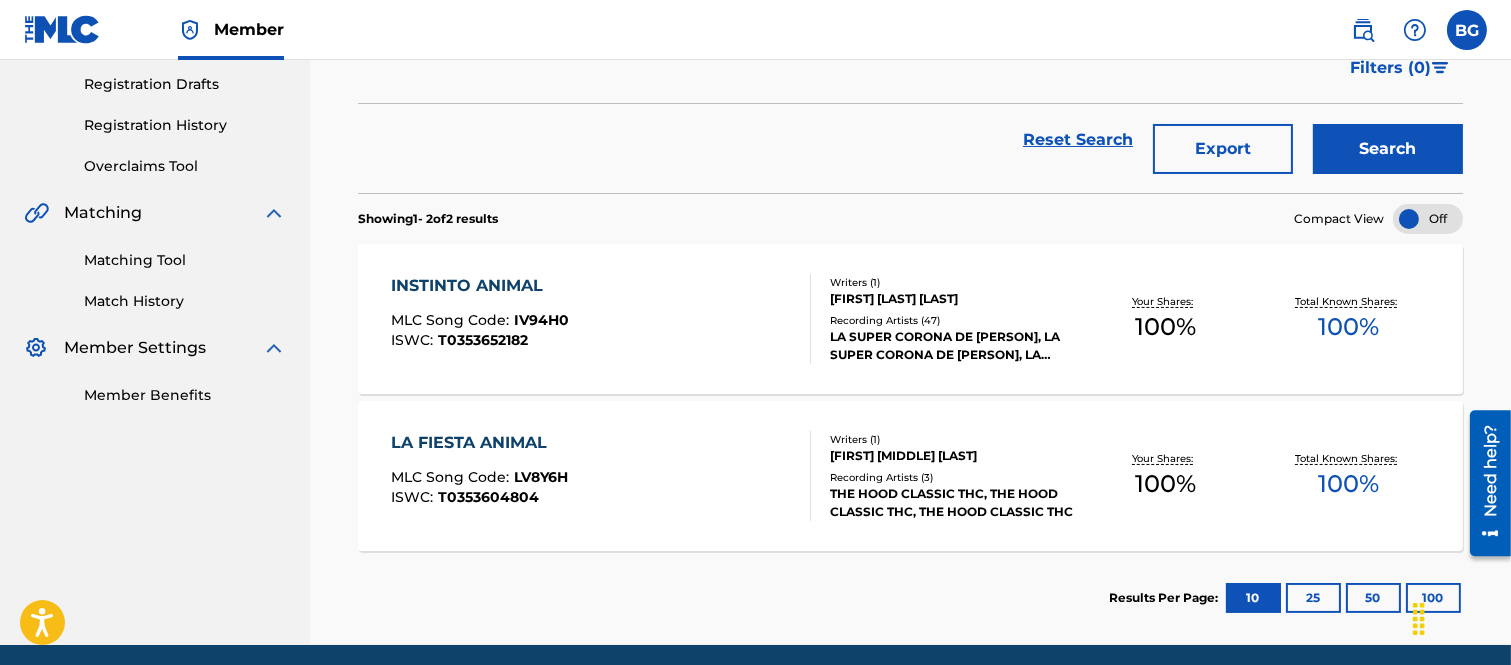 click on "INSTINTO ANIMAL" at bounding box center [480, 286] 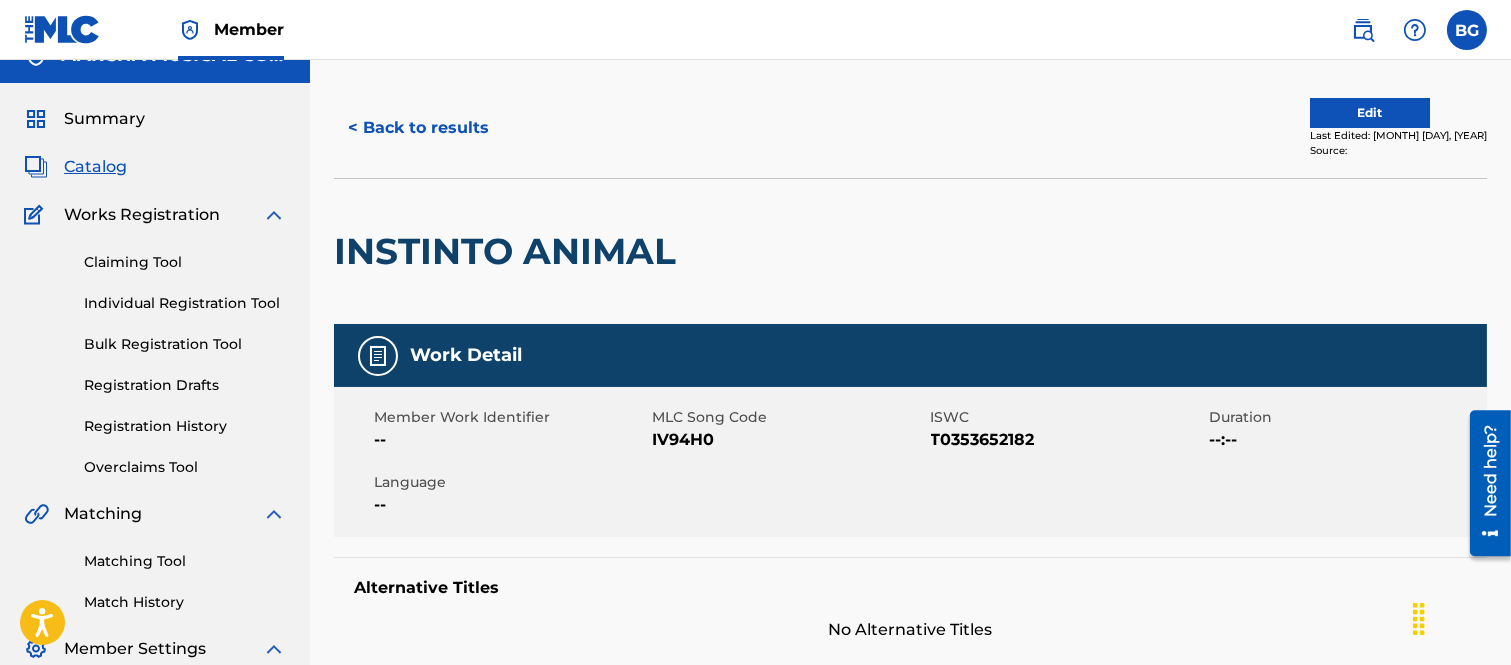 scroll, scrollTop: 0, scrollLeft: 0, axis: both 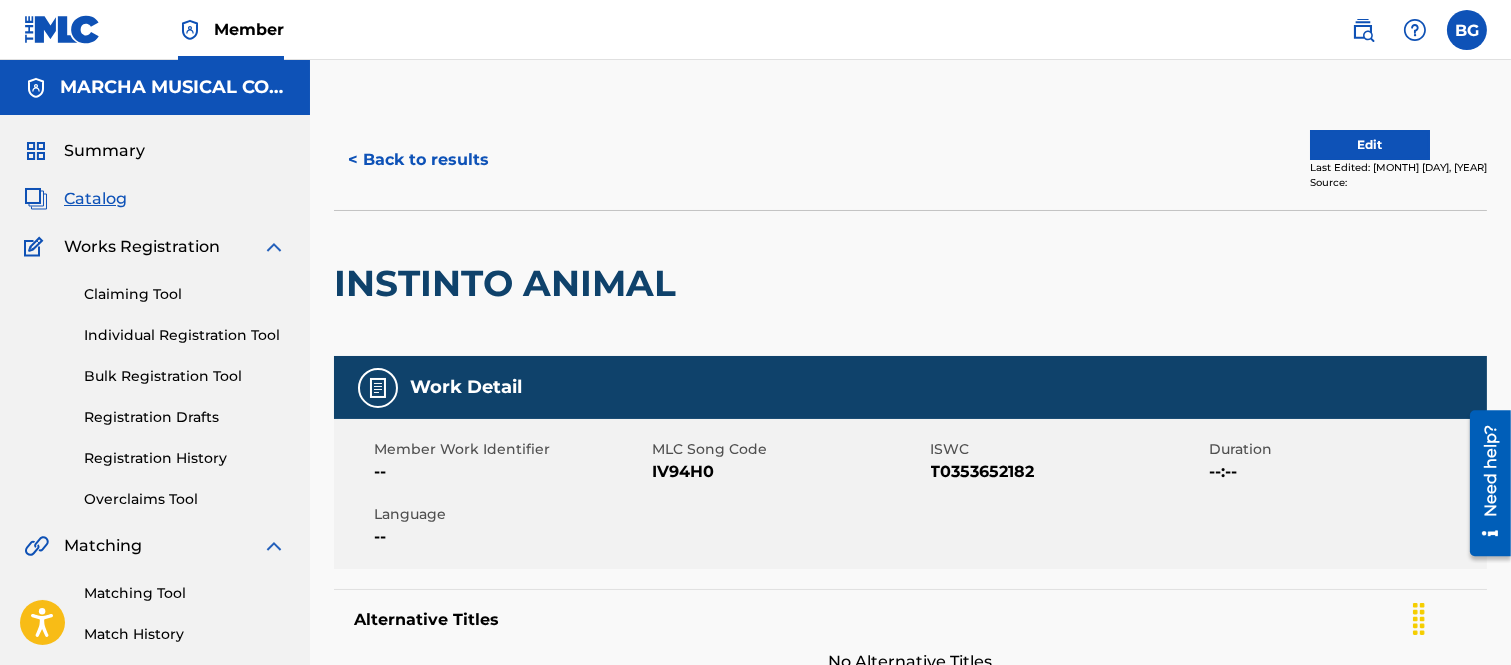 click on "< Back to results" at bounding box center [418, 160] 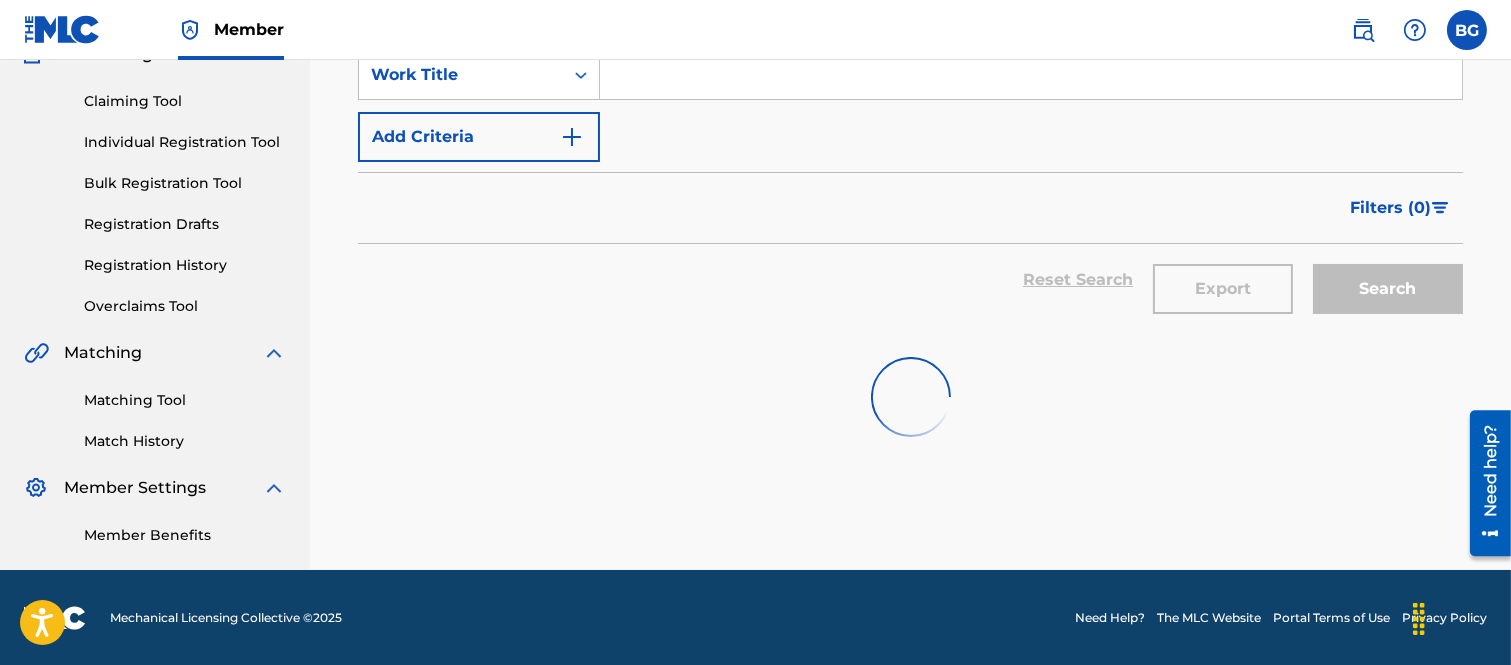 scroll, scrollTop: 0, scrollLeft: 0, axis: both 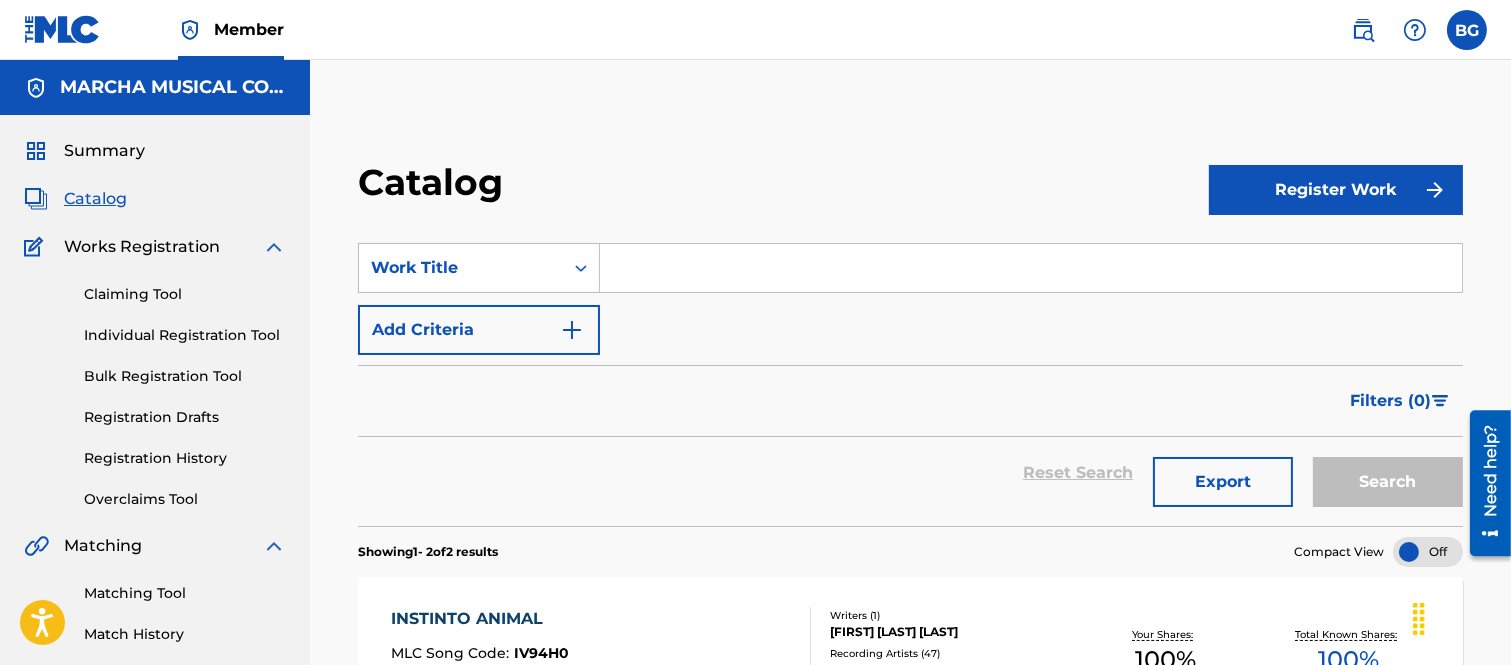 click at bounding box center [1031, 268] 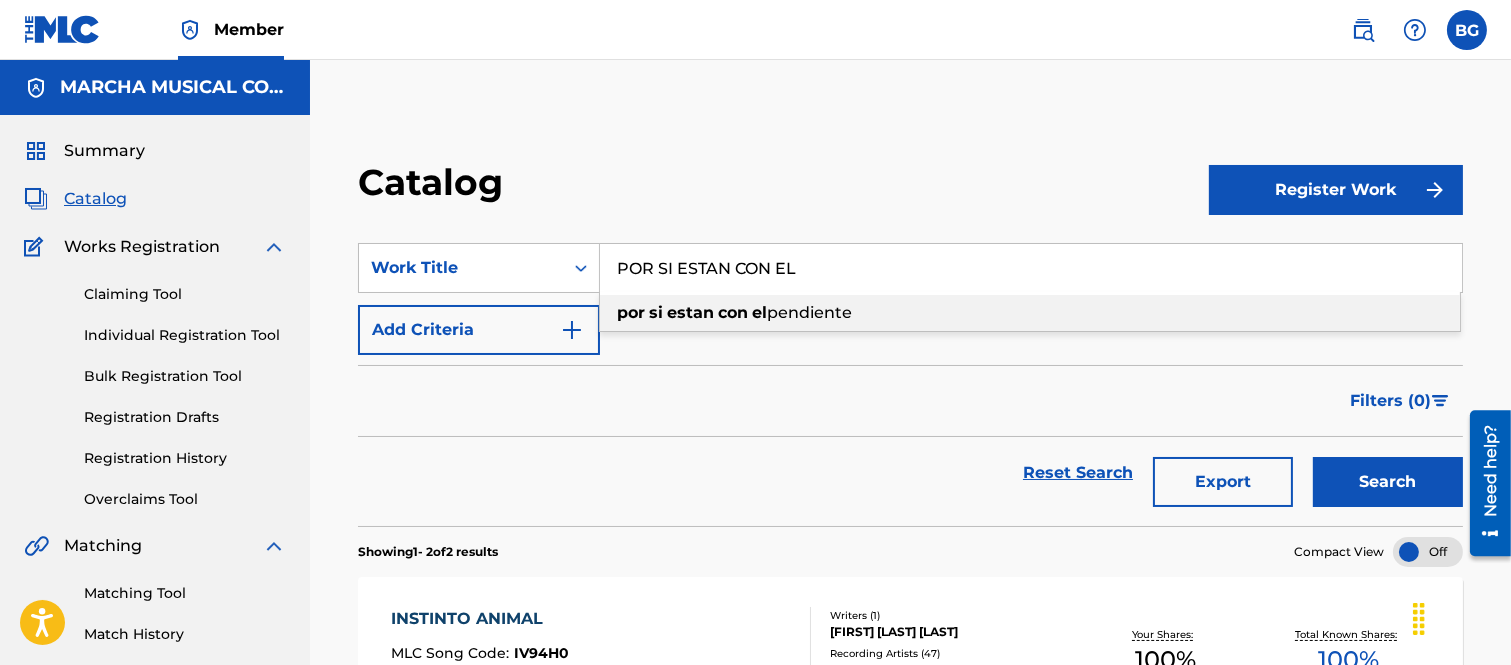 click on "estan" at bounding box center [690, 312] 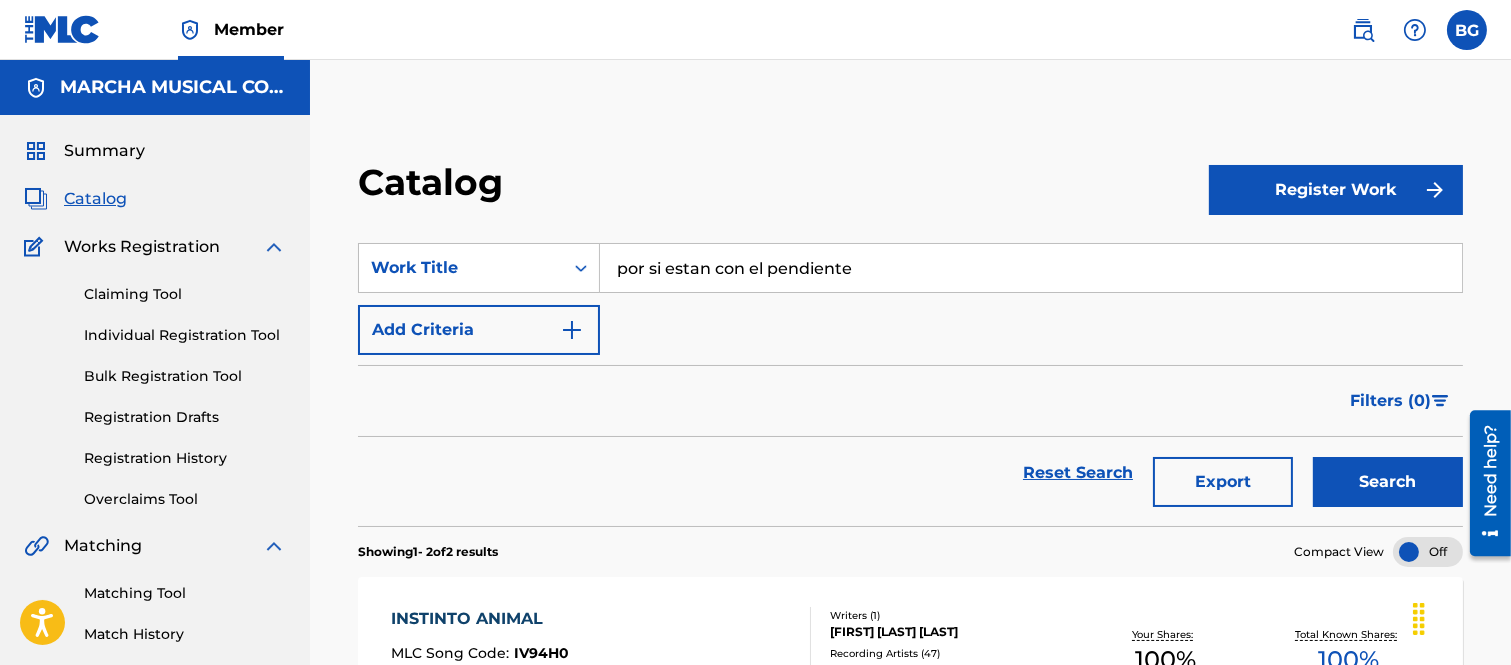 click on "Search" at bounding box center (1388, 482) 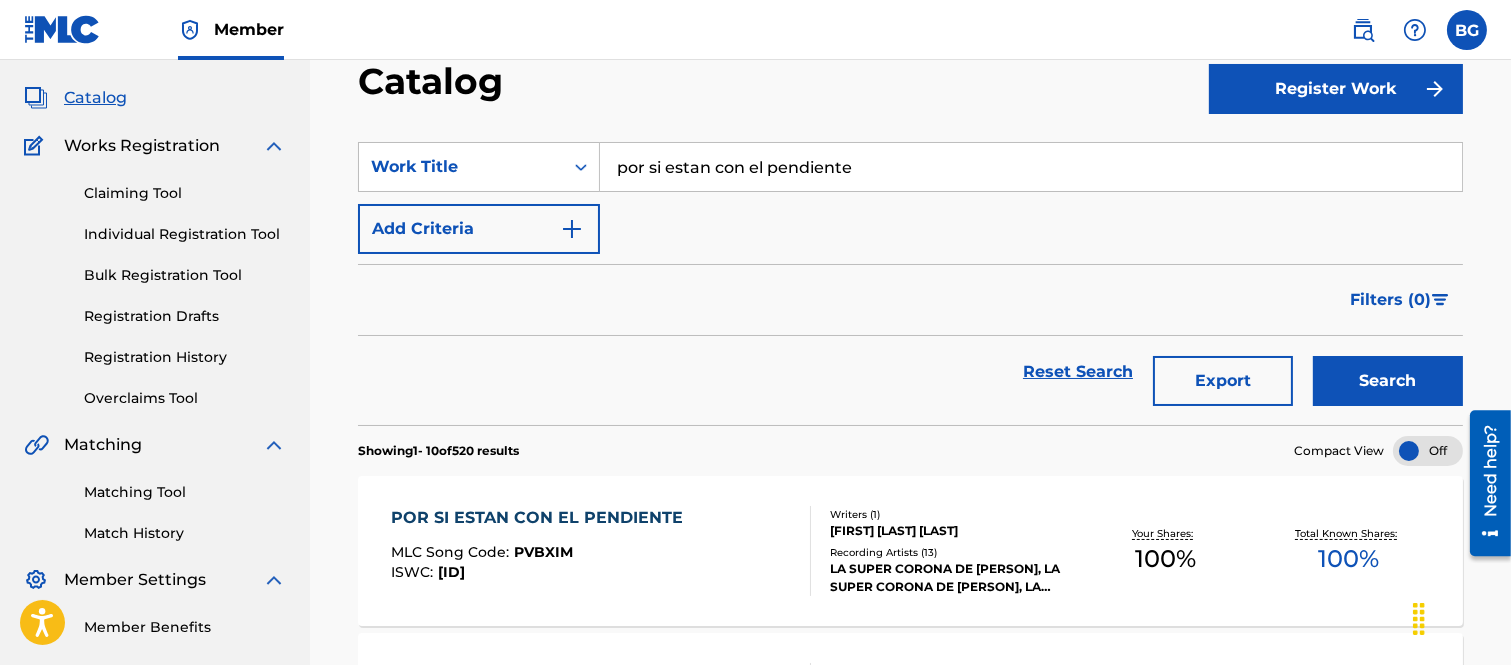 scroll, scrollTop: 222, scrollLeft: 0, axis: vertical 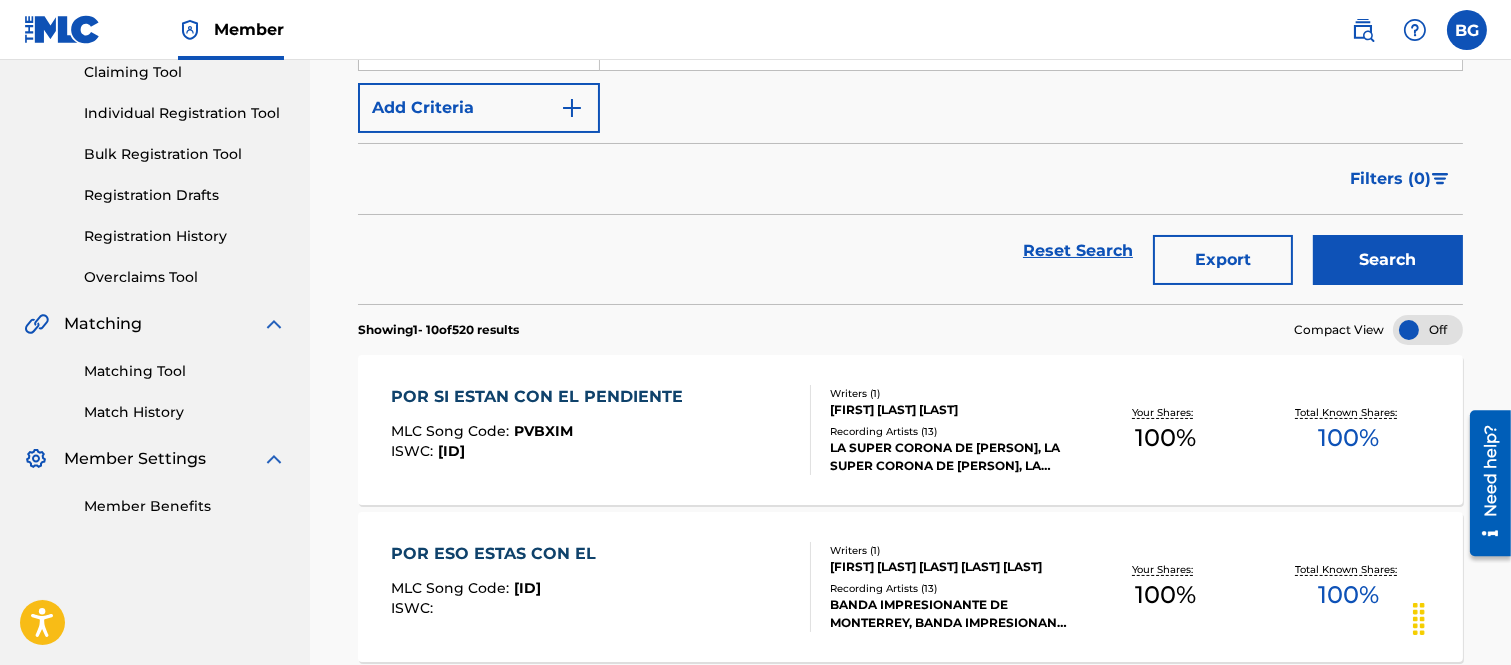 click on "POR SI ESTAN CON EL PENDIENTE" at bounding box center [542, 397] 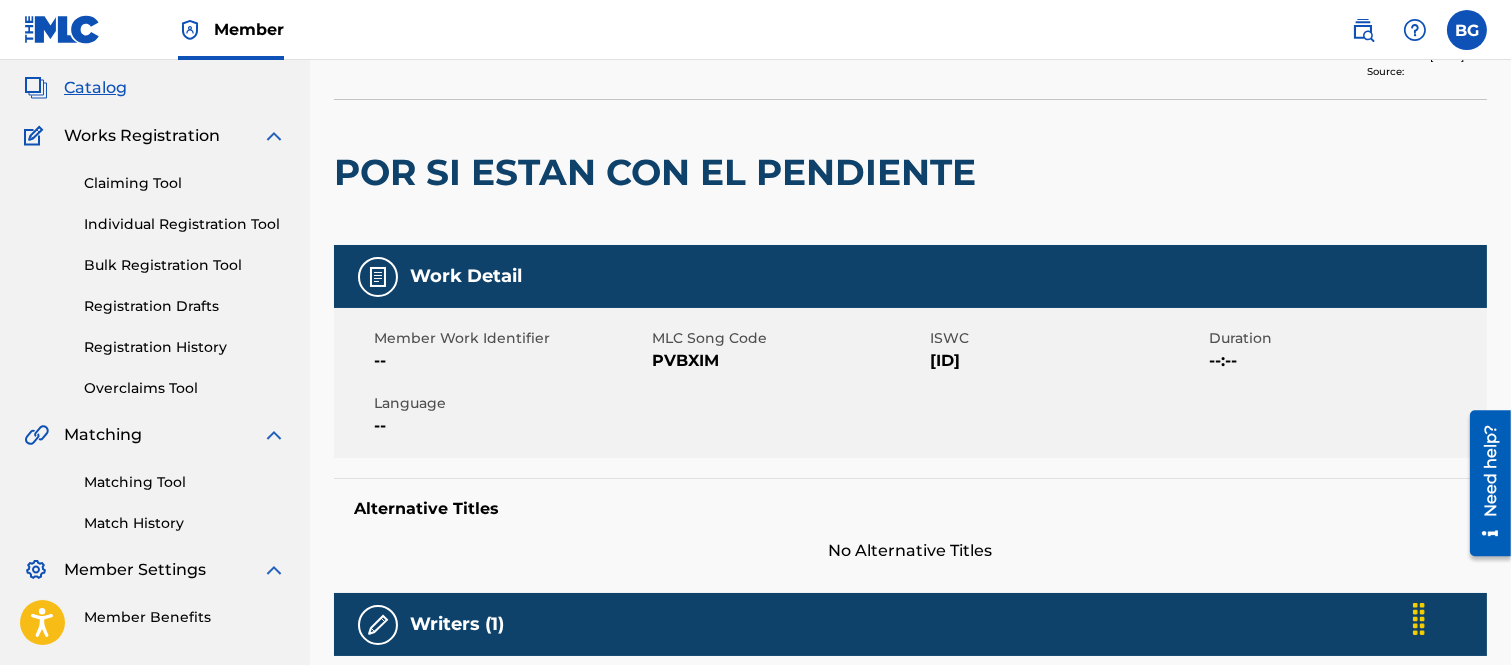 scroll, scrollTop: 0, scrollLeft: 0, axis: both 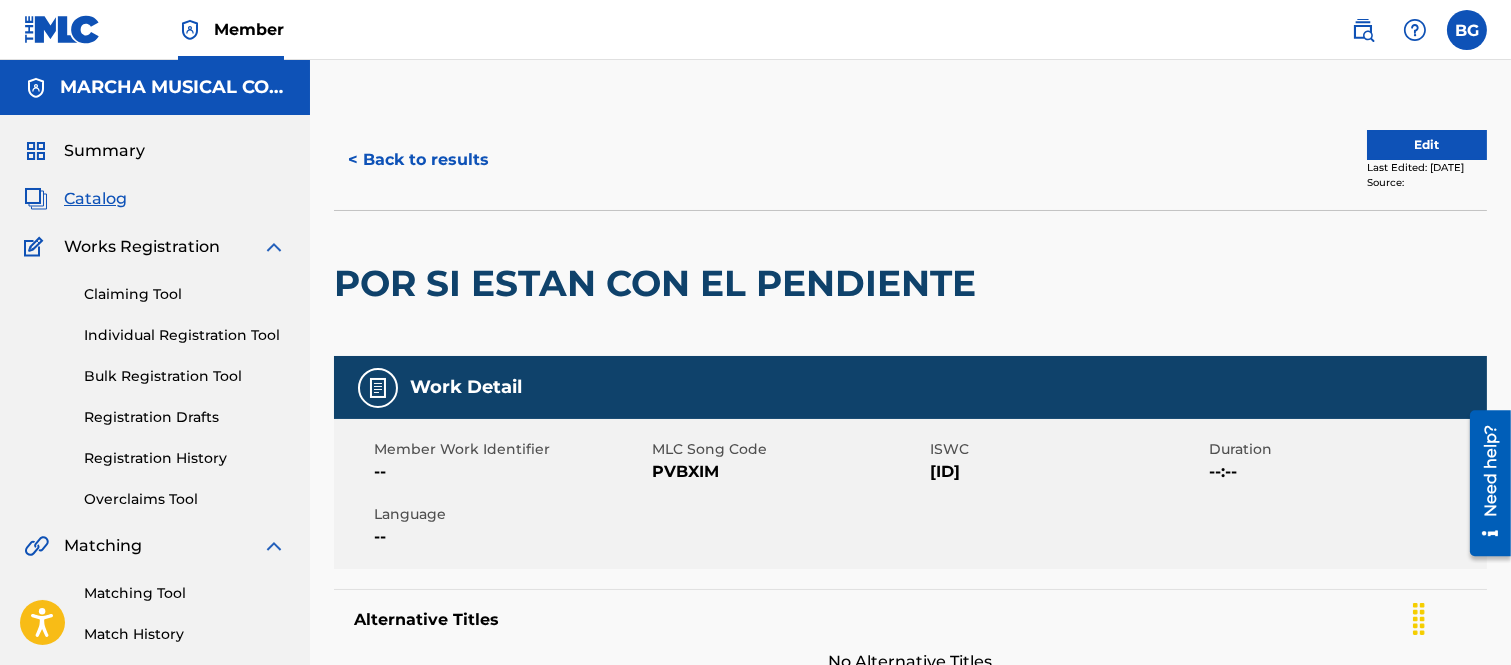 click on "< Back to results" at bounding box center [418, 160] 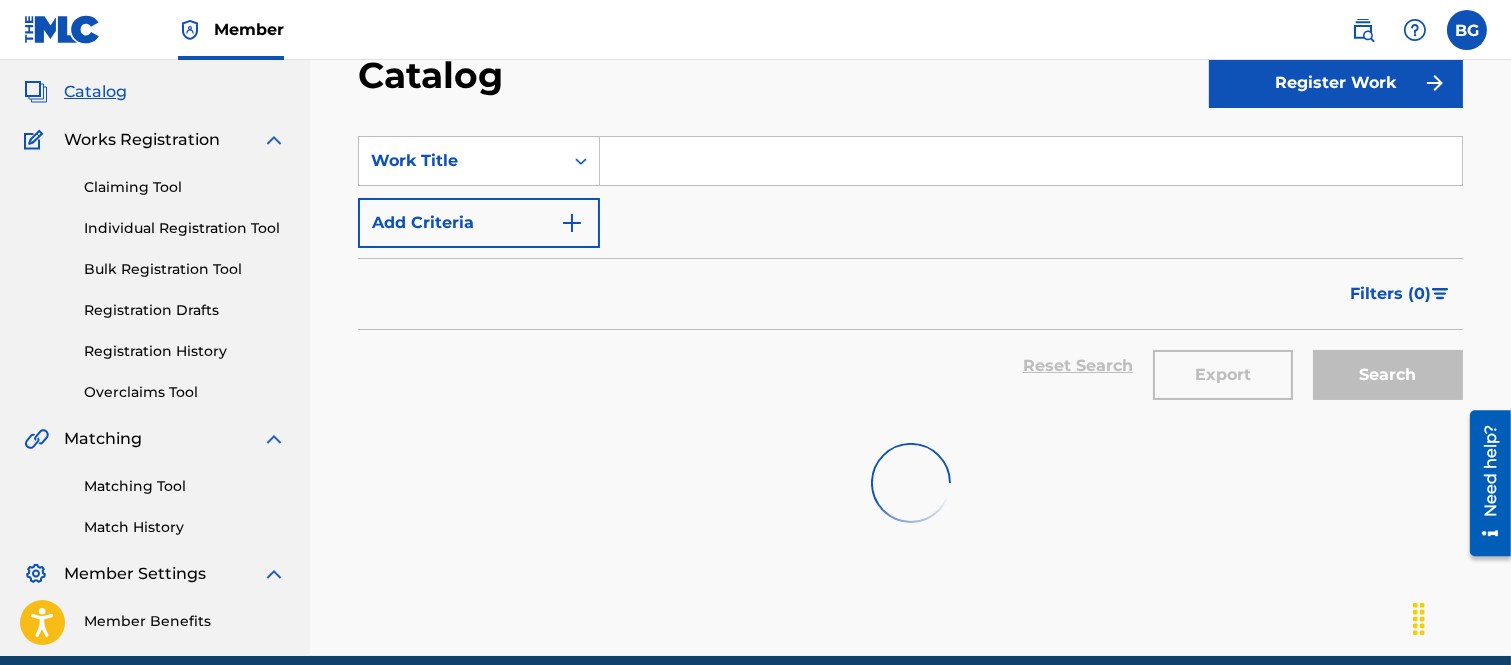 scroll, scrollTop: 0, scrollLeft: 0, axis: both 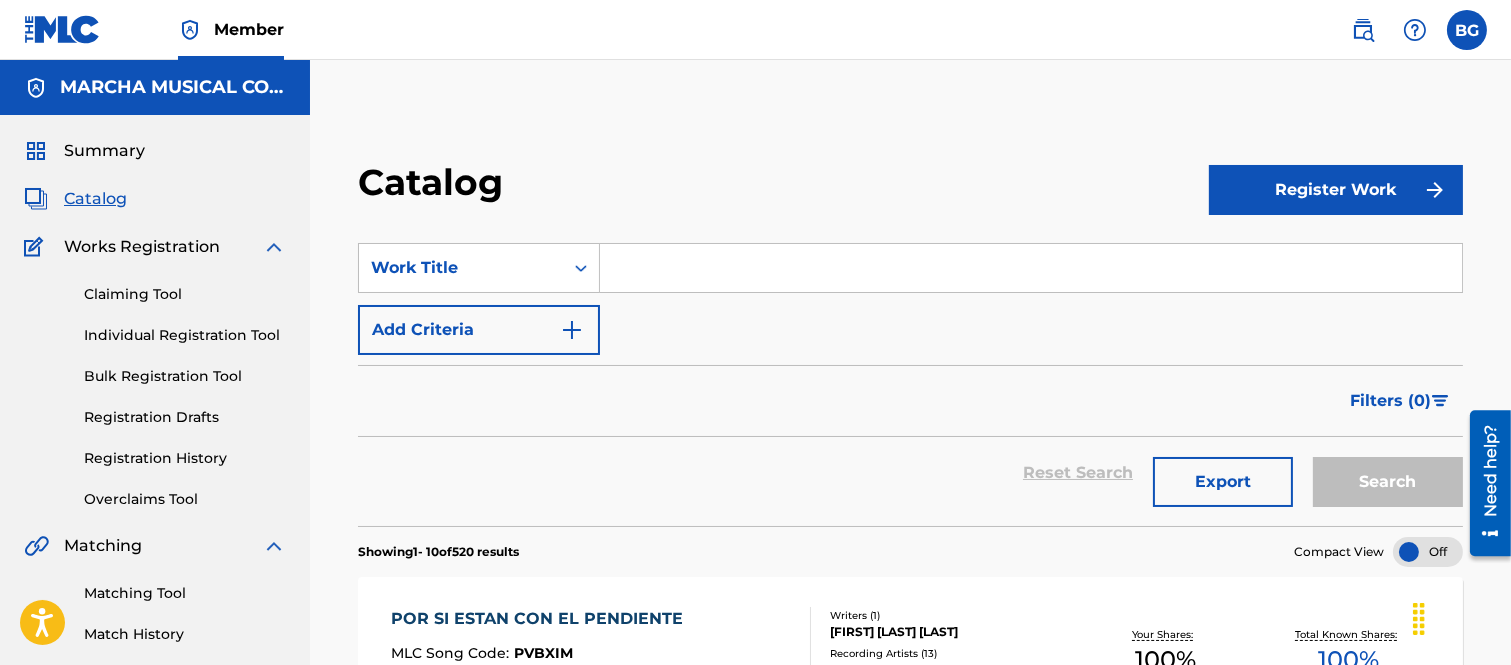 click at bounding box center [1031, 268] 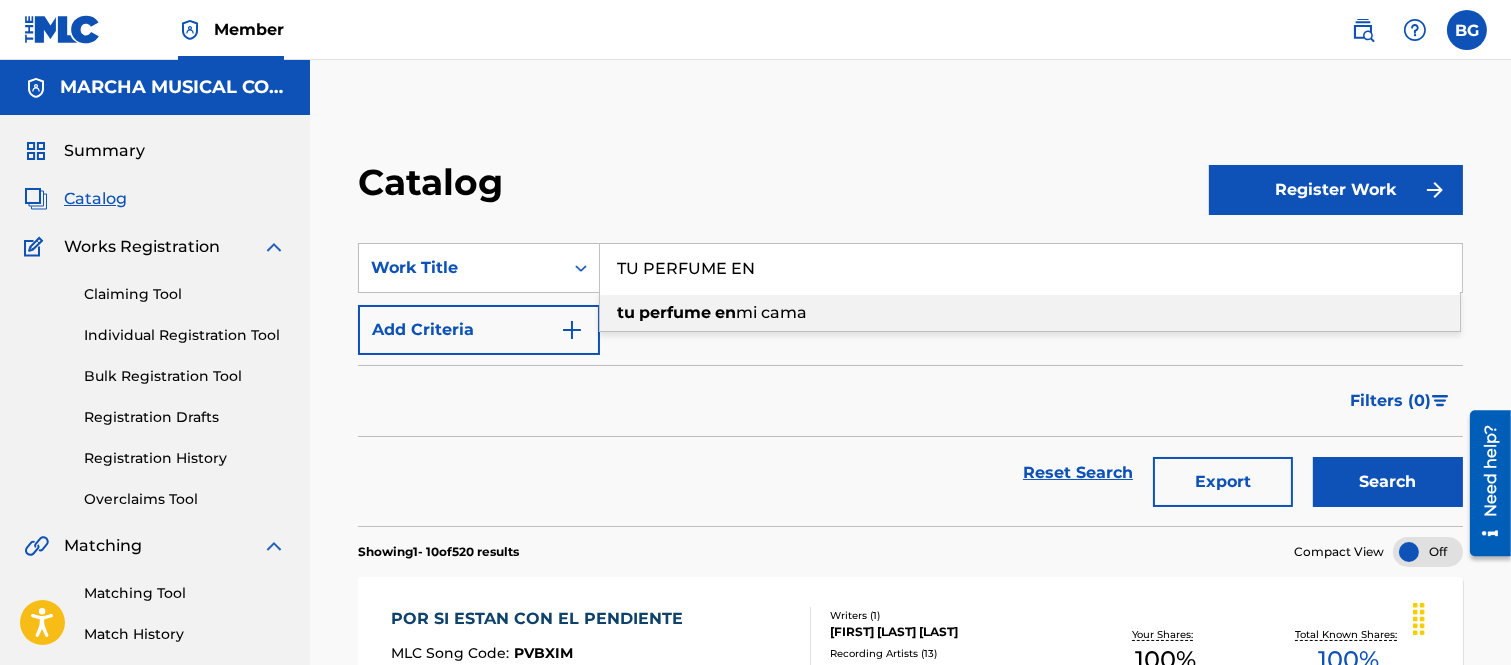 click on "perfume" at bounding box center [675, 312] 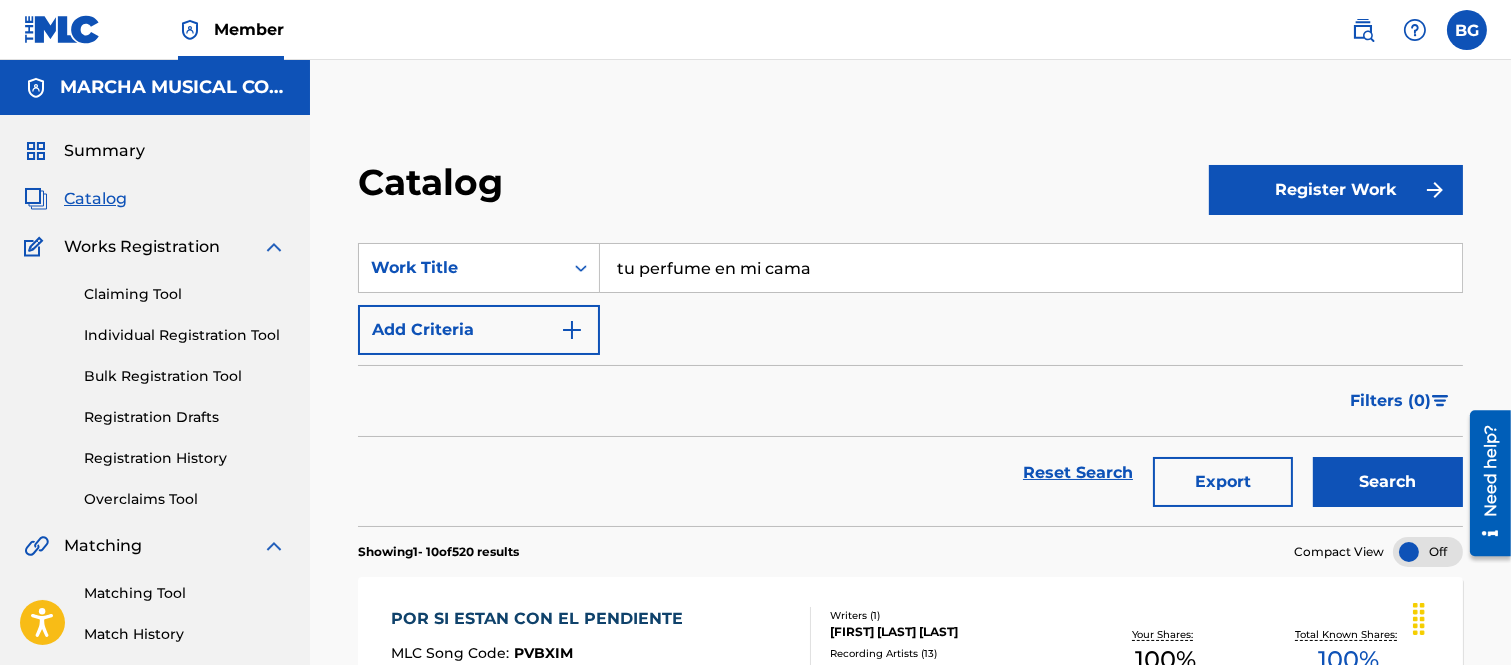 click on "Search" at bounding box center (1388, 482) 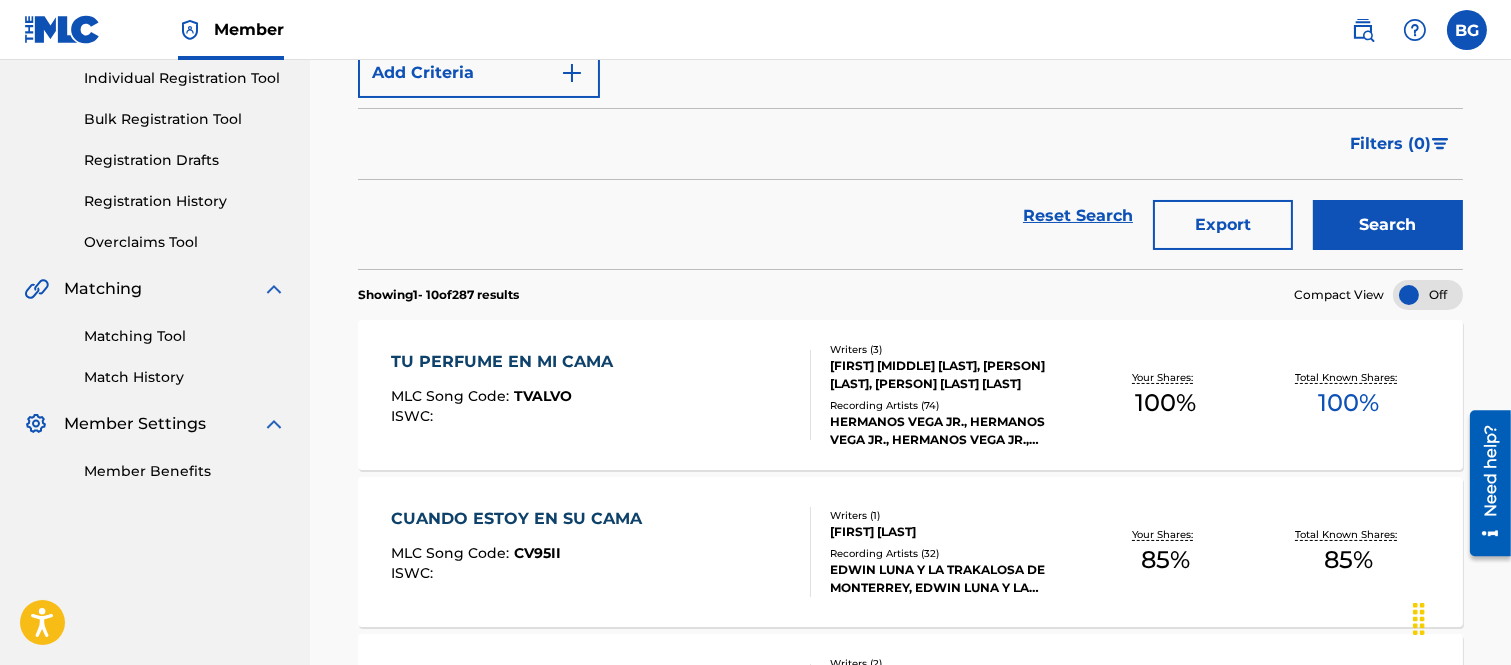 scroll, scrollTop: 333, scrollLeft: 0, axis: vertical 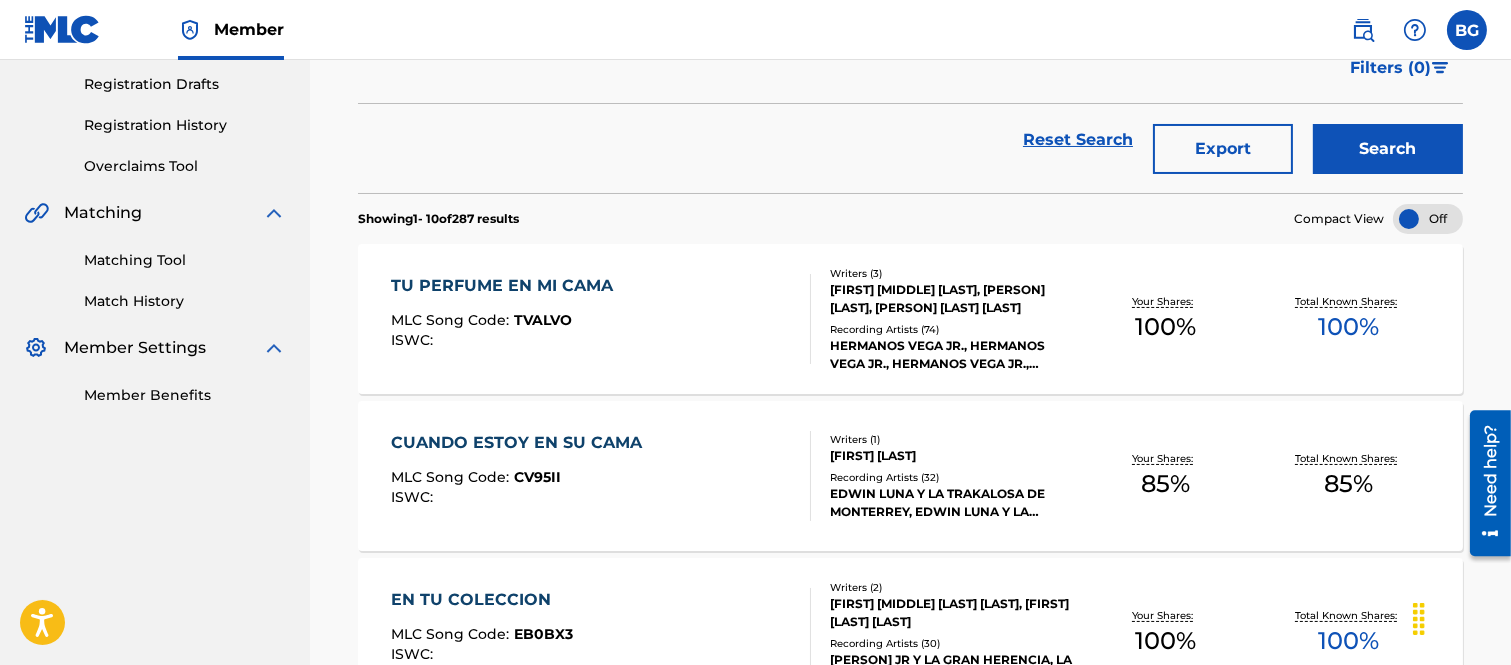 click on "TU PERFUME EN MI CAMA" at bounding box center [507, 286] 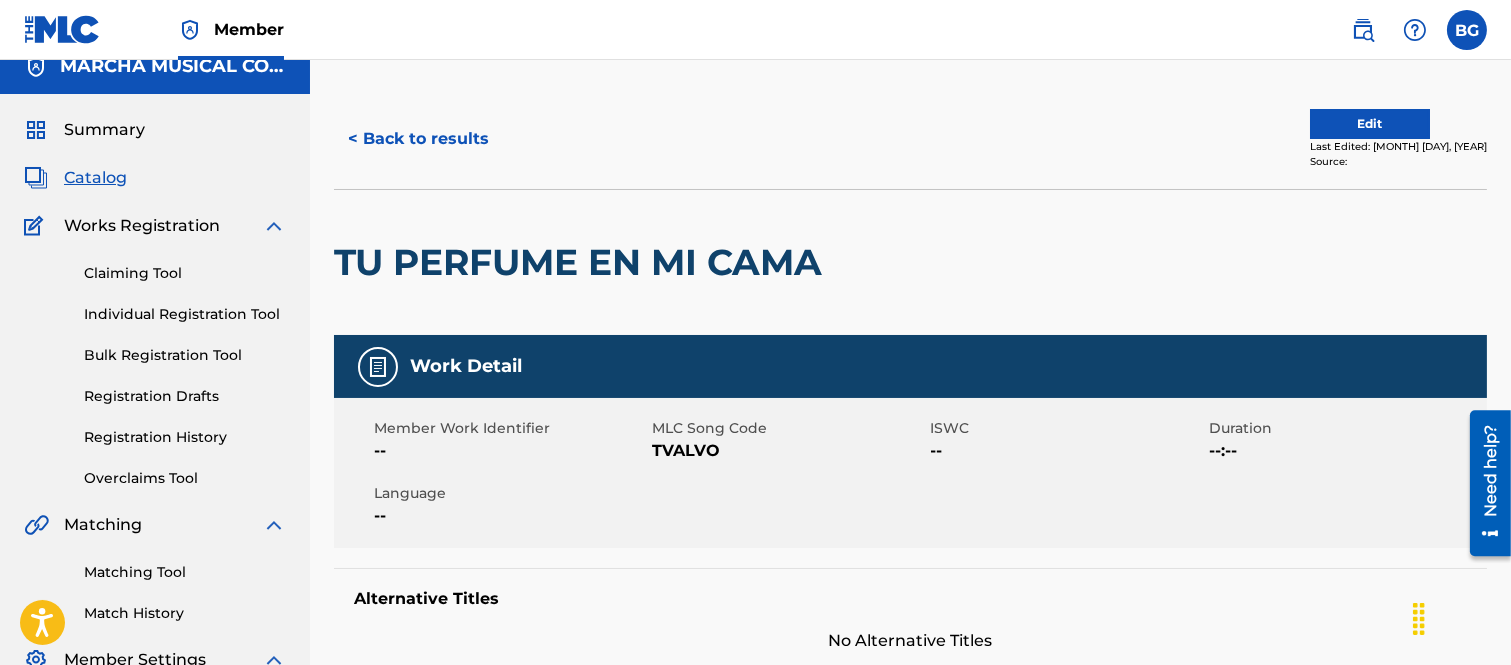 scroll, scrollTop: 0, scrollLeft: 0, axis: both 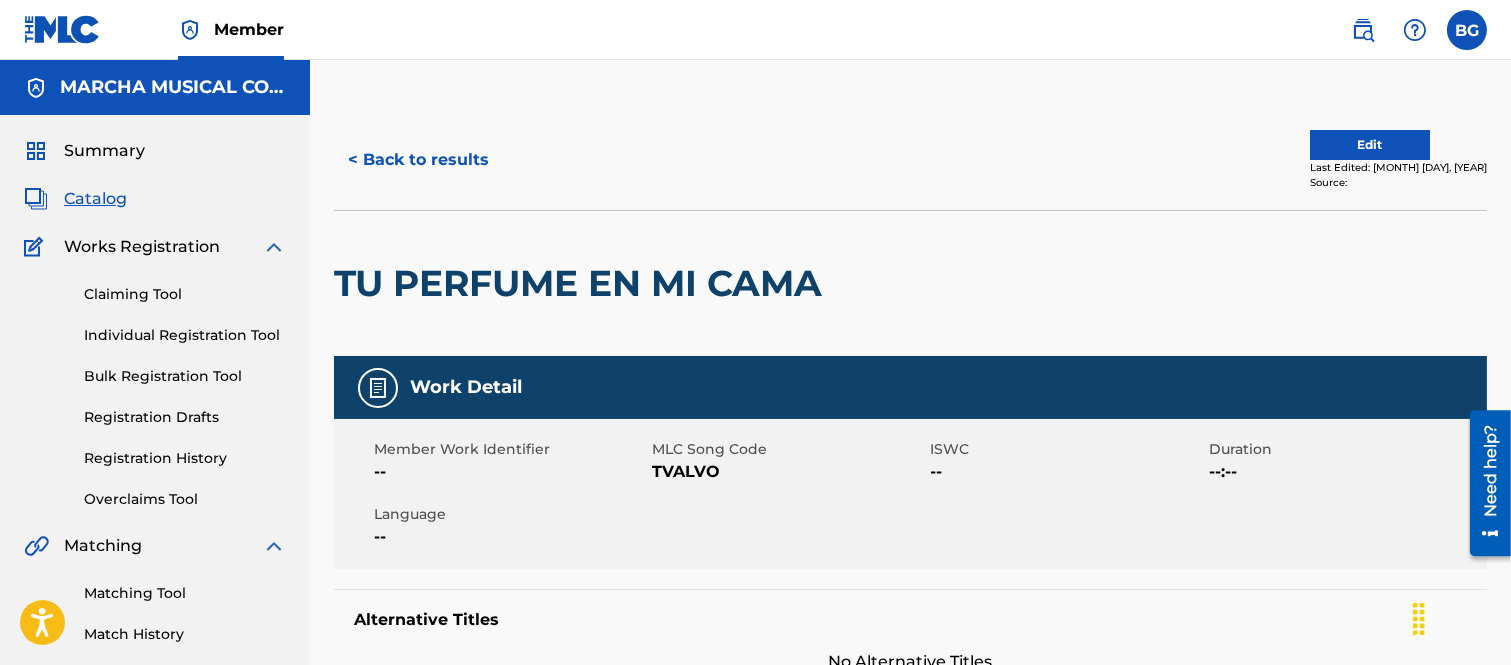 click on "< Back to results" at bounding box center (418, 160) 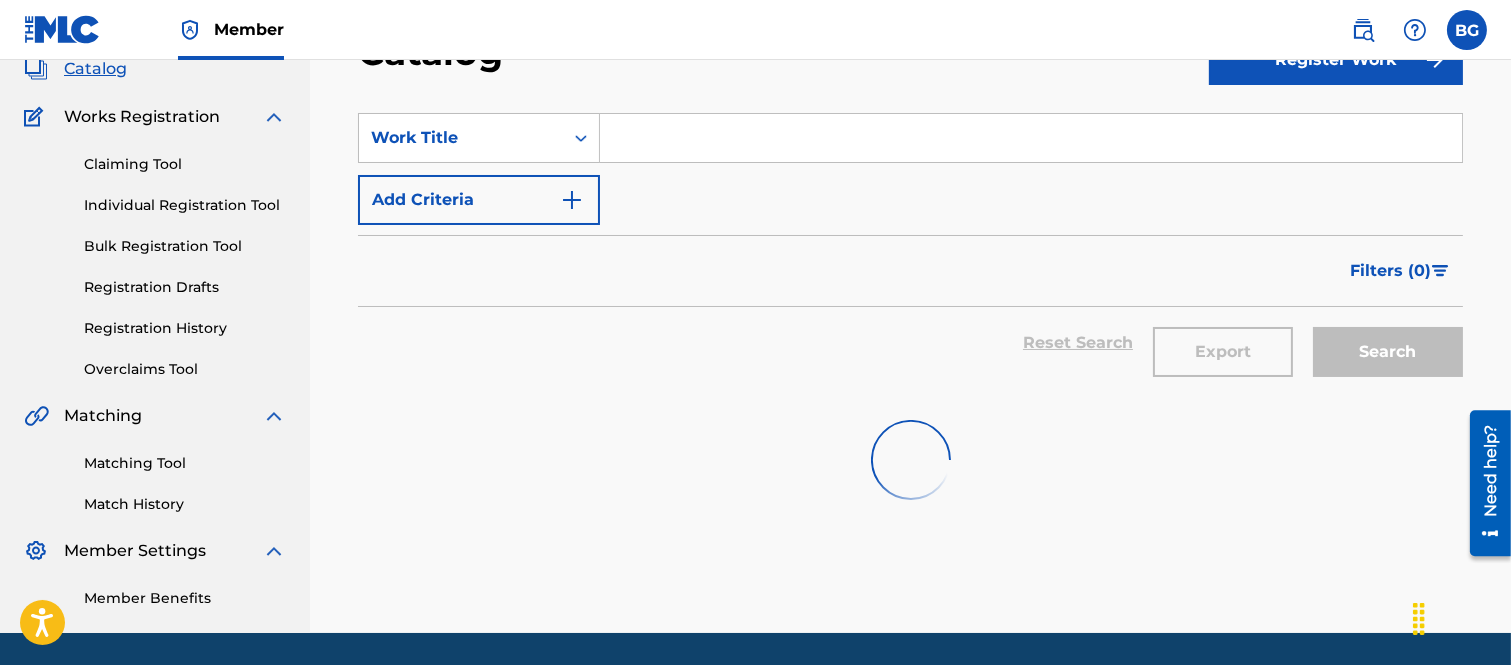 scroll, scrollTop: 0, scrollLeft: 0, axis: both 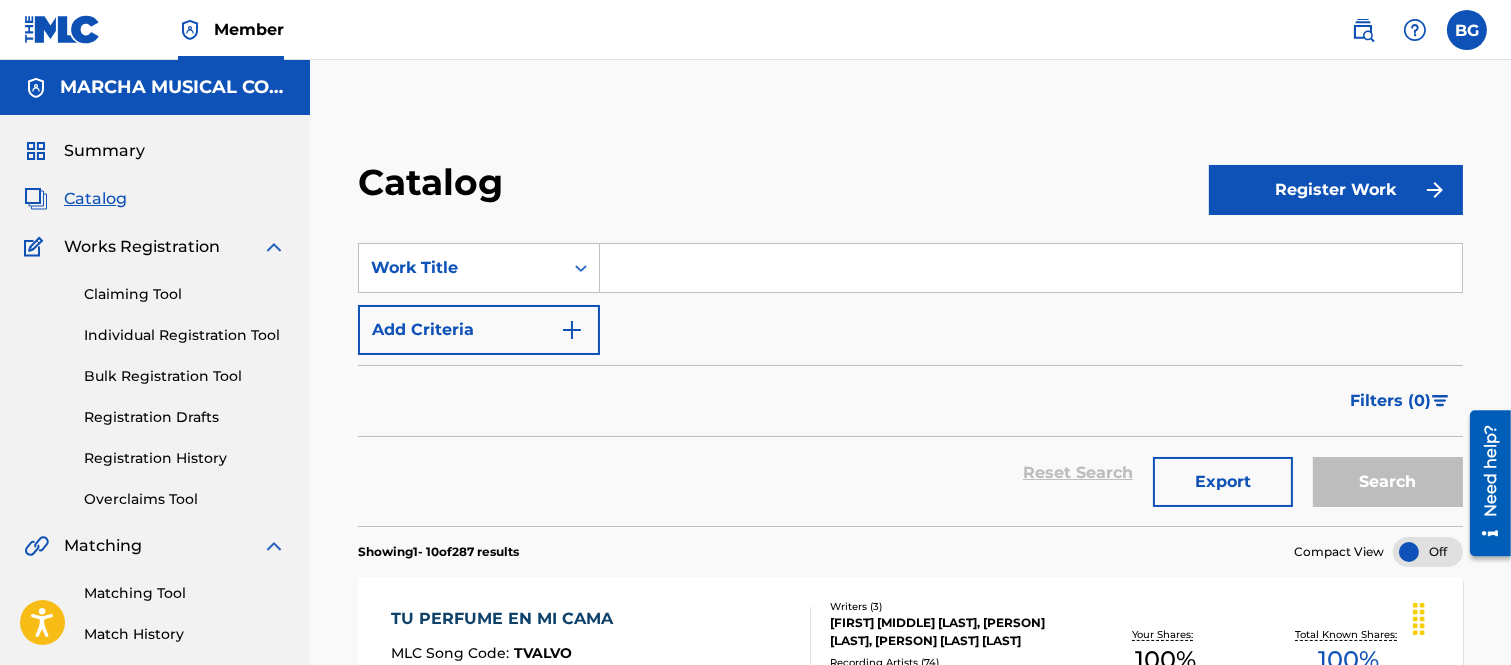 click at bounding box center [1031, 268] 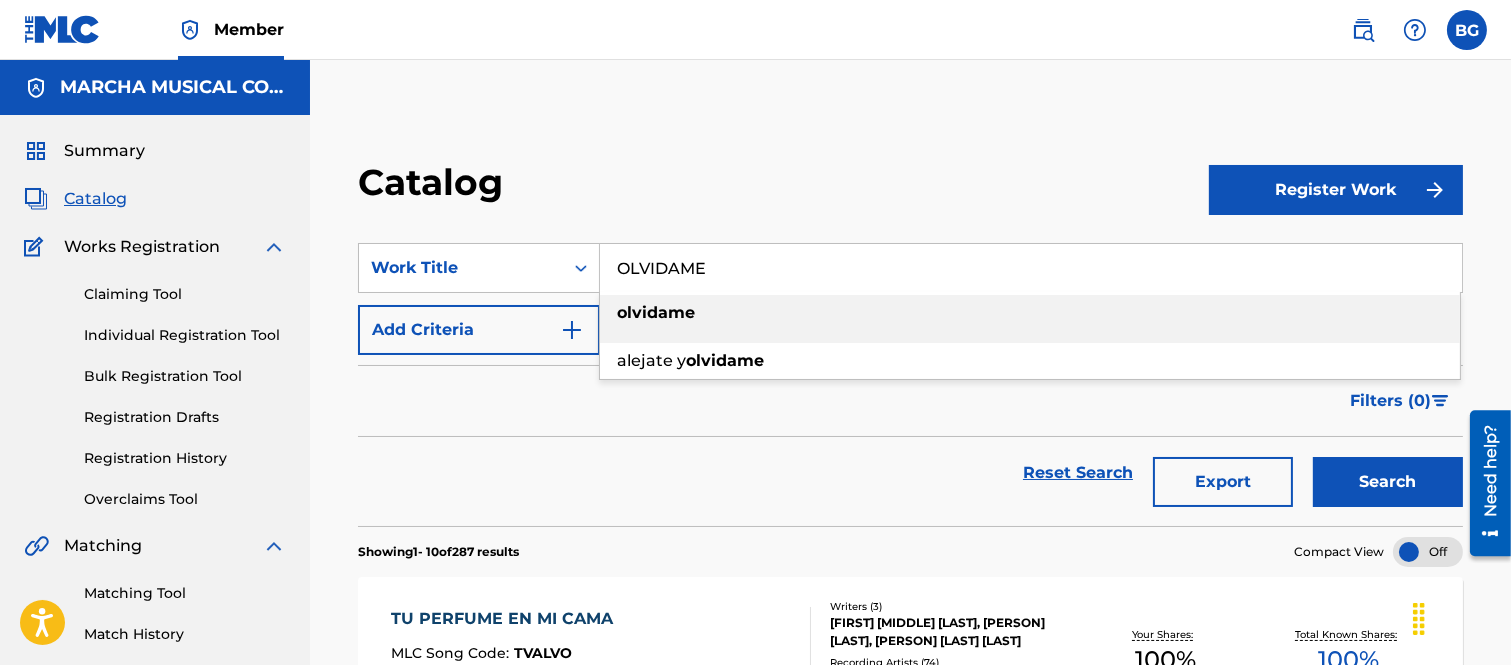 click on "olvidame" at bounding box center (656, 312) 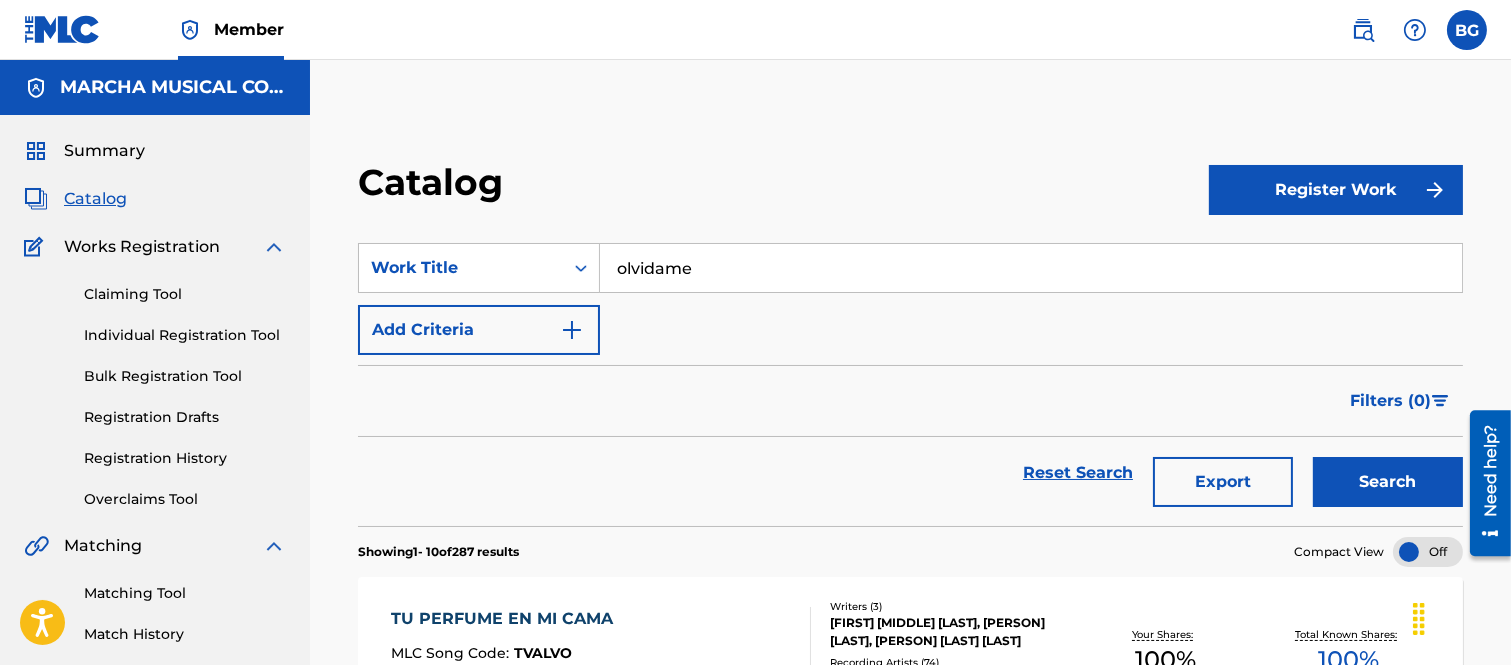 click on "Search" at bounding box center (1388, 482) 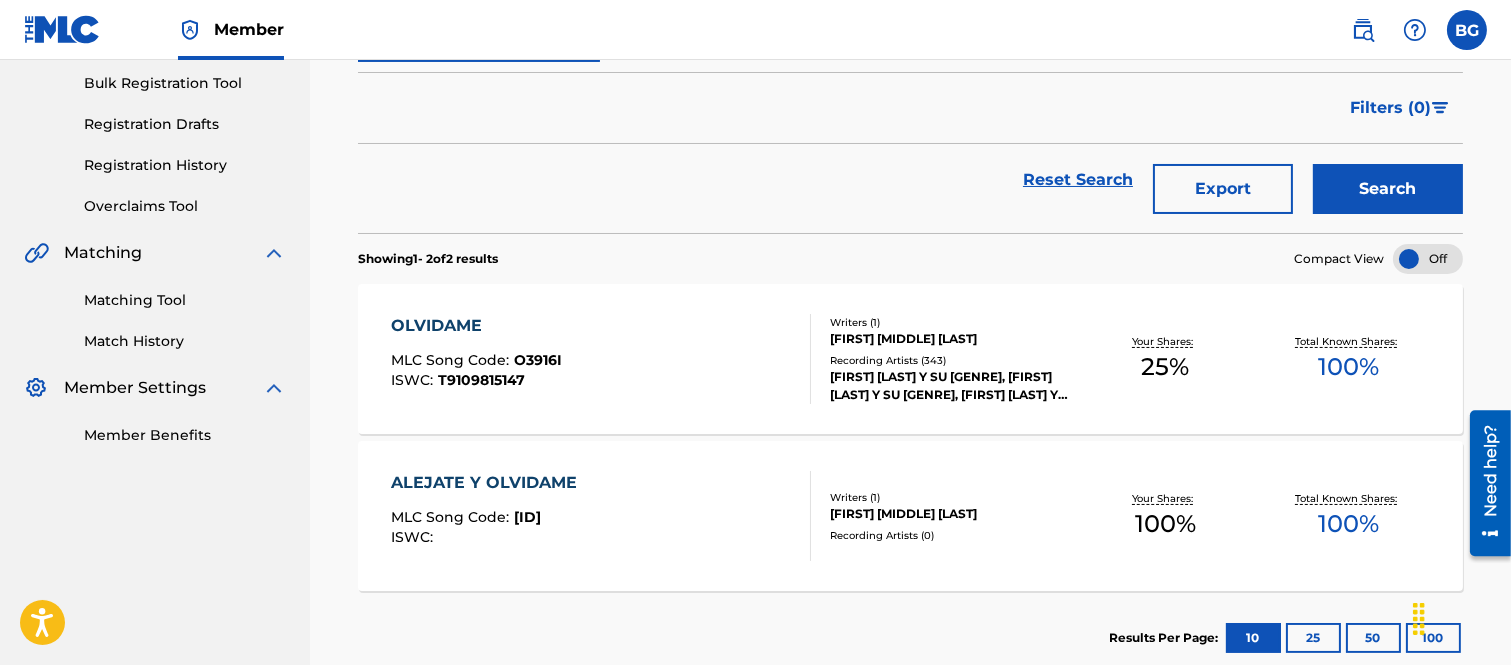 scroll, scrollTop: 333, scrollLeft: 0, axis: vertical 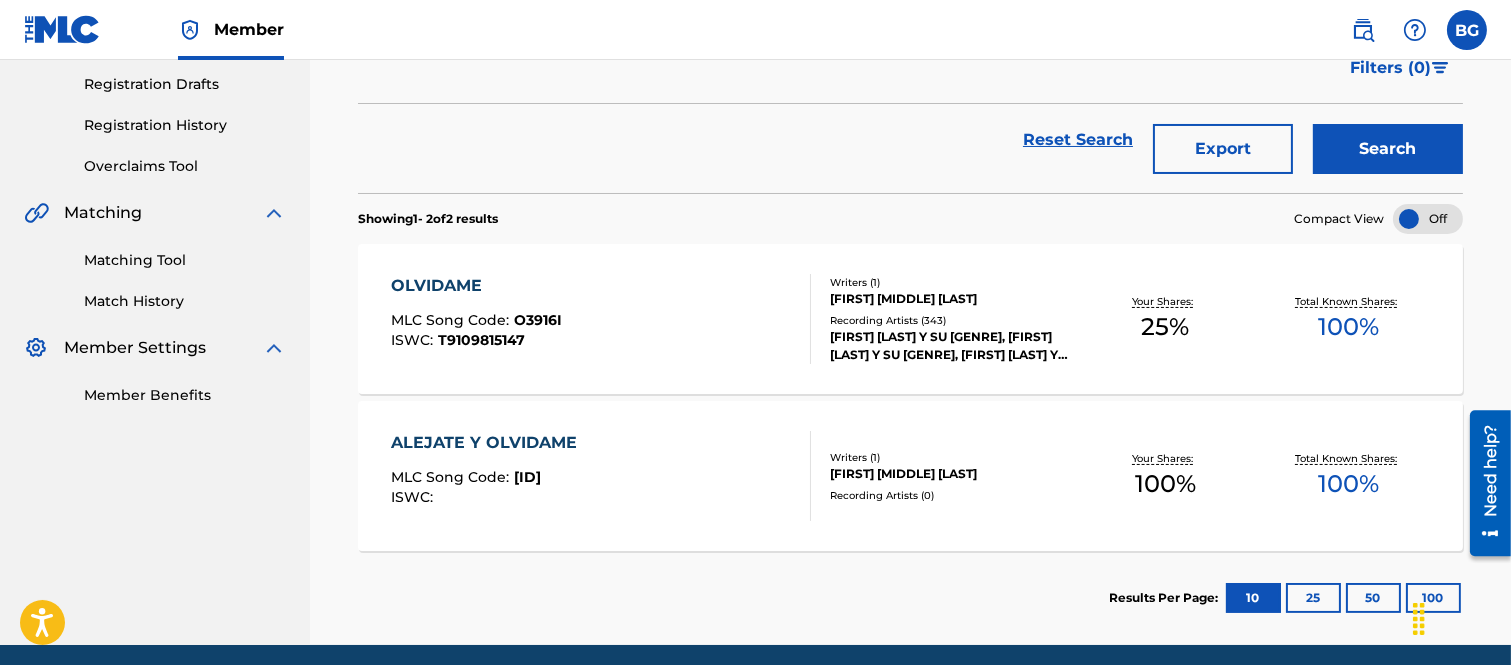 click on "OLVIDAME" at bounding box center (476, 286) 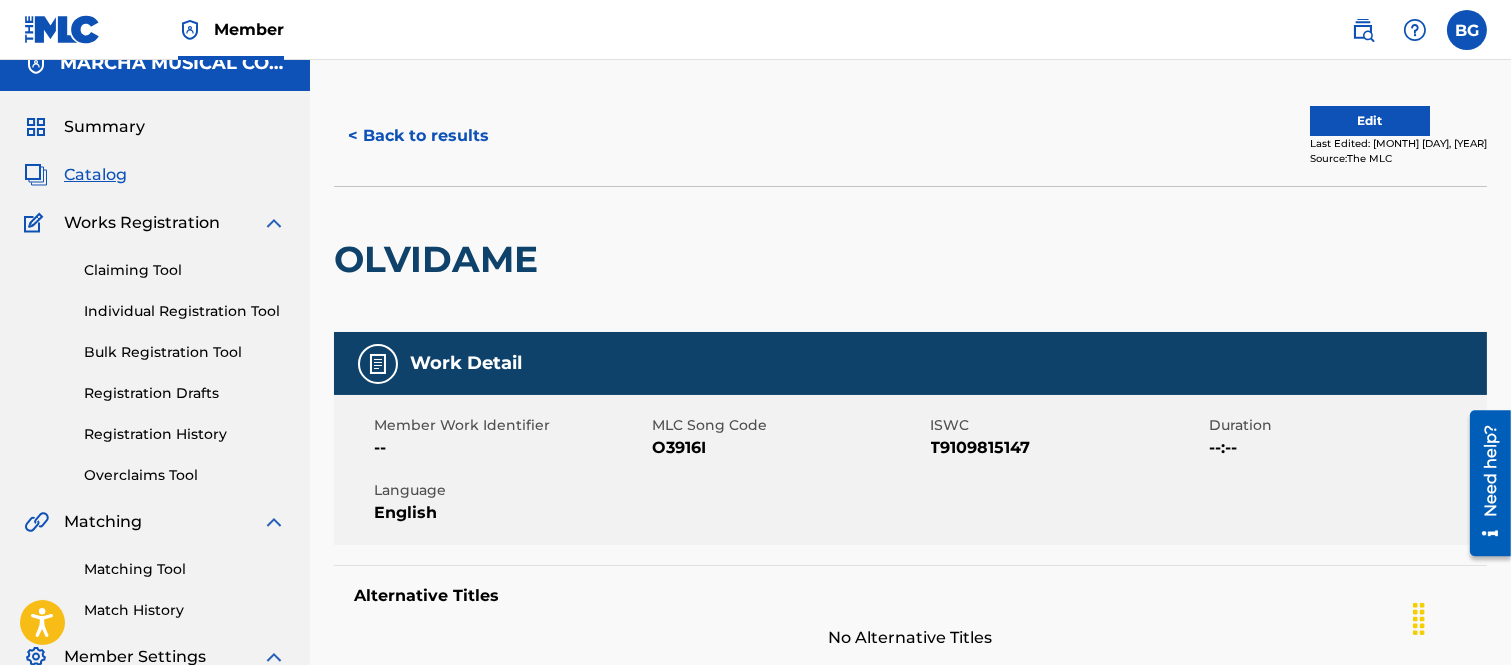 scroll, scrollTop: 0, scrollLeft: 0, axis: both 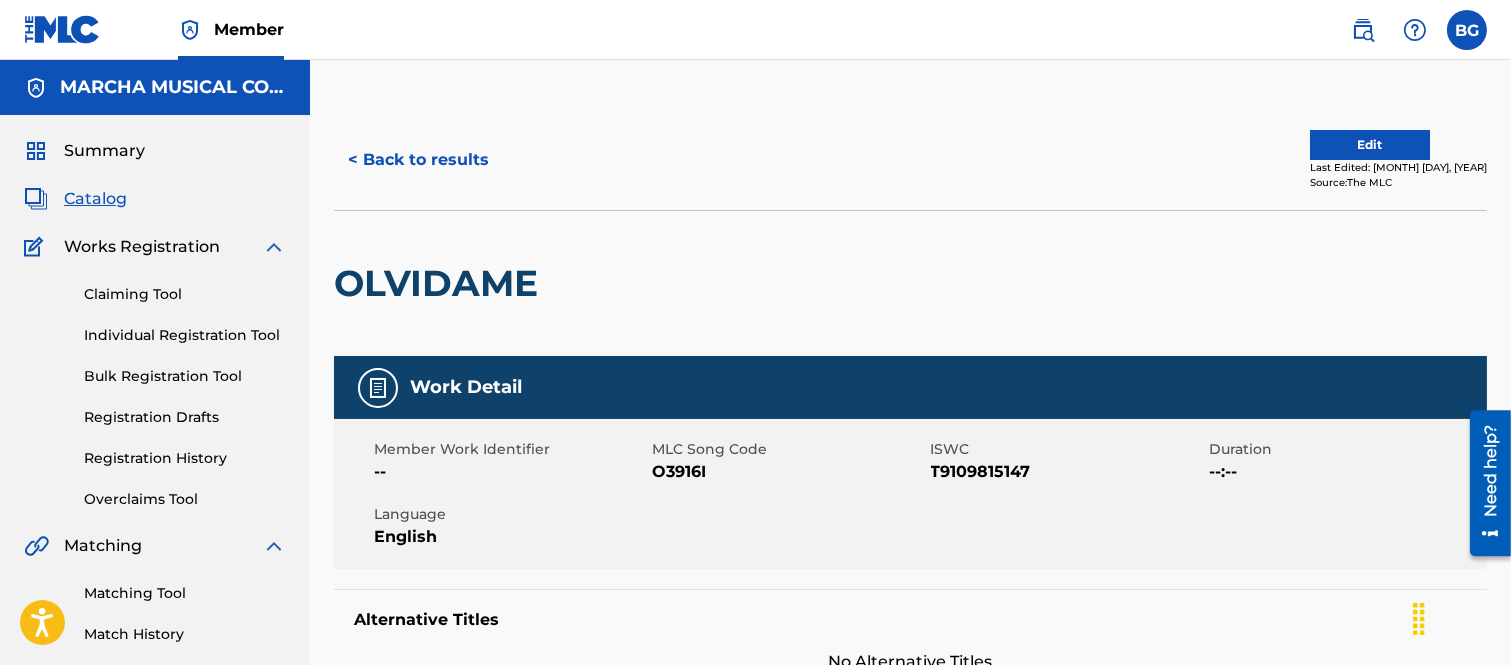 click on "< Back to results" at bounding box center (418, 160) 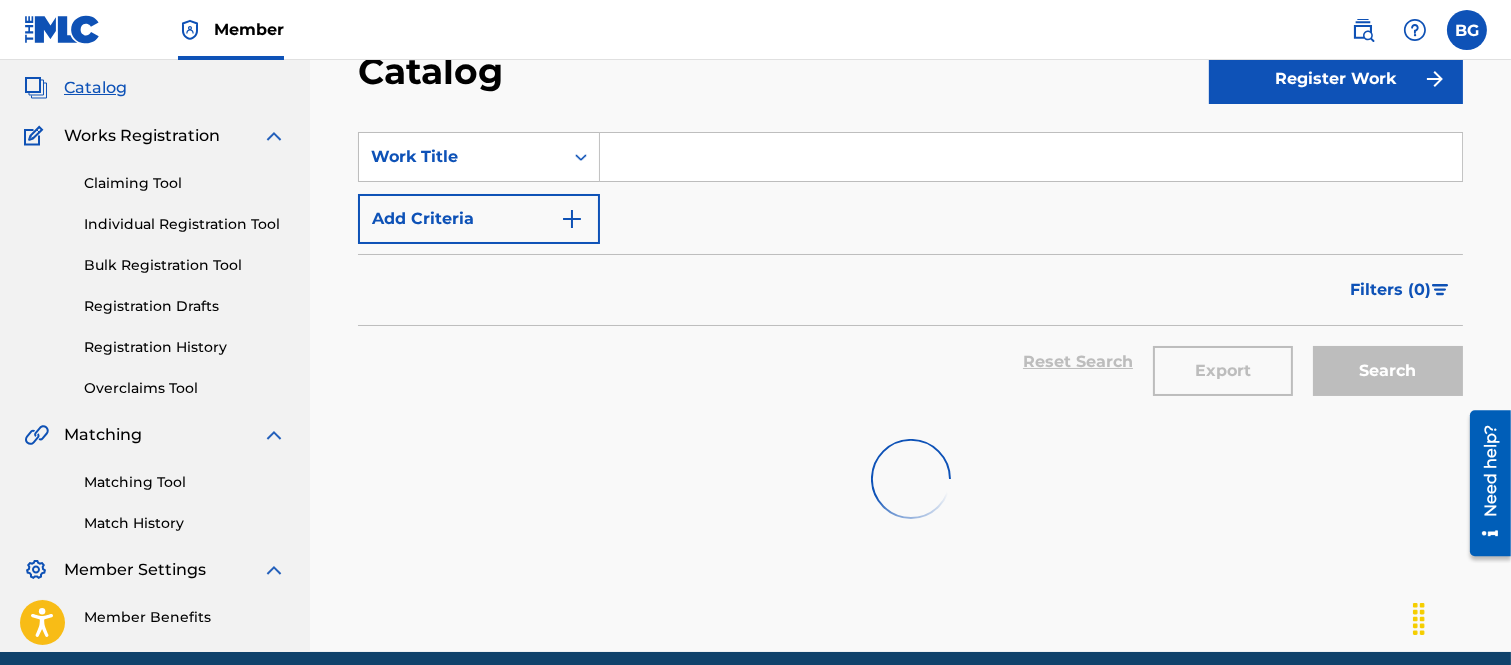 scroll, scrollTop: 0, scrollLeft: 0, axis: both 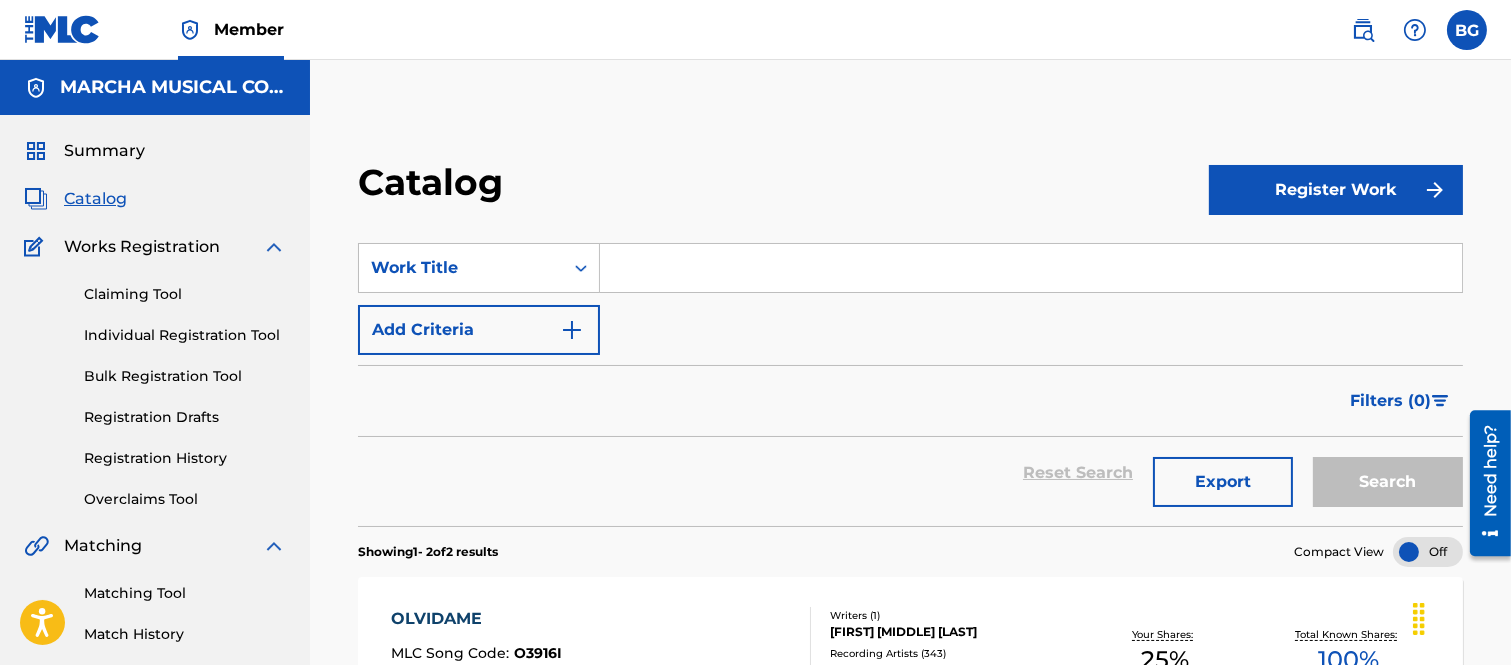 click at bounding box center (1031, 268) 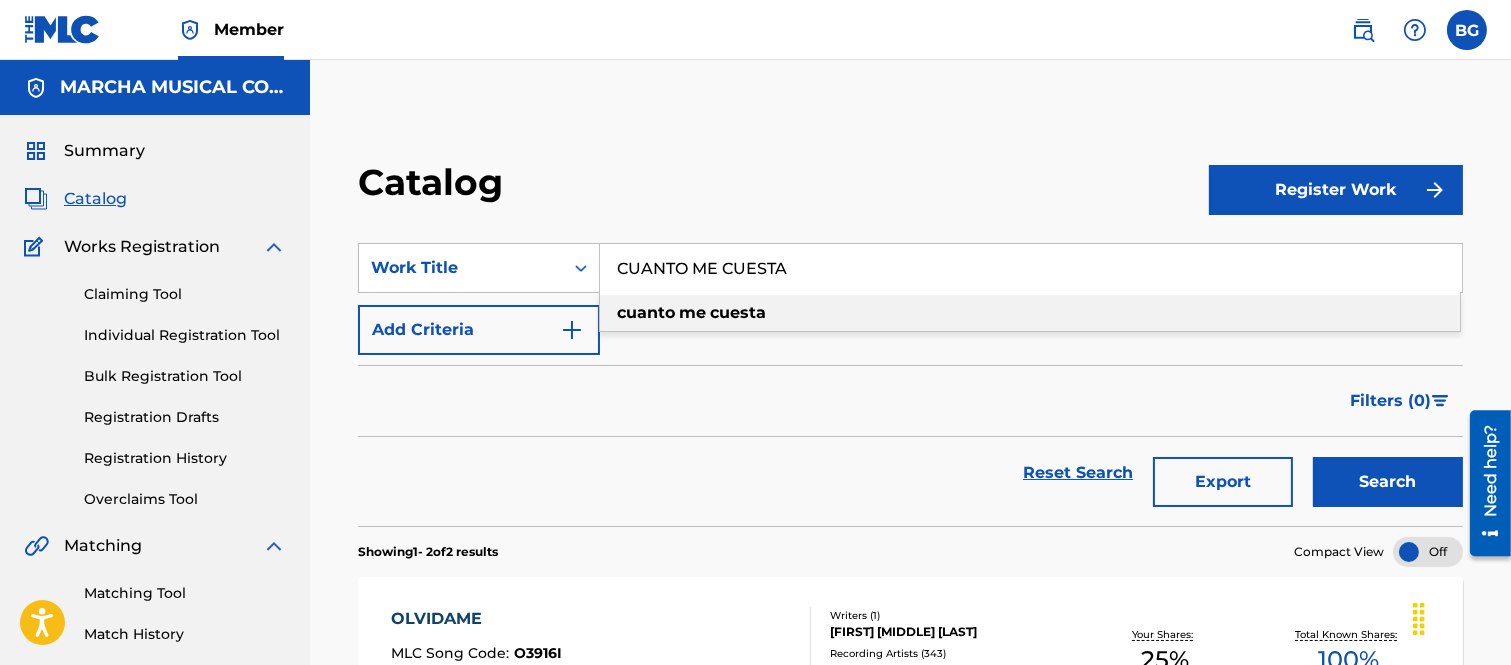click on "cuanto" at bounding box center [646, 312] 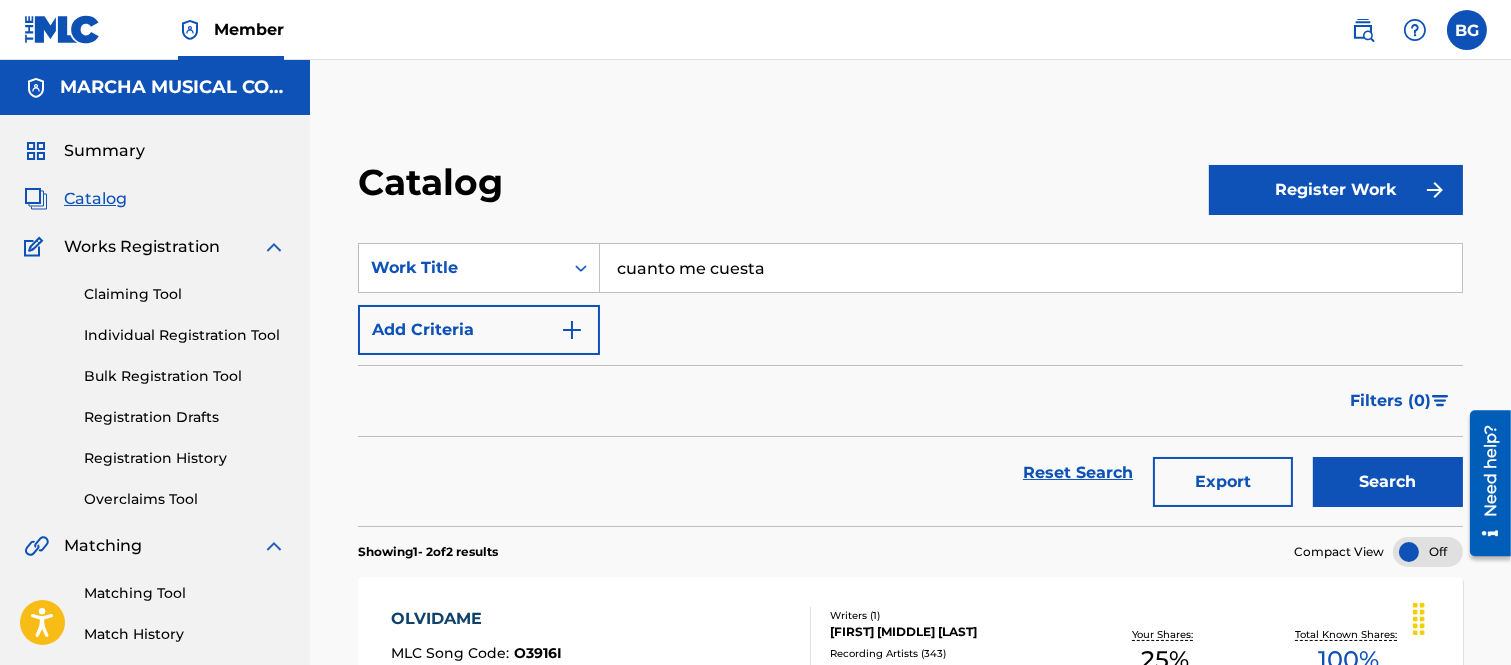 click on "Search" at bounding box center (1388, 482) 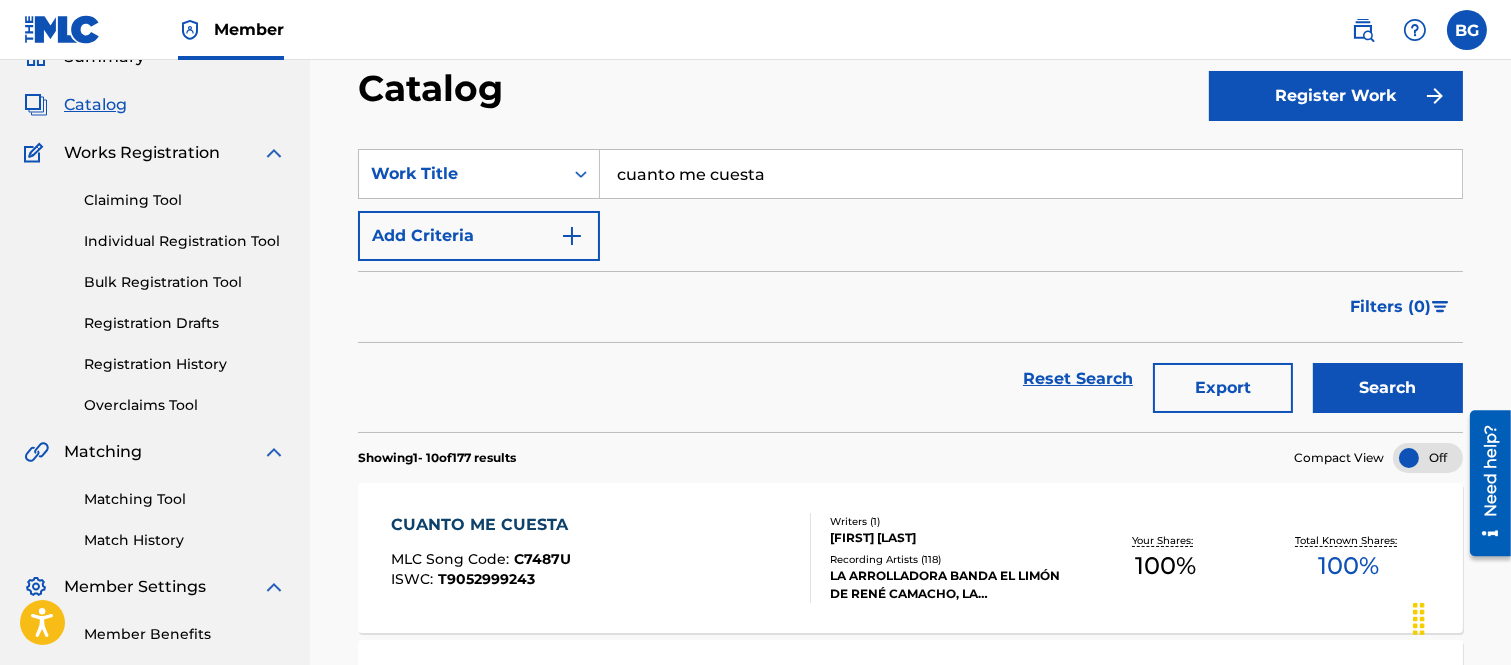 scroll, scrollTop: 222, scrollLeft: 0, axis: vertical 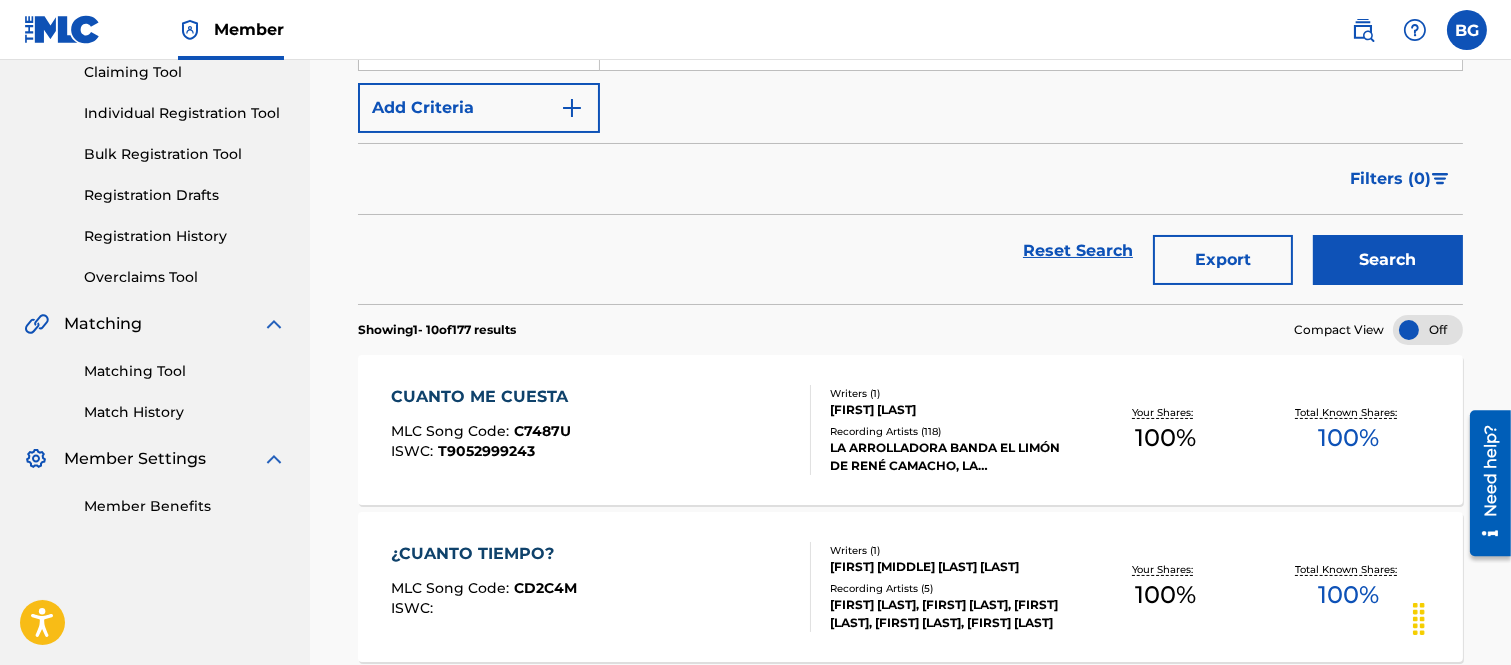 click on "CUANTO ME CUESTA" at bounding box center [484, 397] 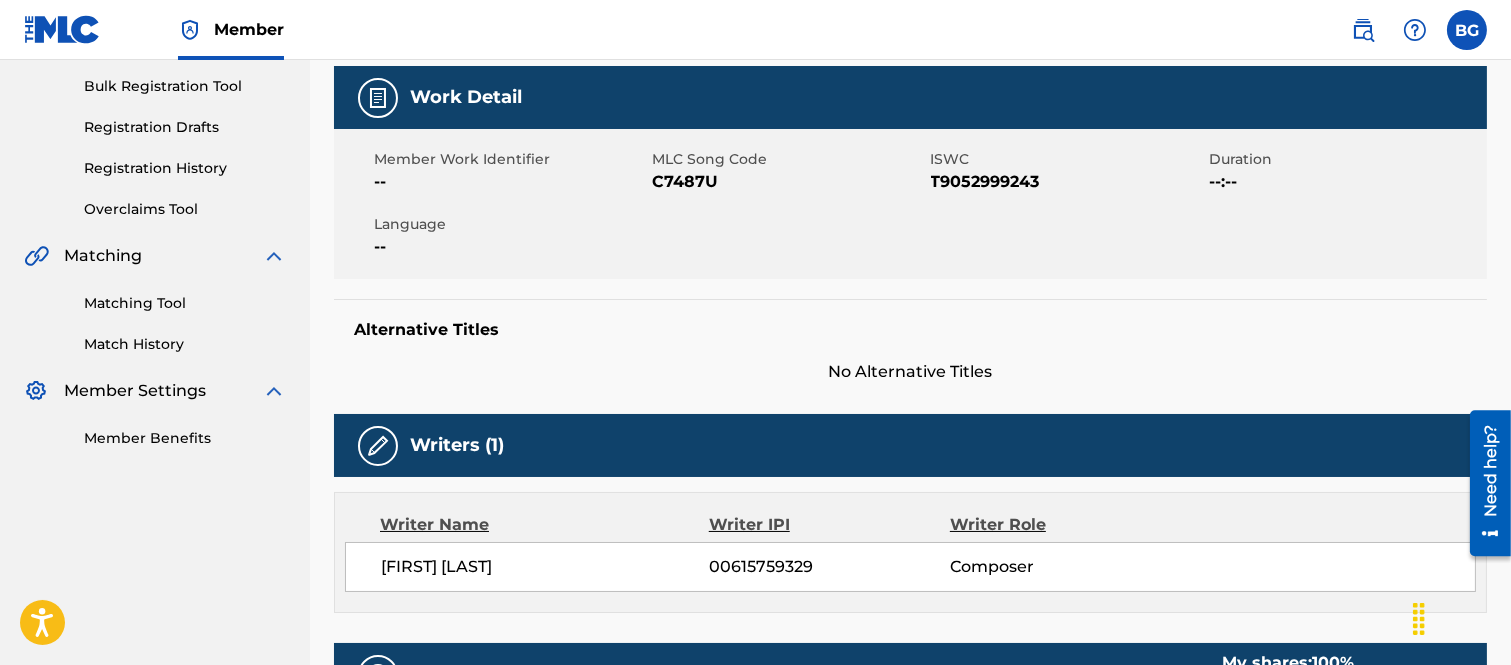 scroll, scrollTop: 0, scrollLeft: 0, axis: both 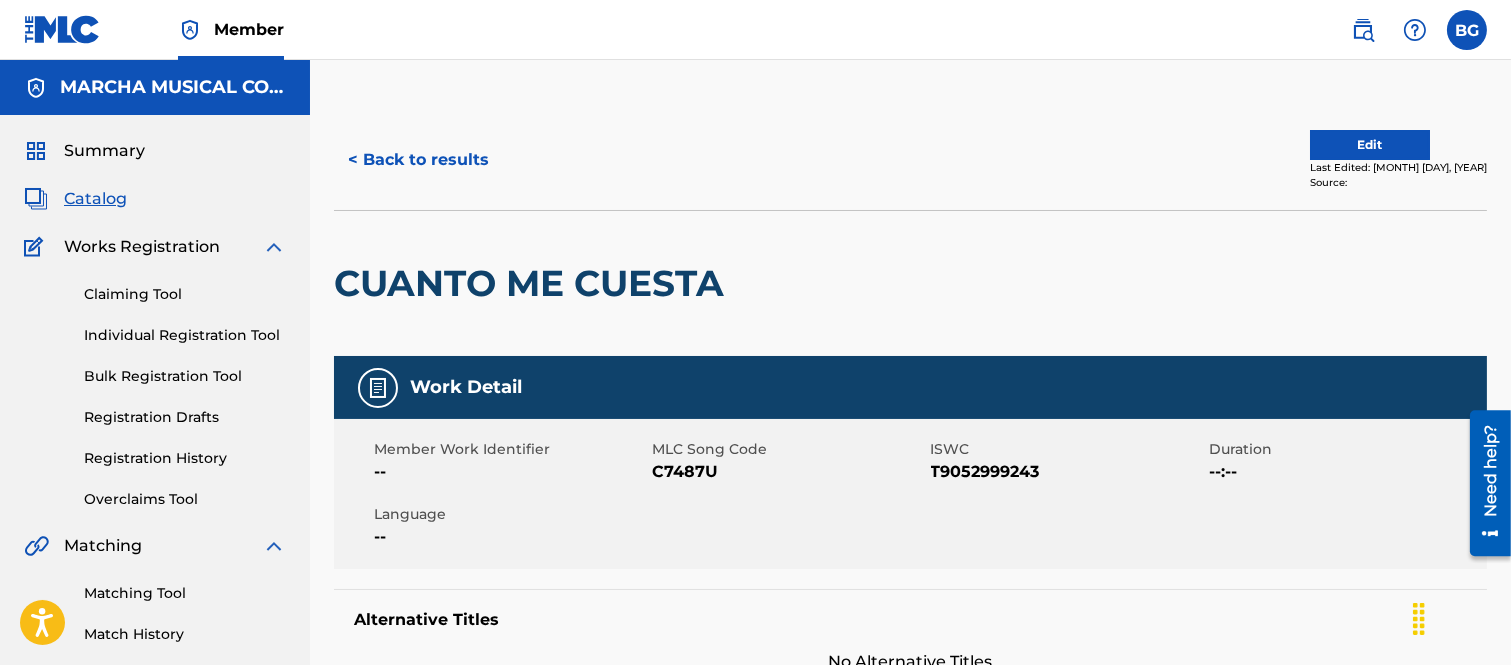 click on "< Back to results" at bounding box center [418, 160] 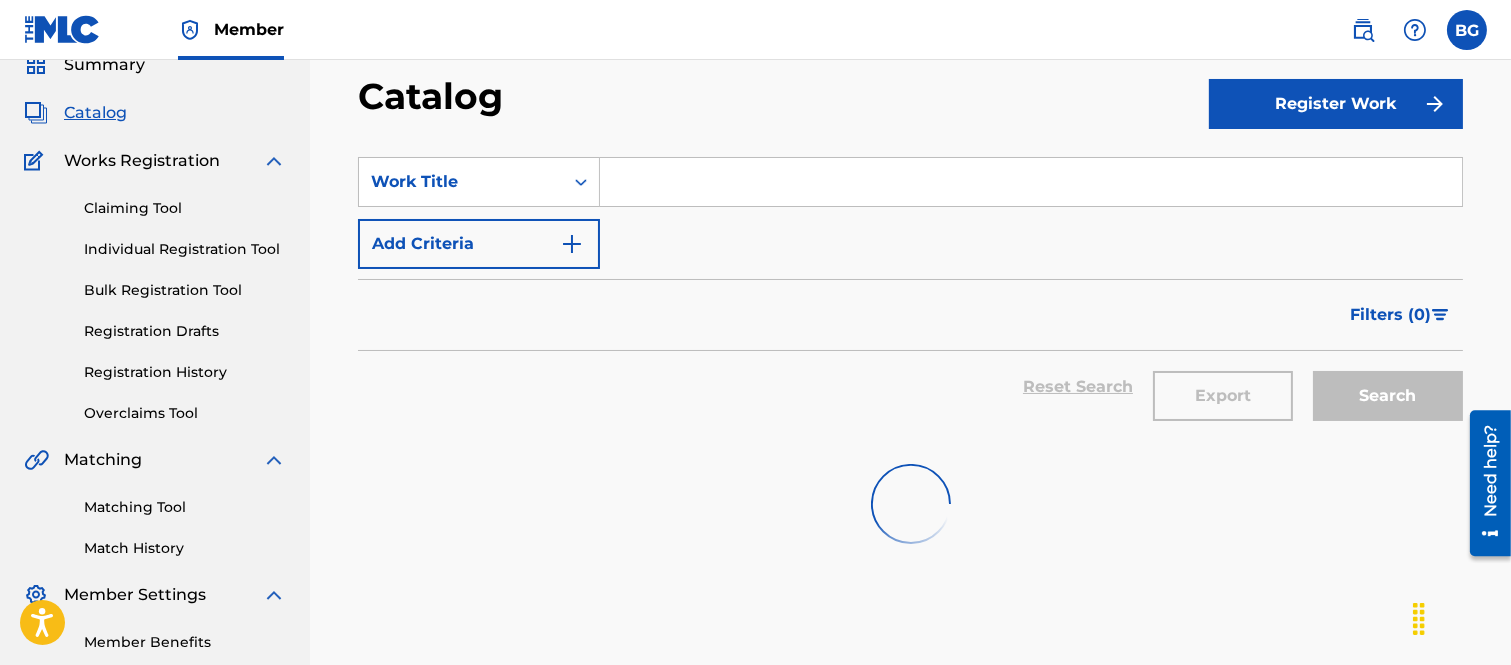 scroll, scrollTop: 0, scrollLeft: 0, axis: both 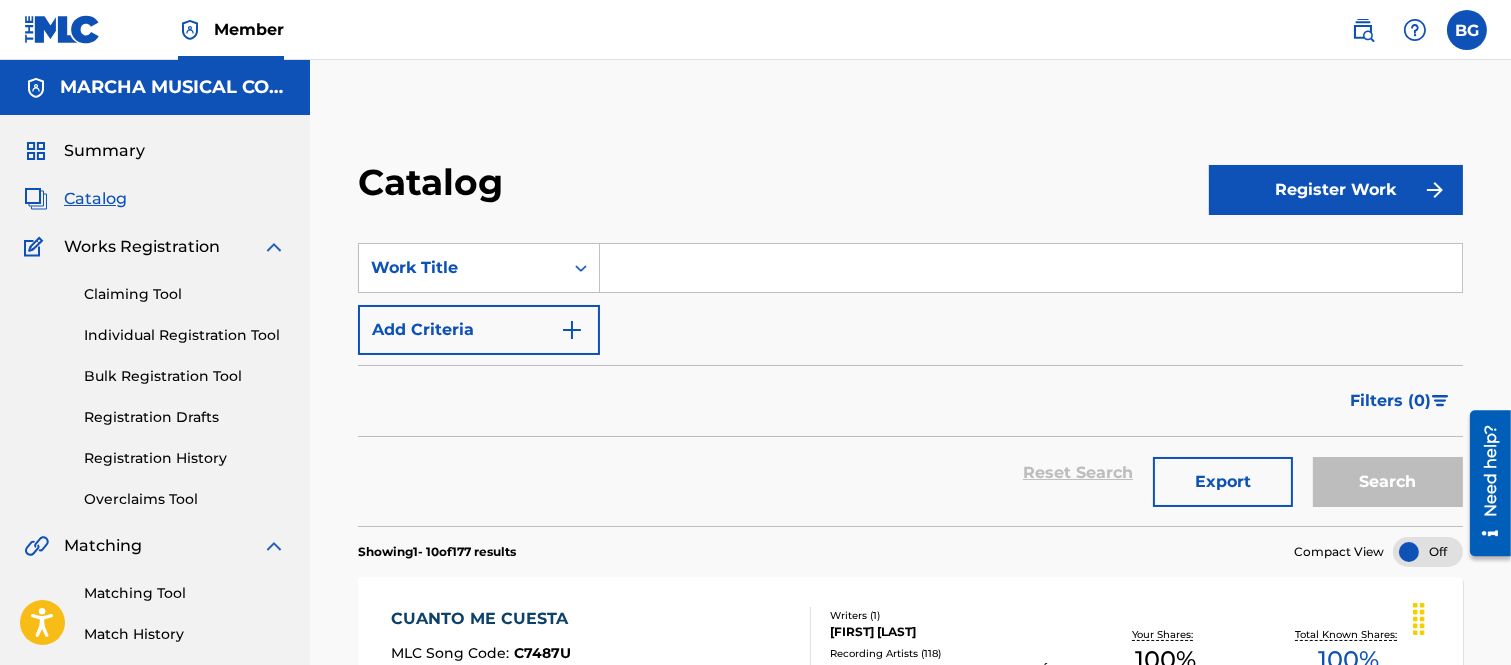 click at bounding box center (1031, 268) 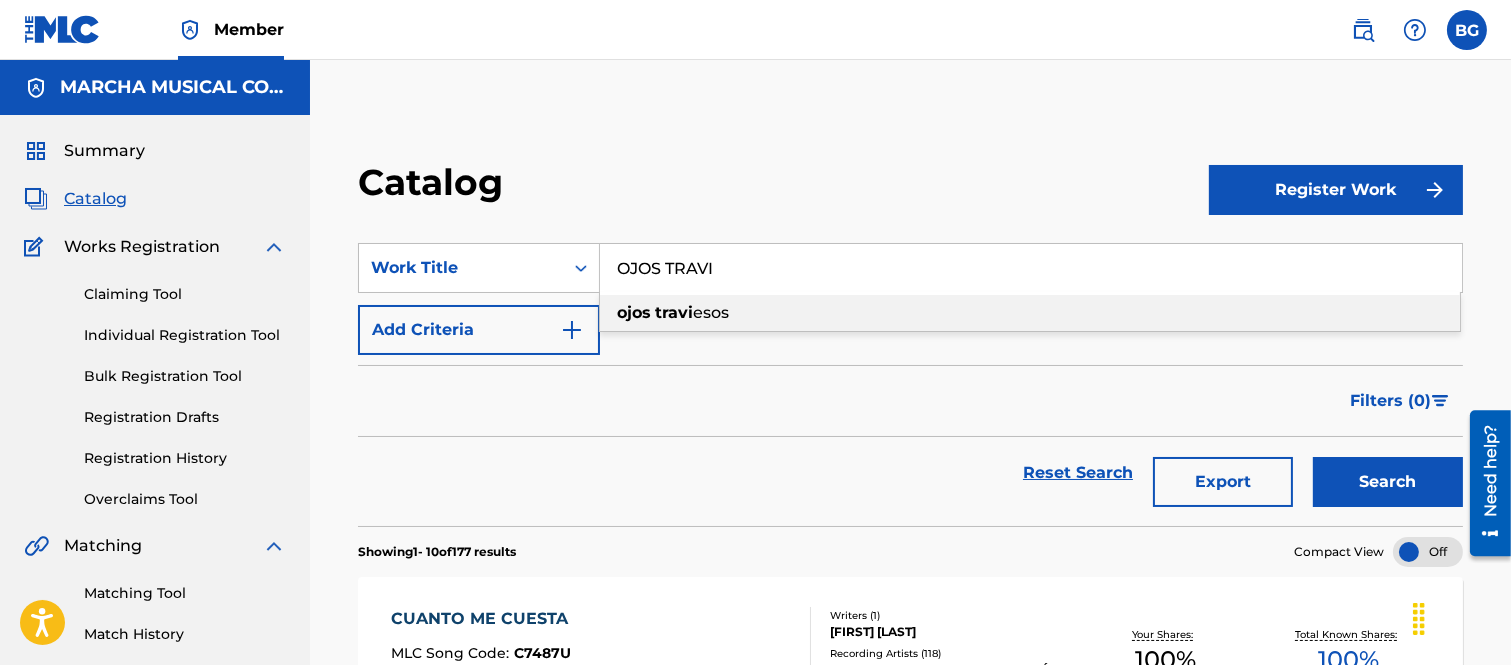click on "travi" at bounding box center (674, 312) 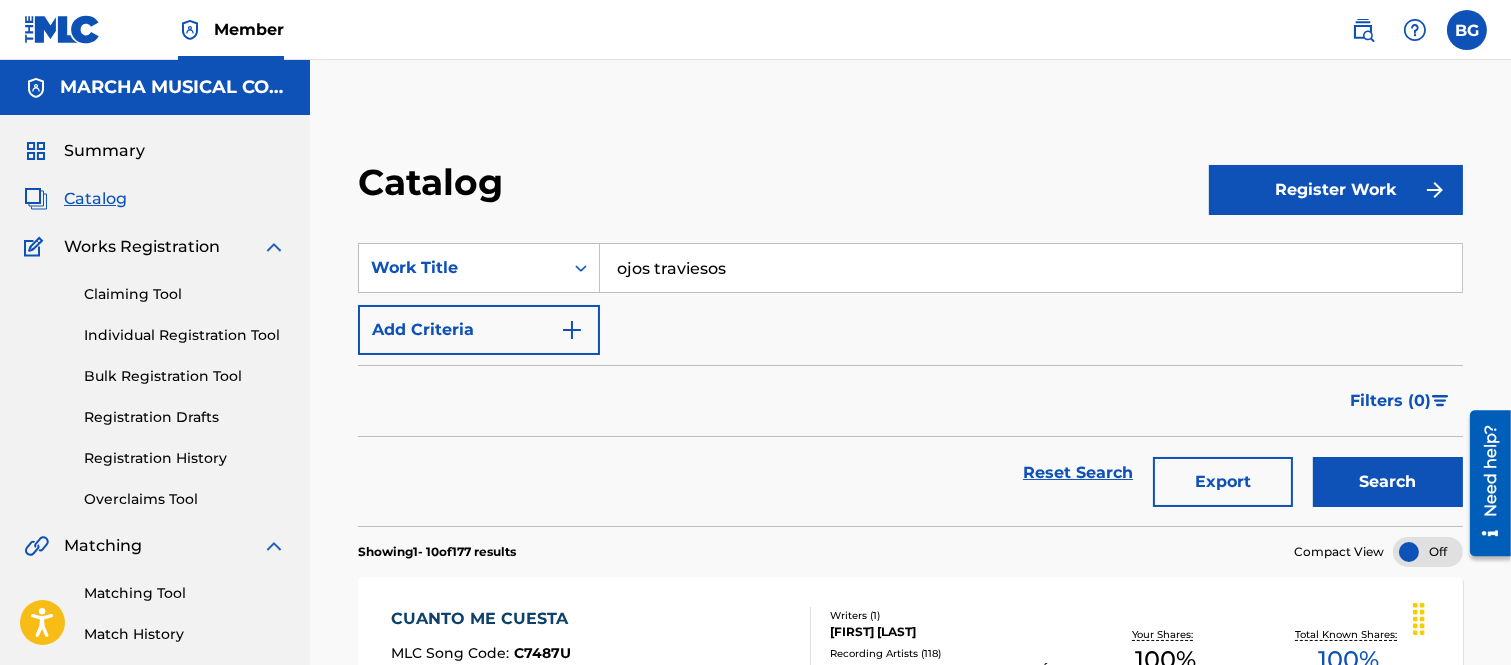 click on "Search" at bounding box center (1388, 482) 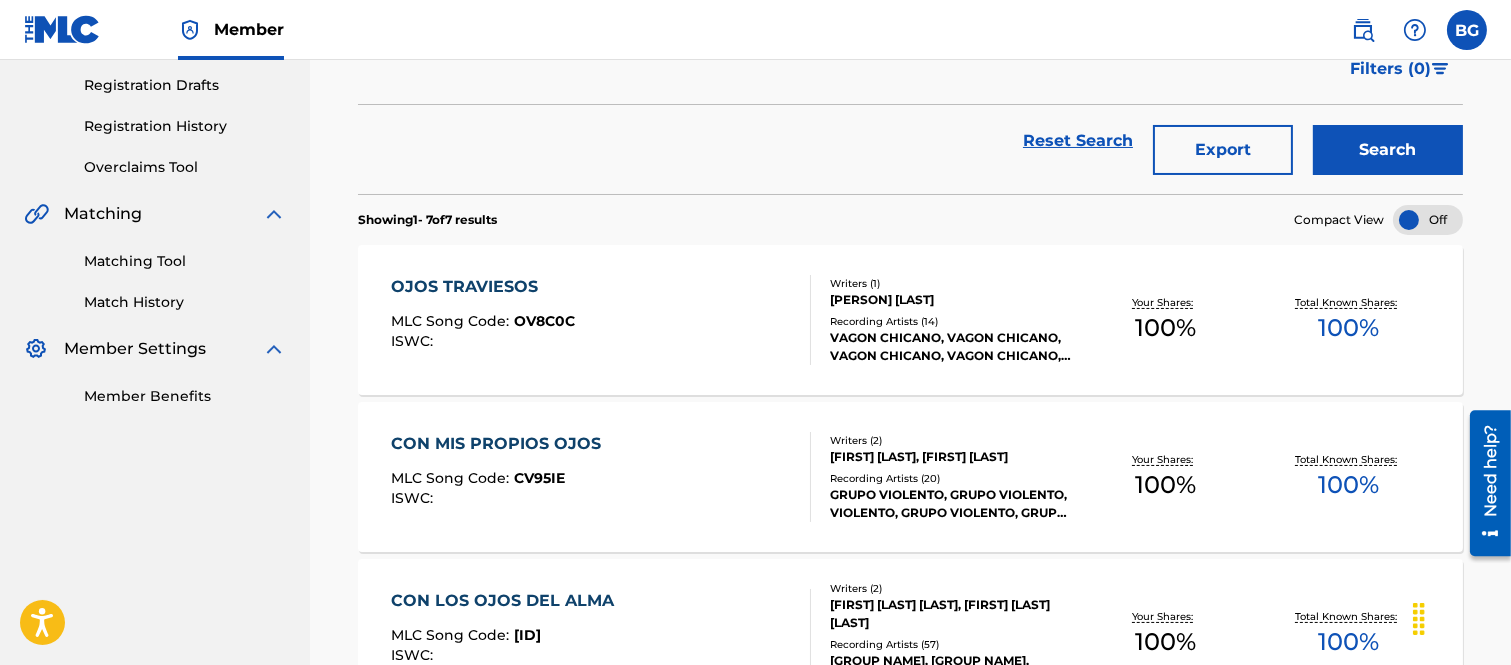 scroll, scrollTop: 333, scrollLeft: 0, axis: vertical 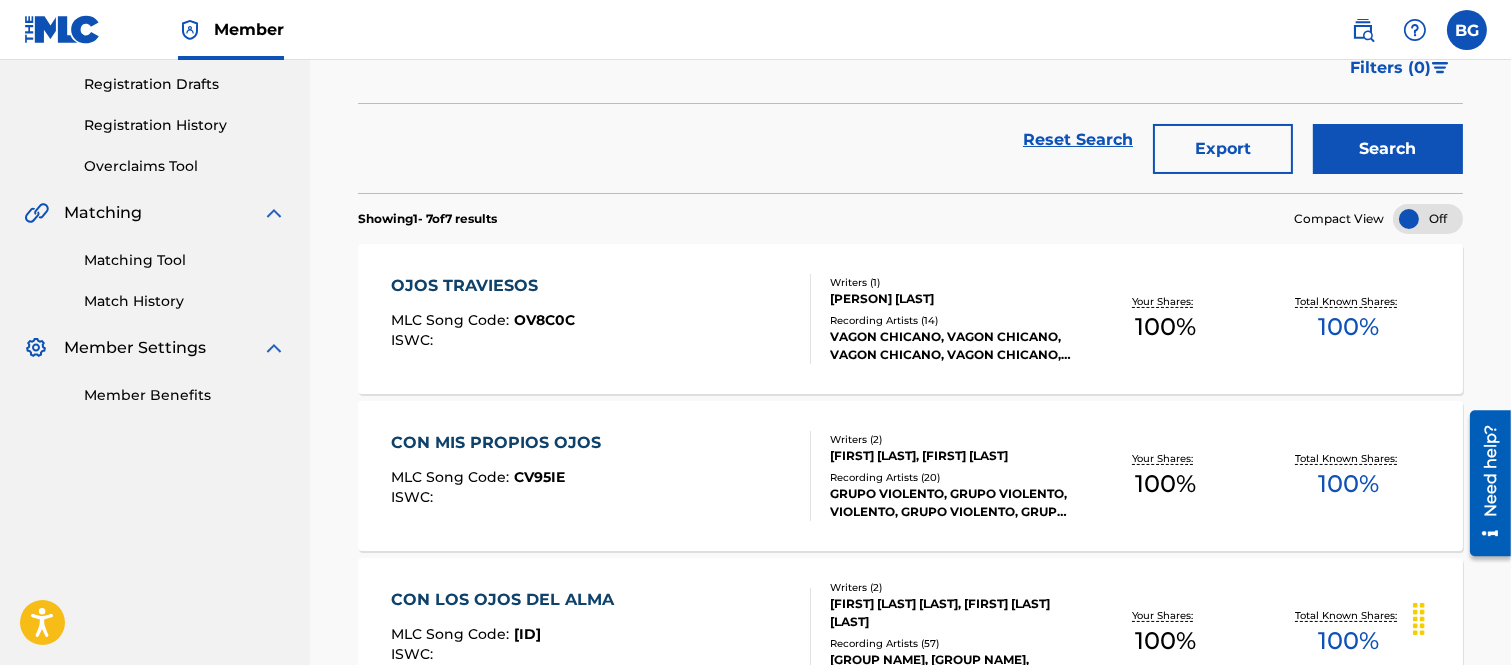 click on "OJOS TRAVIESOS" at bounding box center [483, 286] 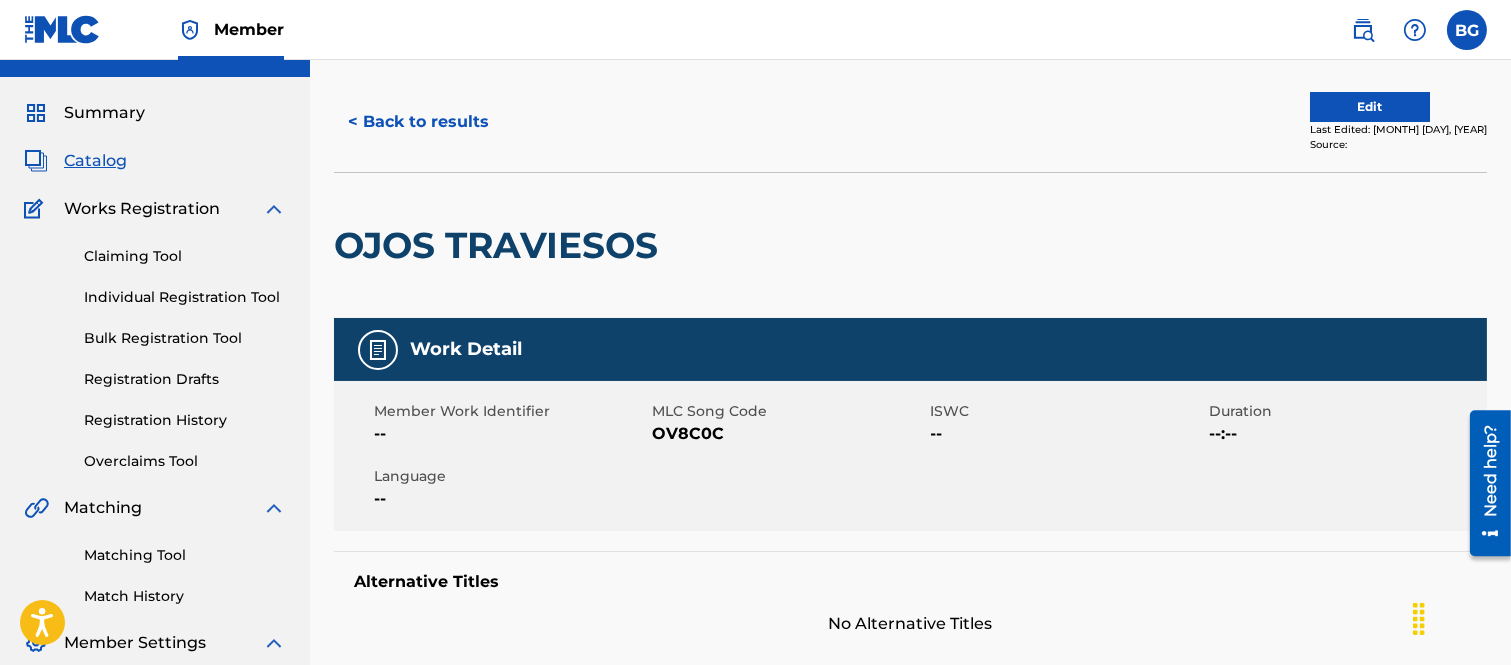 scroll, scrollTop: 0, scrollLeft: 0, axis: both 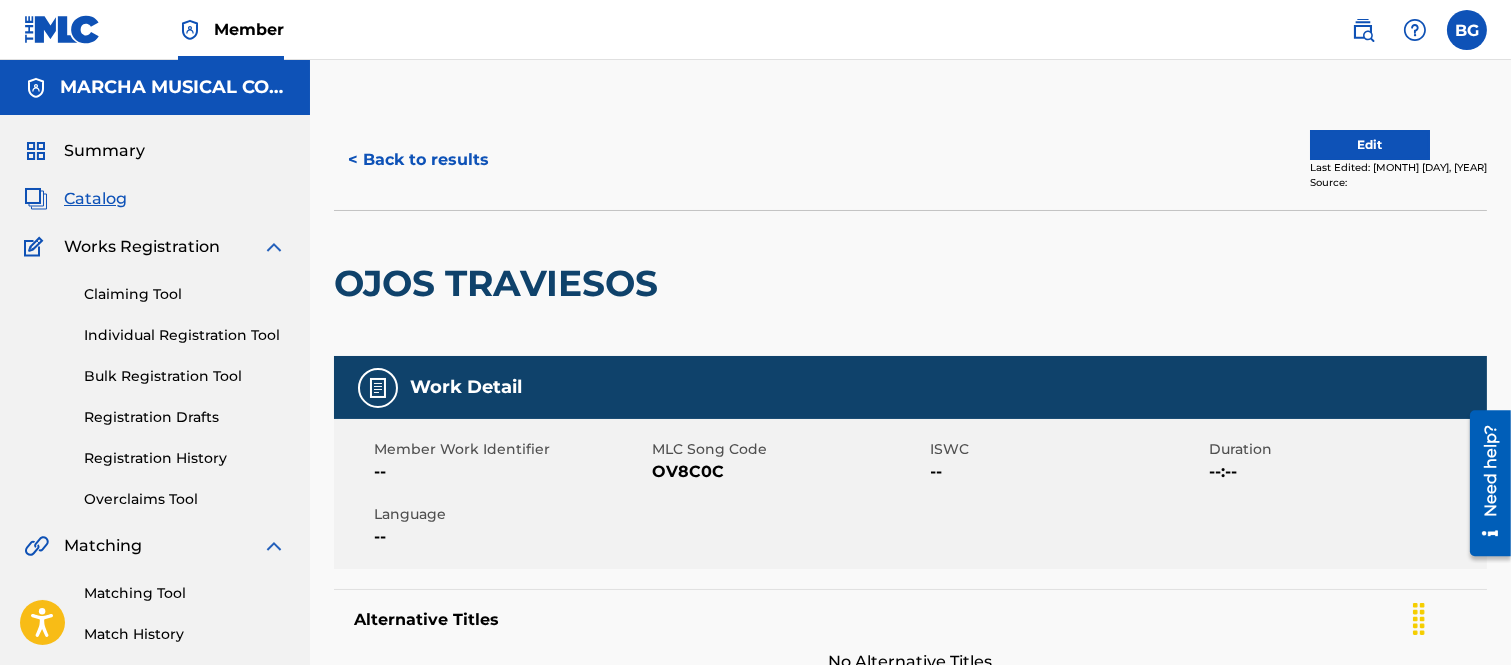 click on "< Back to results" at bounding box center [418, 160] 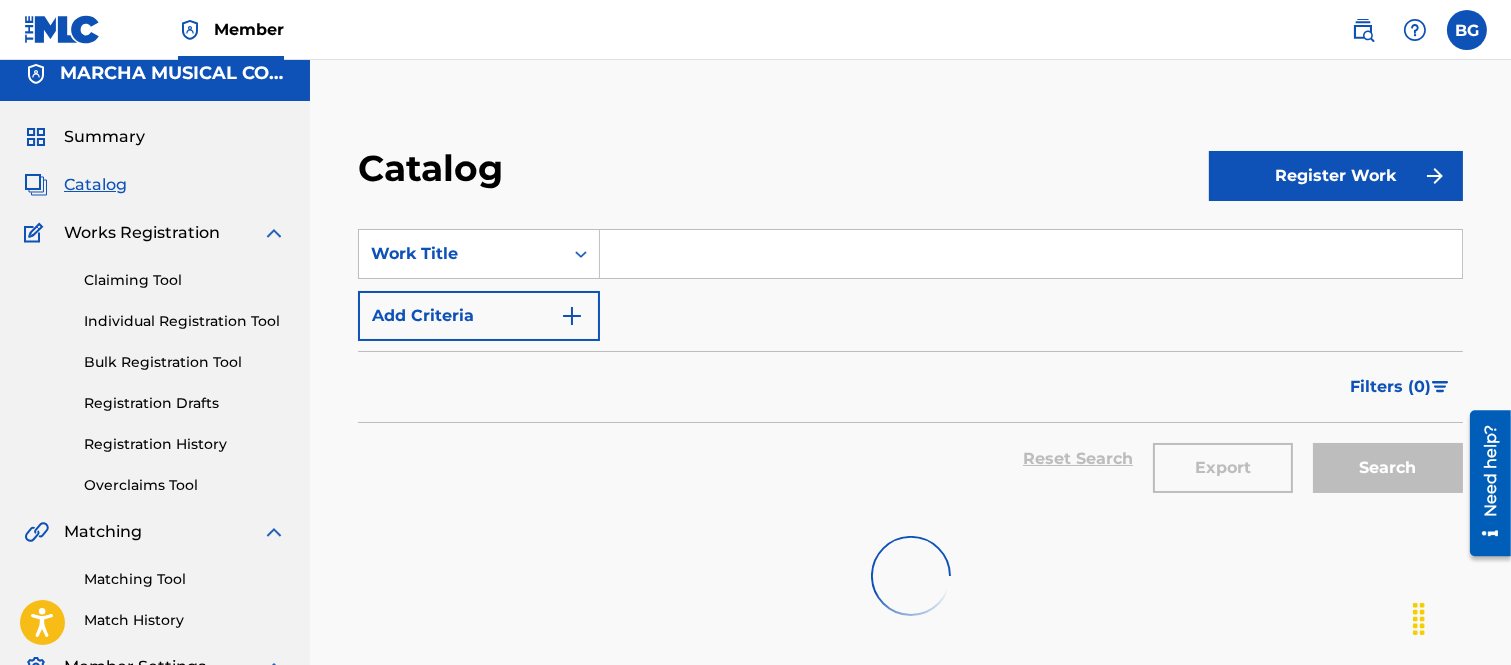 scroll, scrollTop: 0, scrollLeft: 0, axis: both 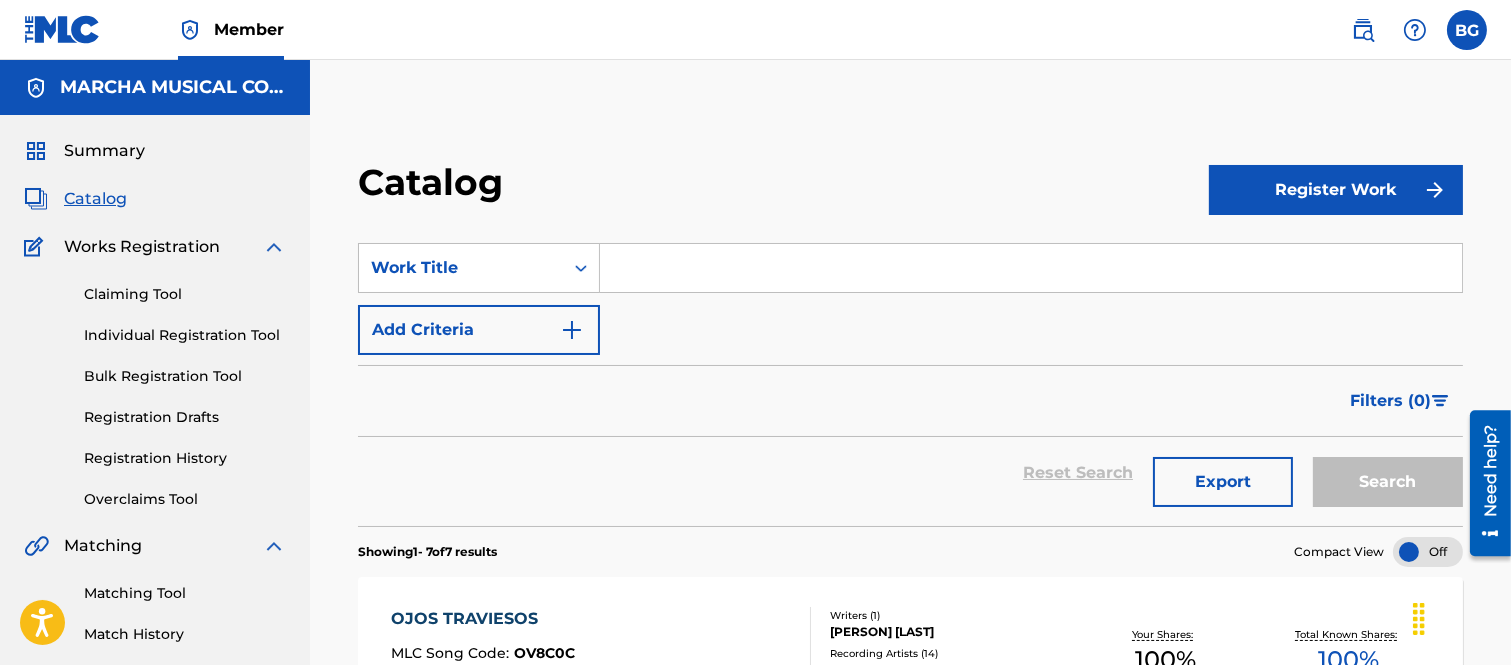 click at bounding box center (1467, 30) 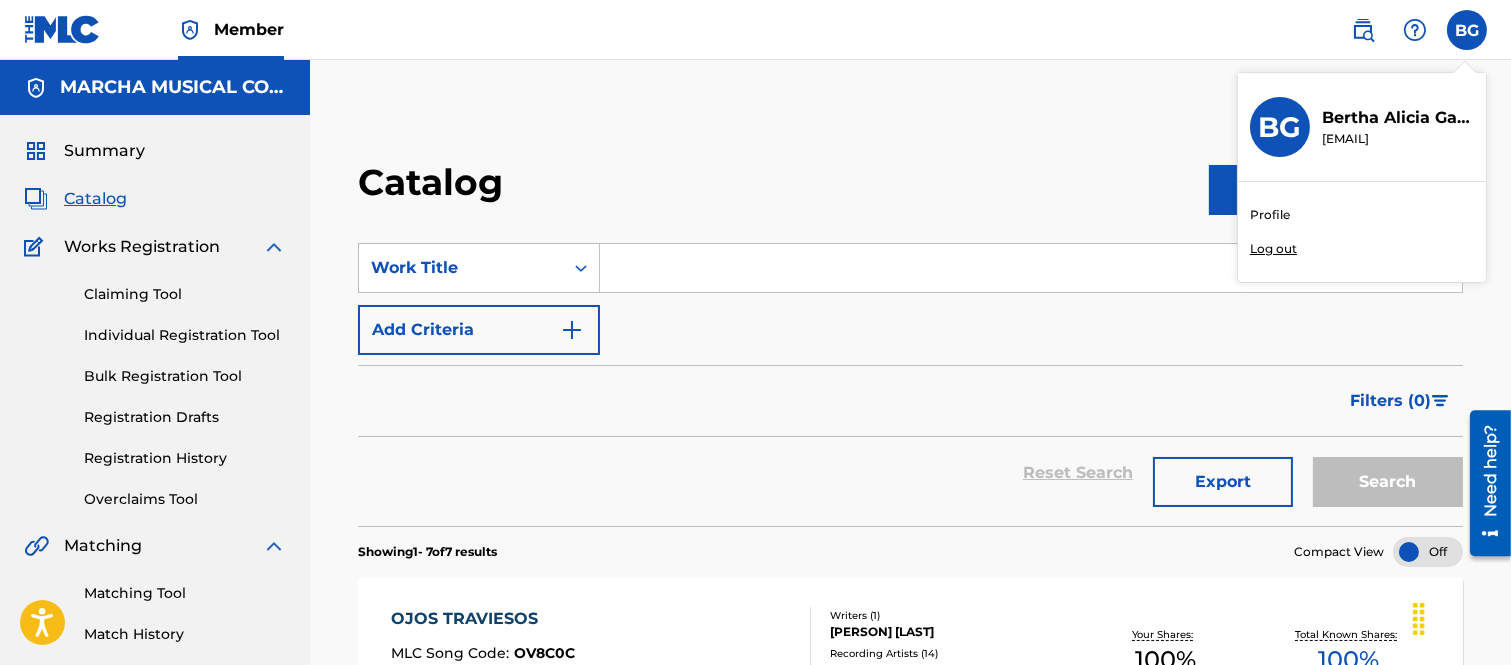 click on "Log out" at bounding box center (1273, 249) 